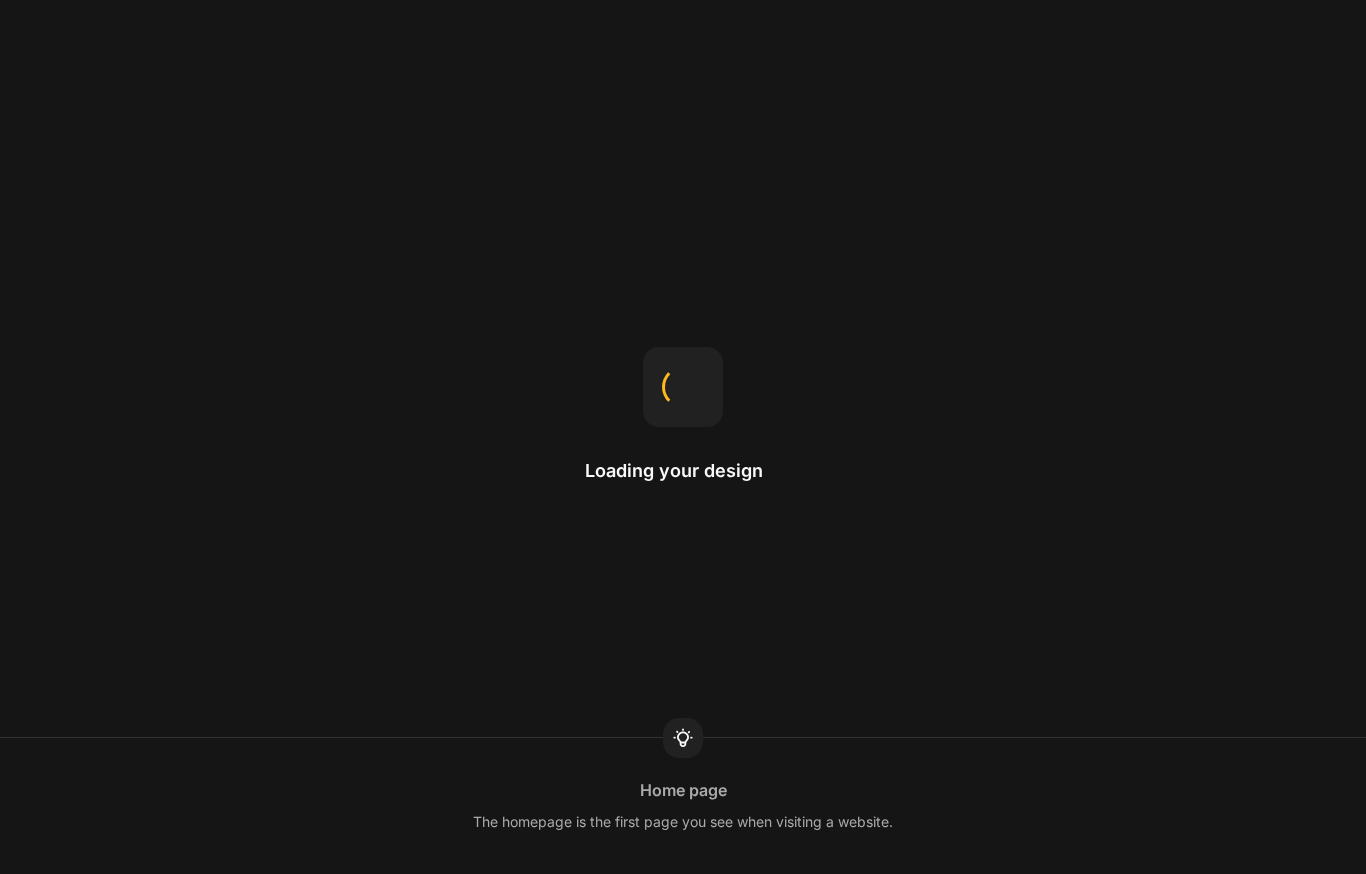 scroll, scrollTop: 0, scrollLeft: 0, axis: both 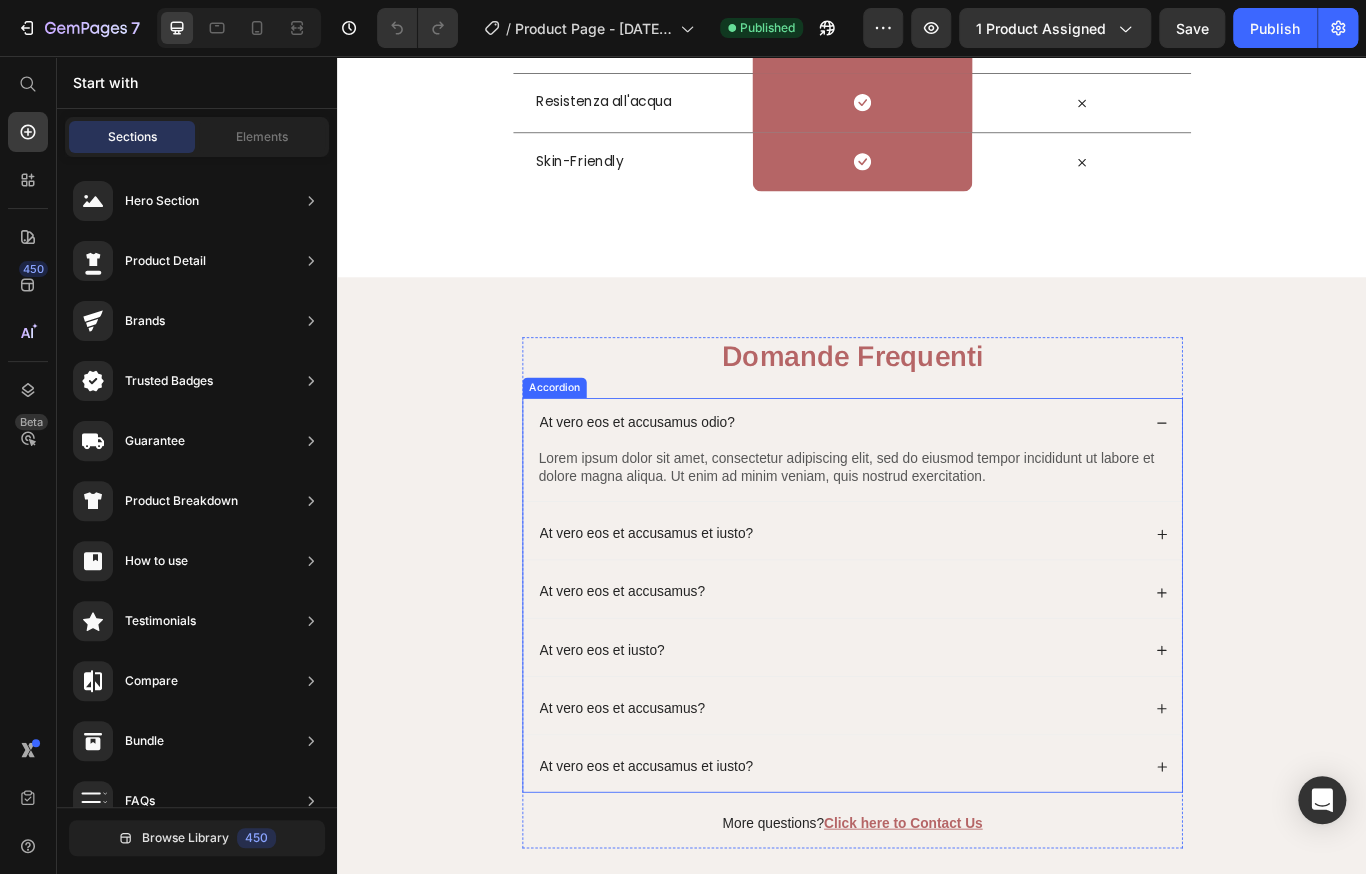 click on "At vero eos et accusamus odio?" at bounding box center (922, 484) 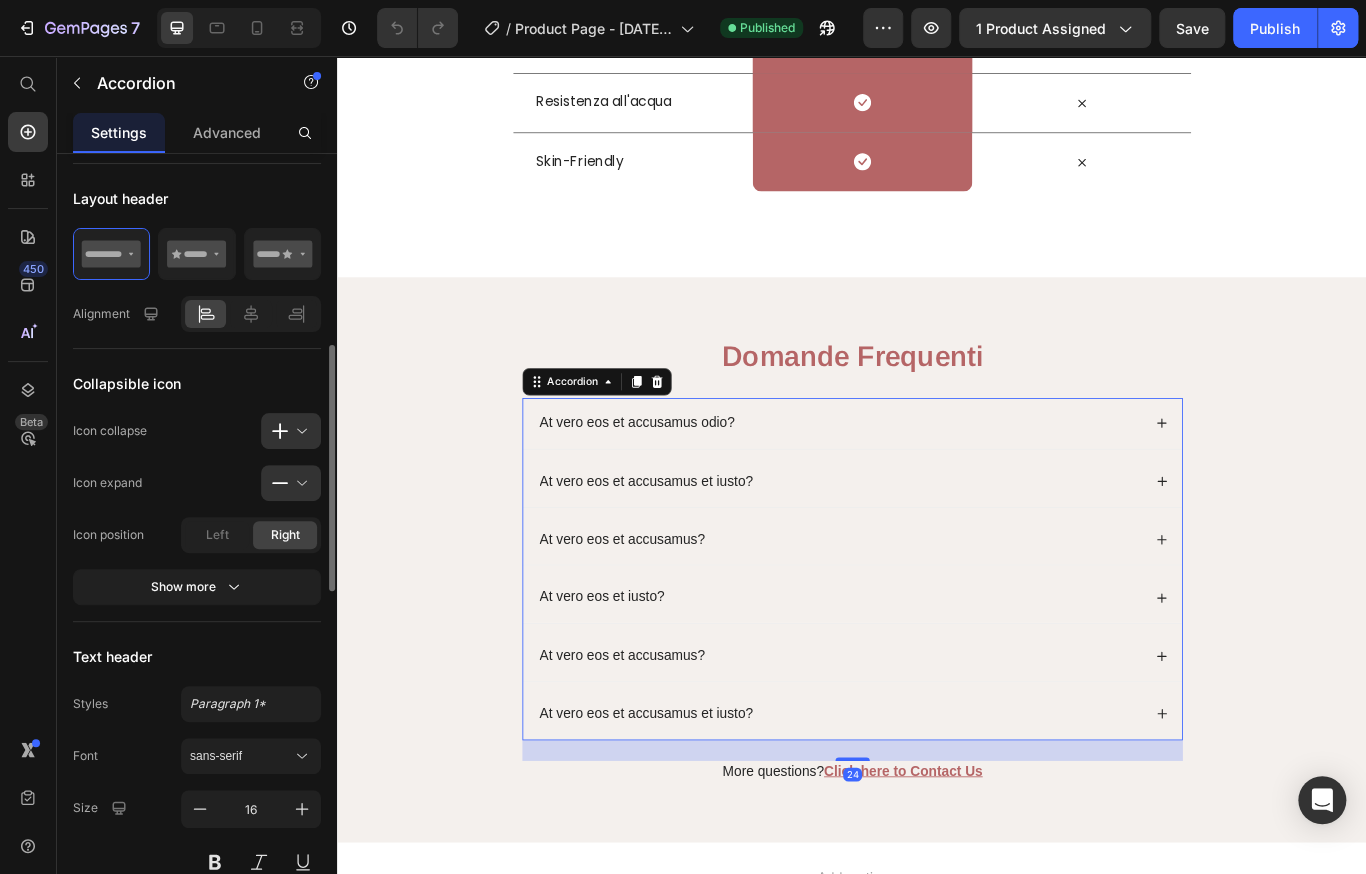 scroll, scrollTop: 900, scrollLeft: 0, axis: vertical 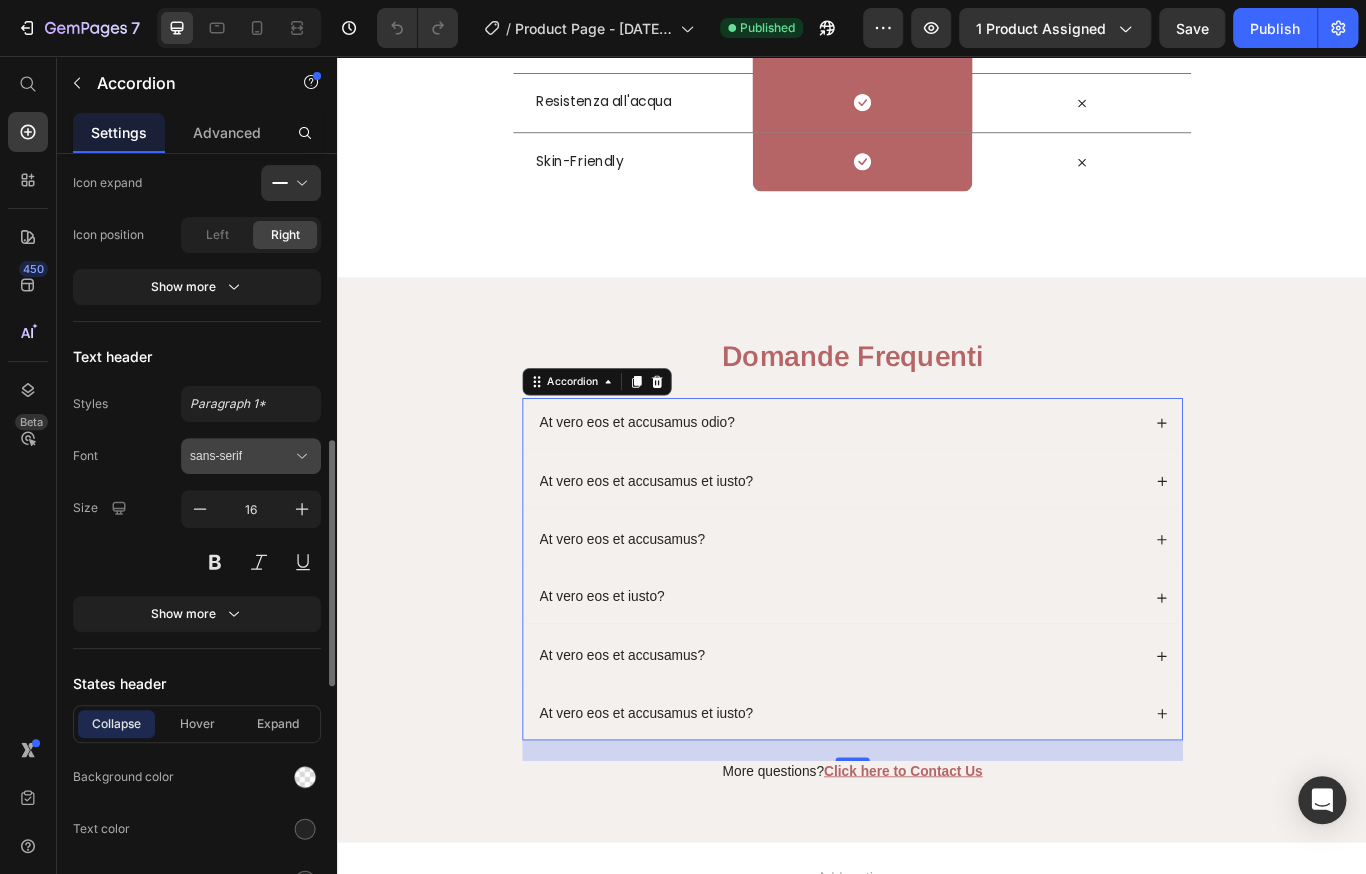 click on "sans-serif" at bounding box center (241, 456) 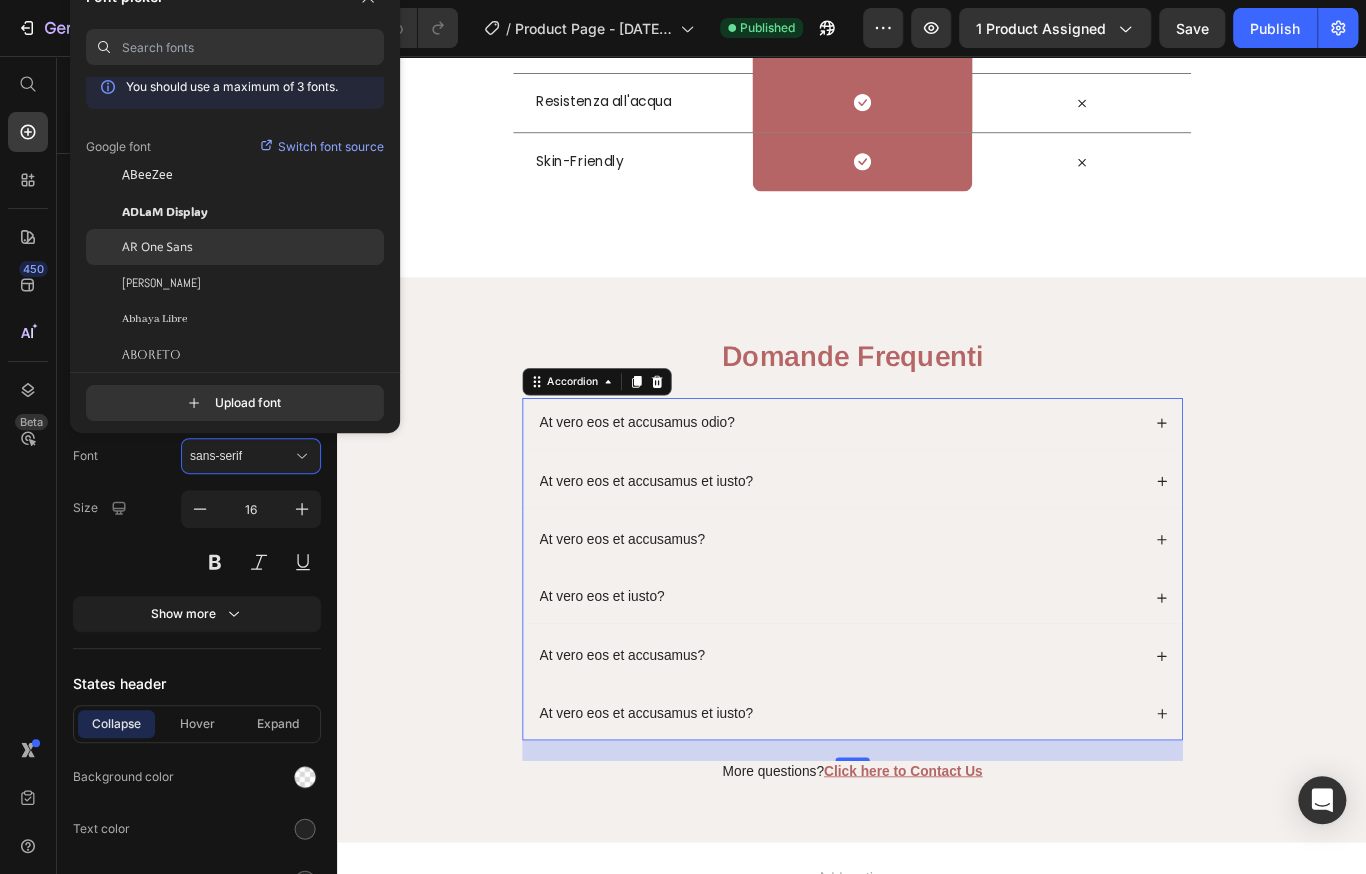 scroll, scrollTop: 0, scrollLeft: 0, axis: both 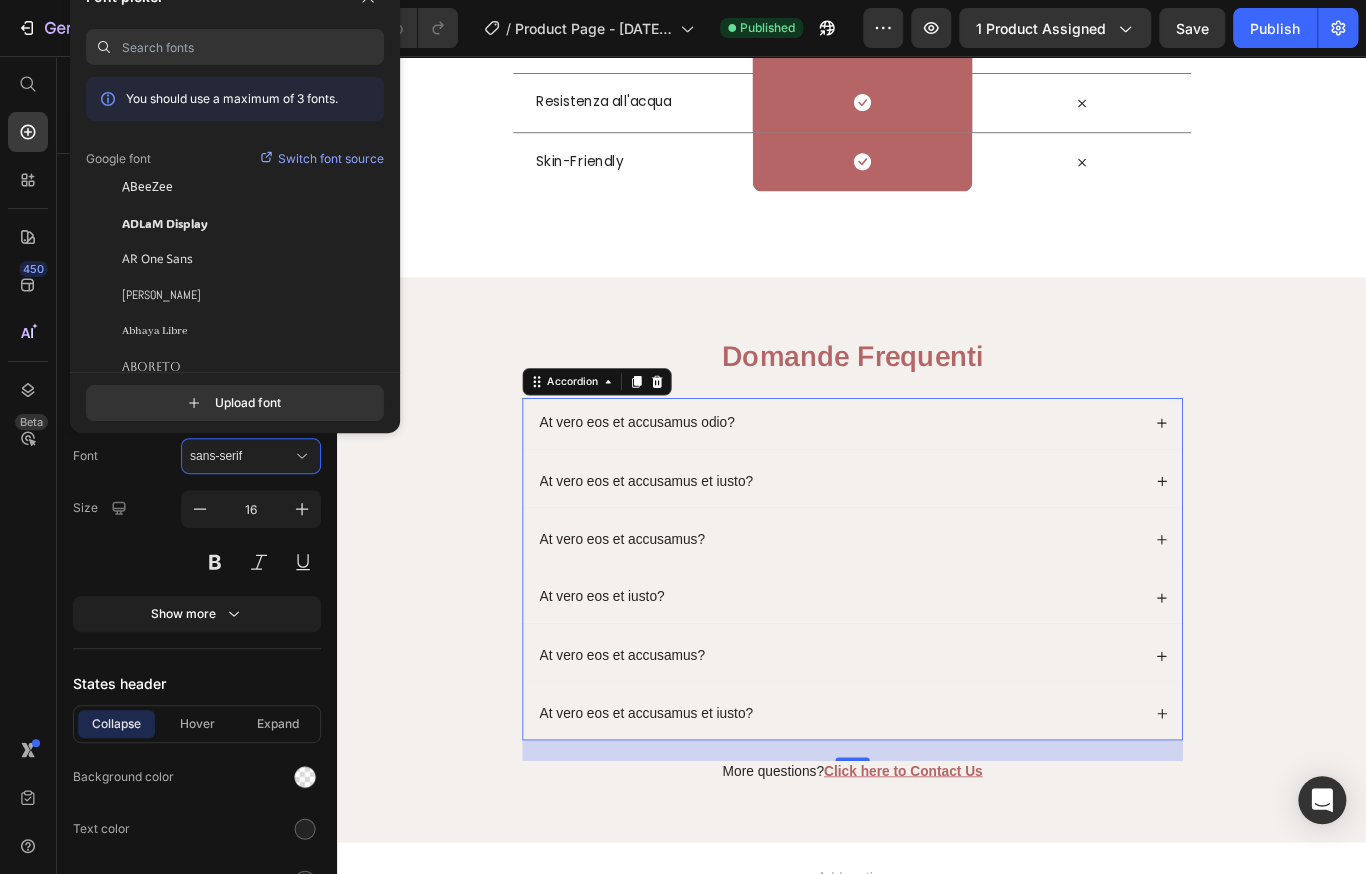 click at bounding box center (253, 47) 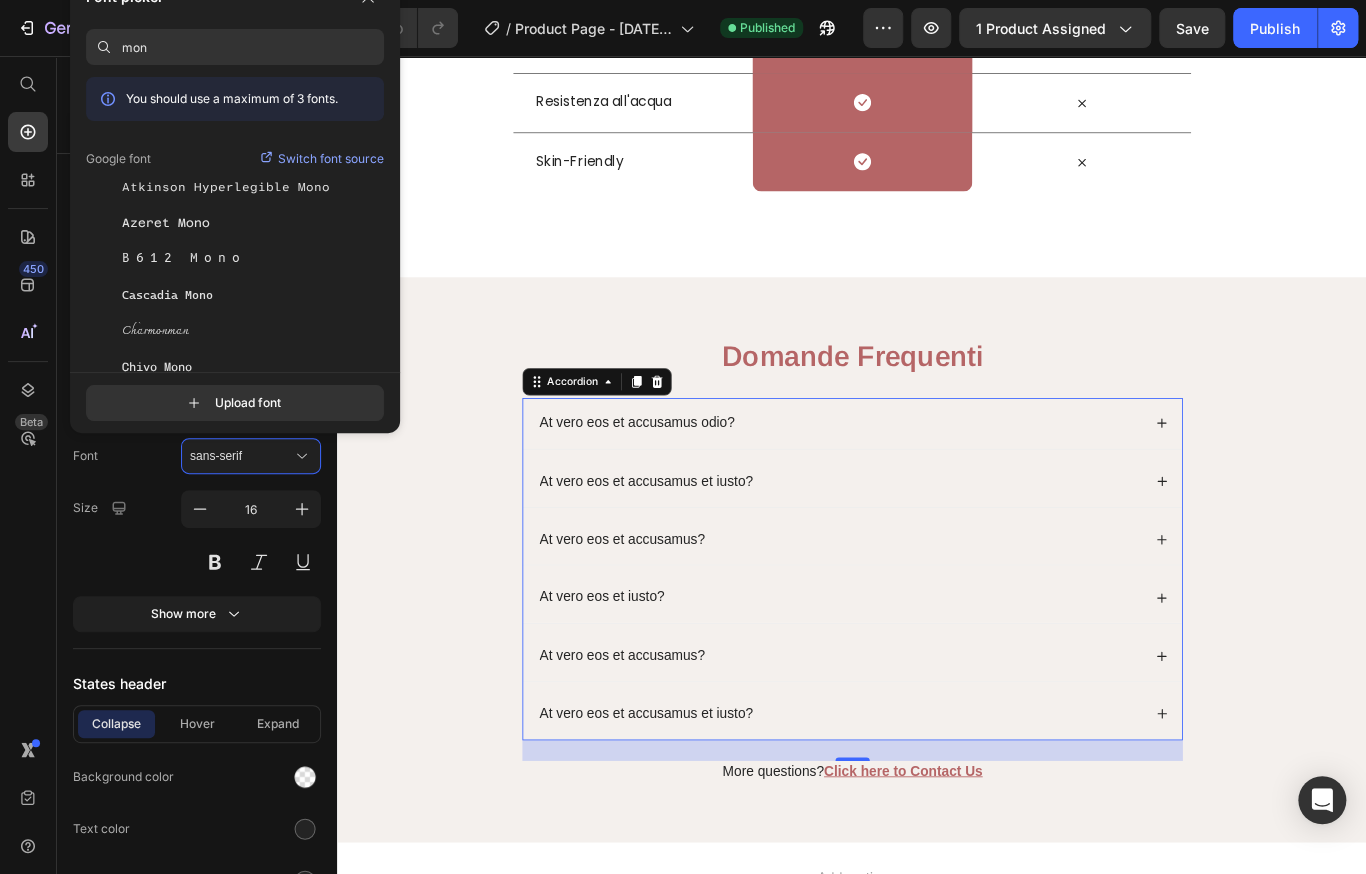 type on "mont" 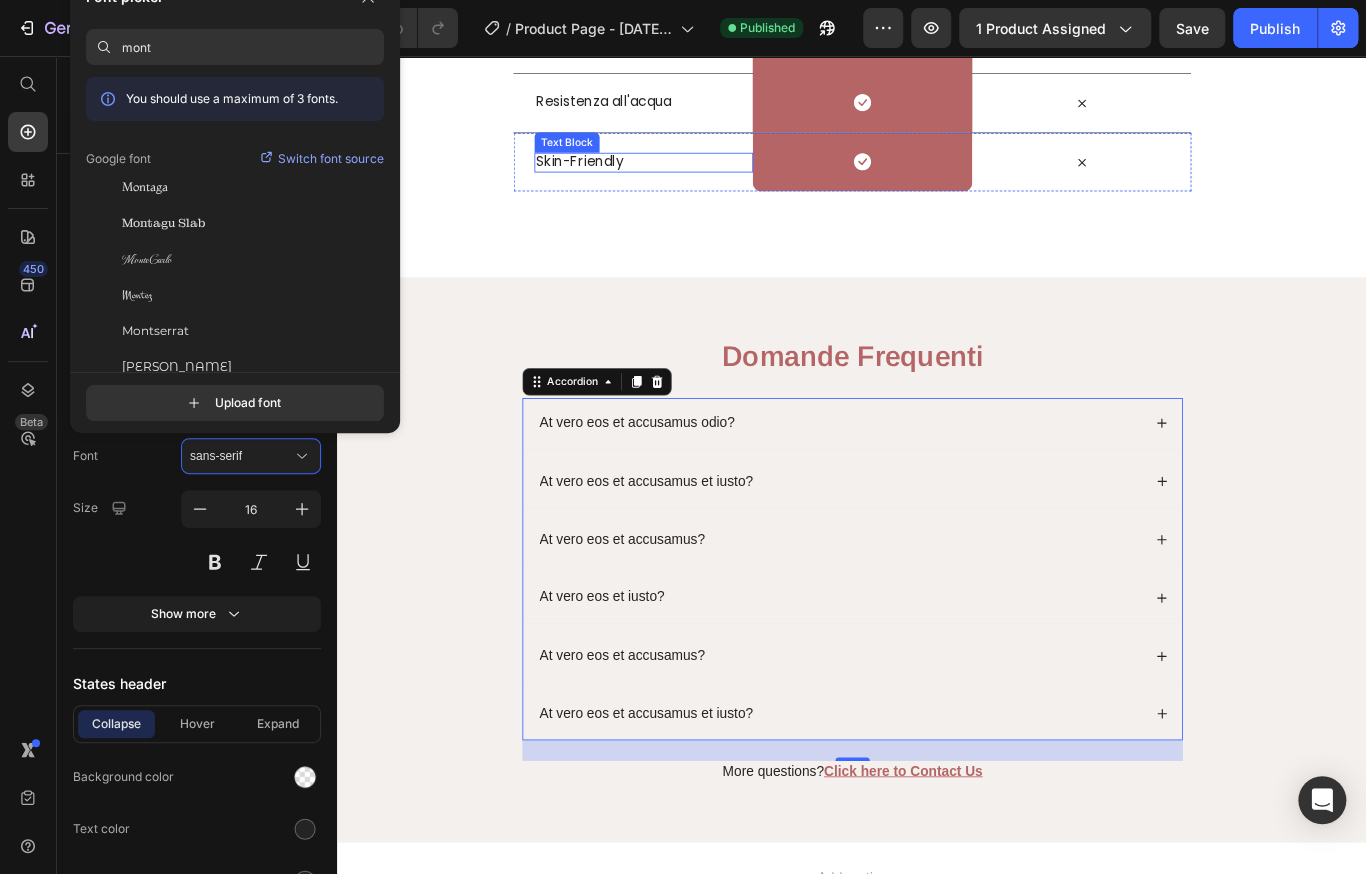 click on "Skin-Friendly" at bounding box center (693, 179) 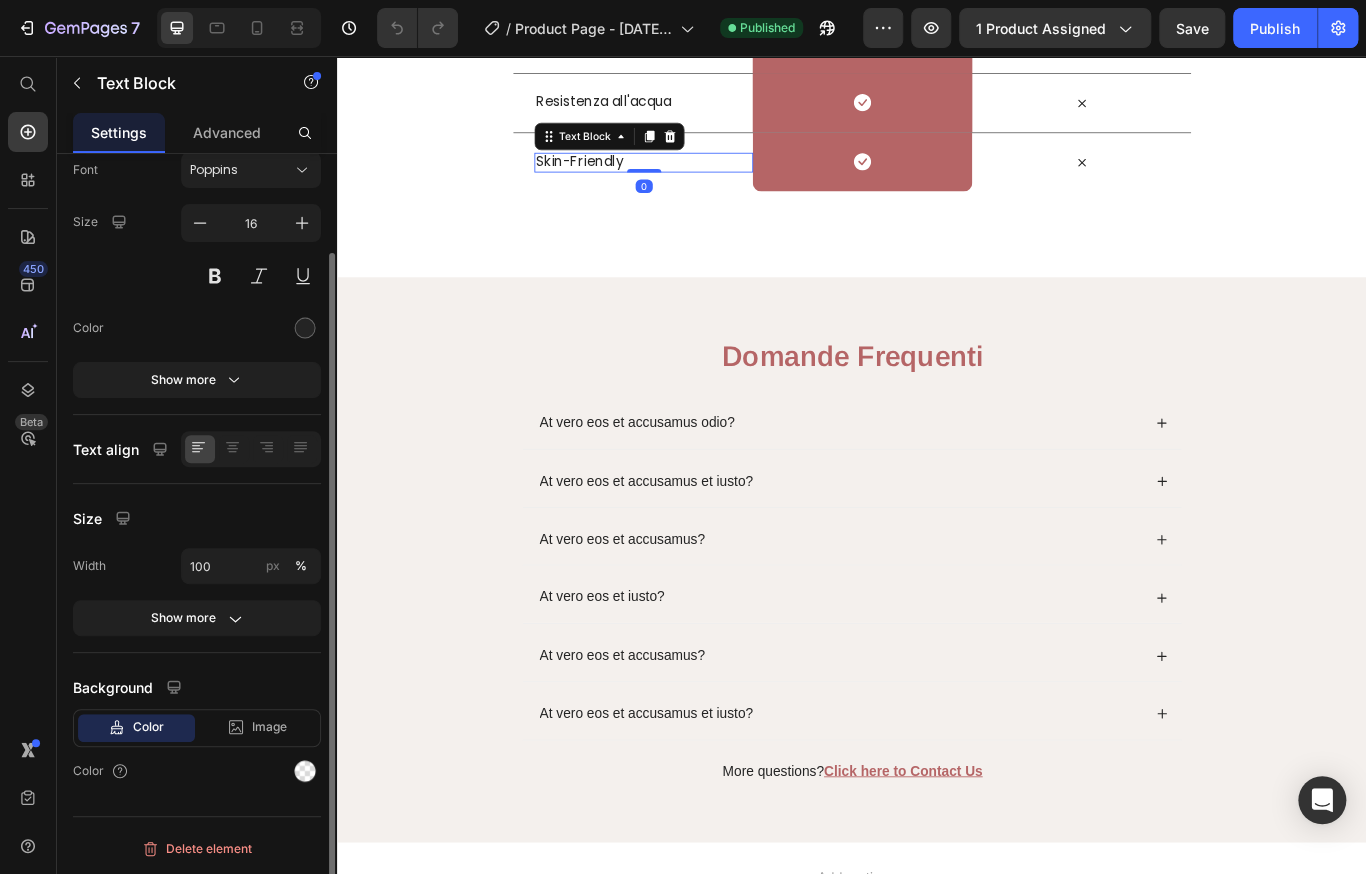 scroll, scrollTop: 0, scrollLeft: 0, axis: both 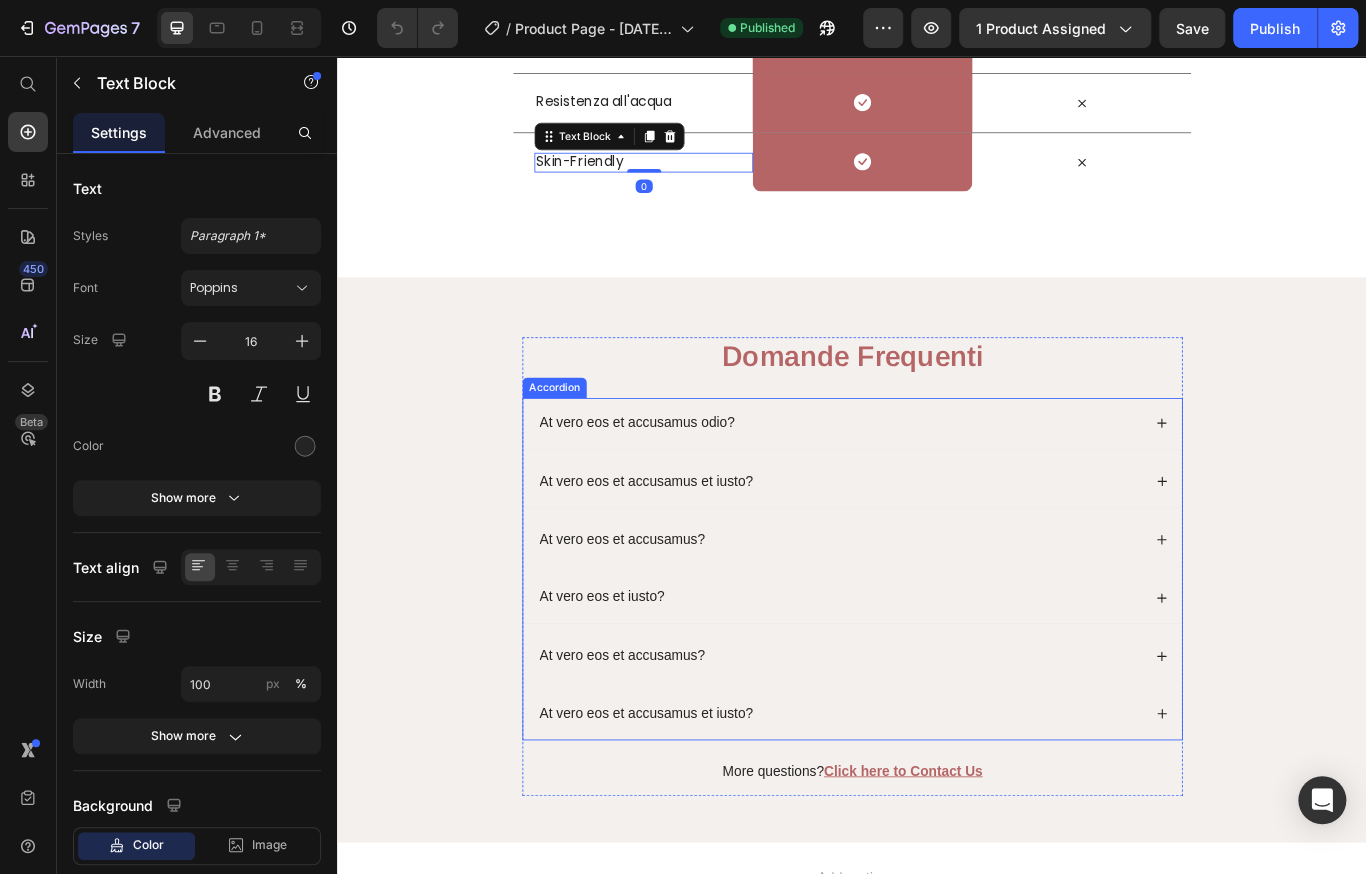 click on "At vero eos et accusamus odio?" at bounding box center (686, 484) 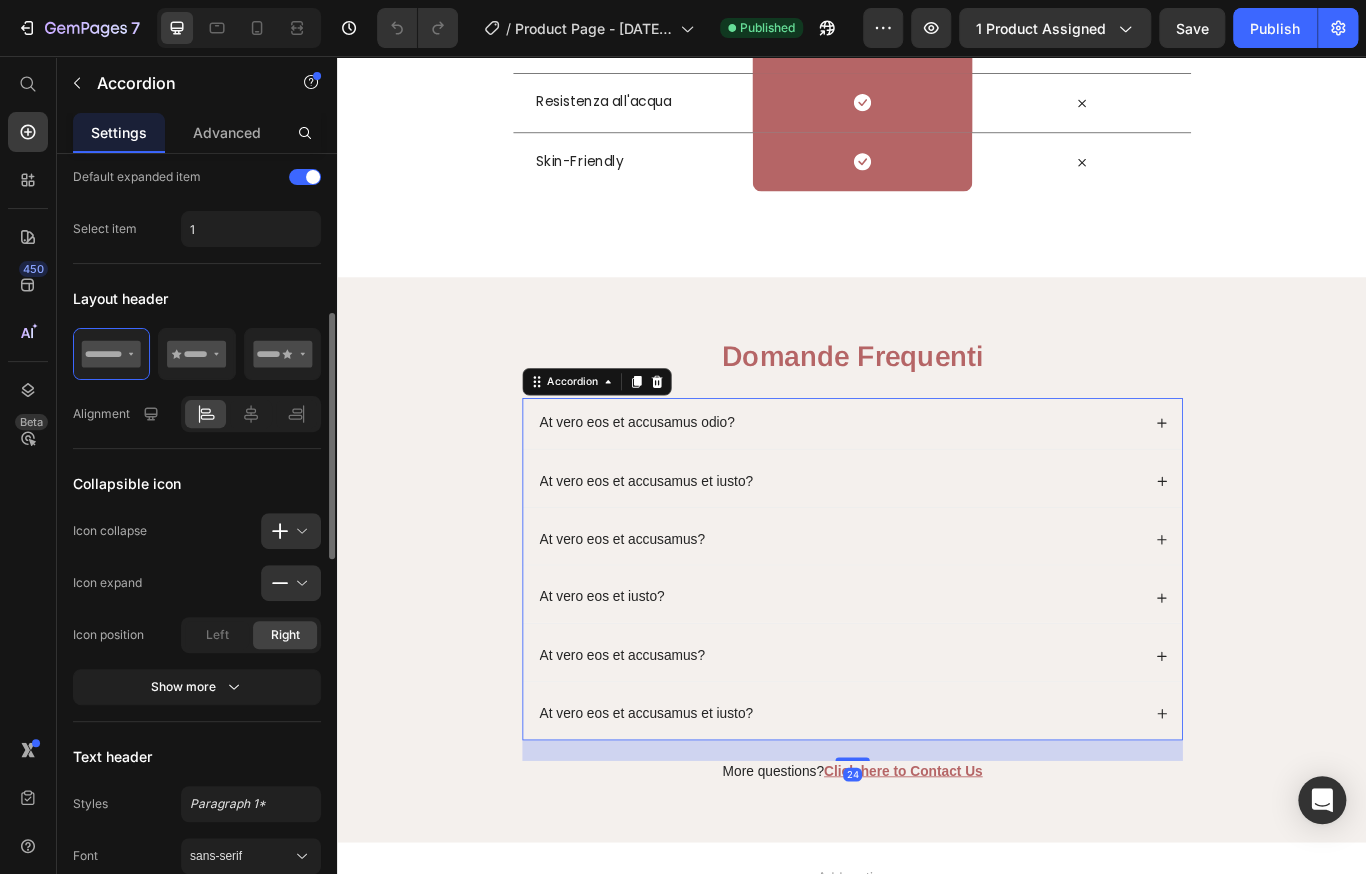 scroll, scrollTop: 900, scrollLeft: 0, axis: vertical 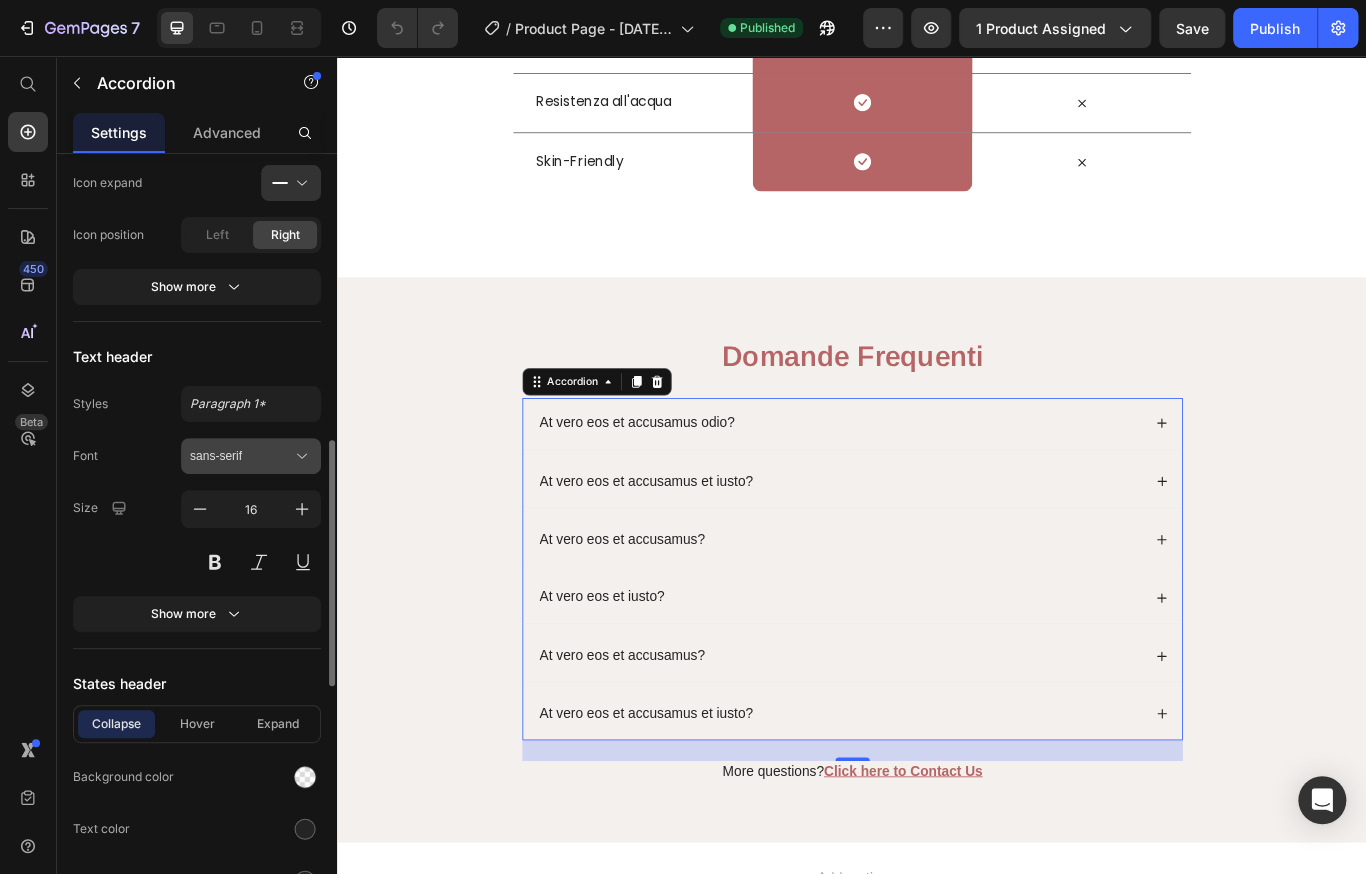 click on "sans-serif" at bounding box center (241, 456) 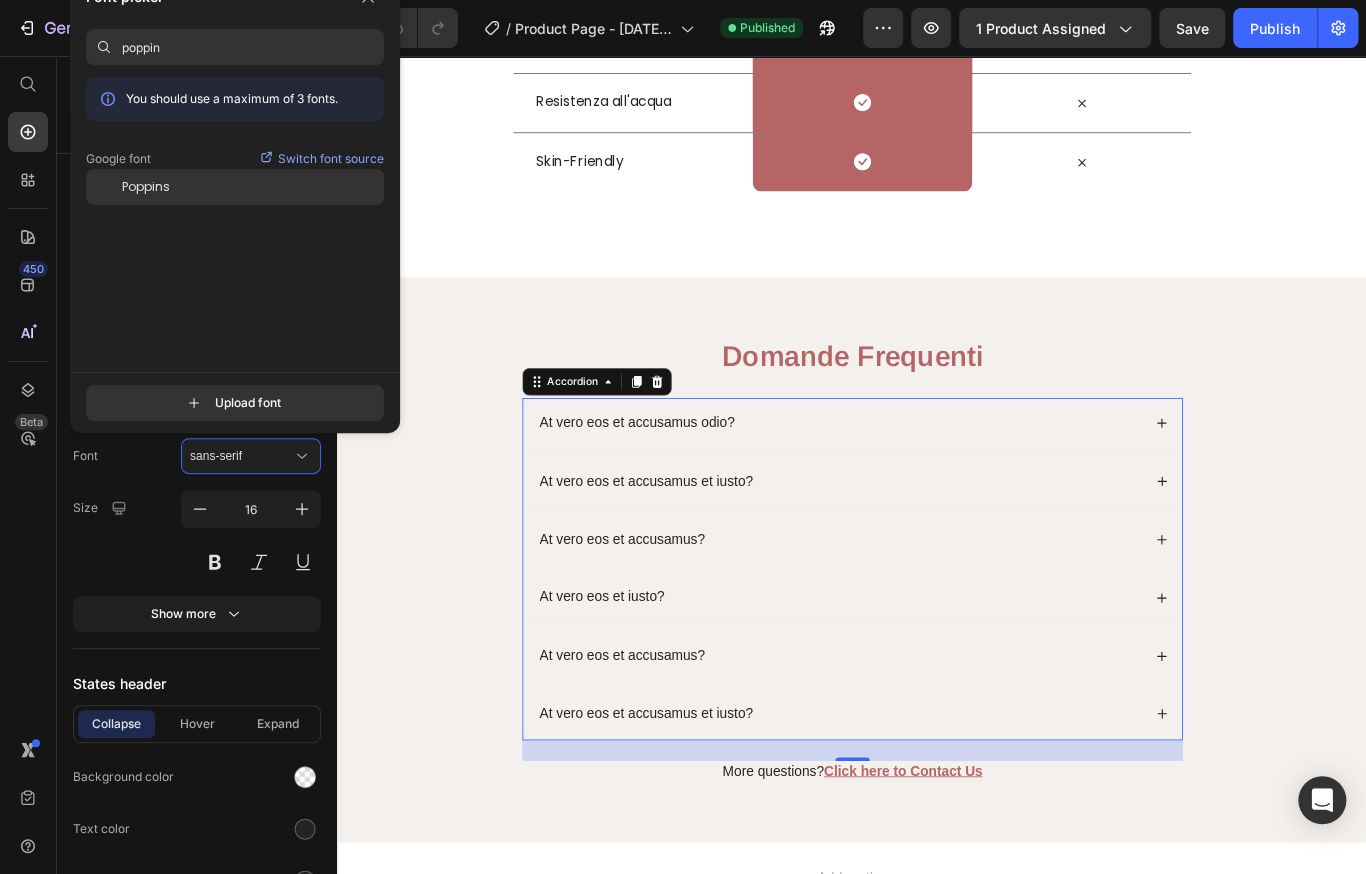type on "poppin" 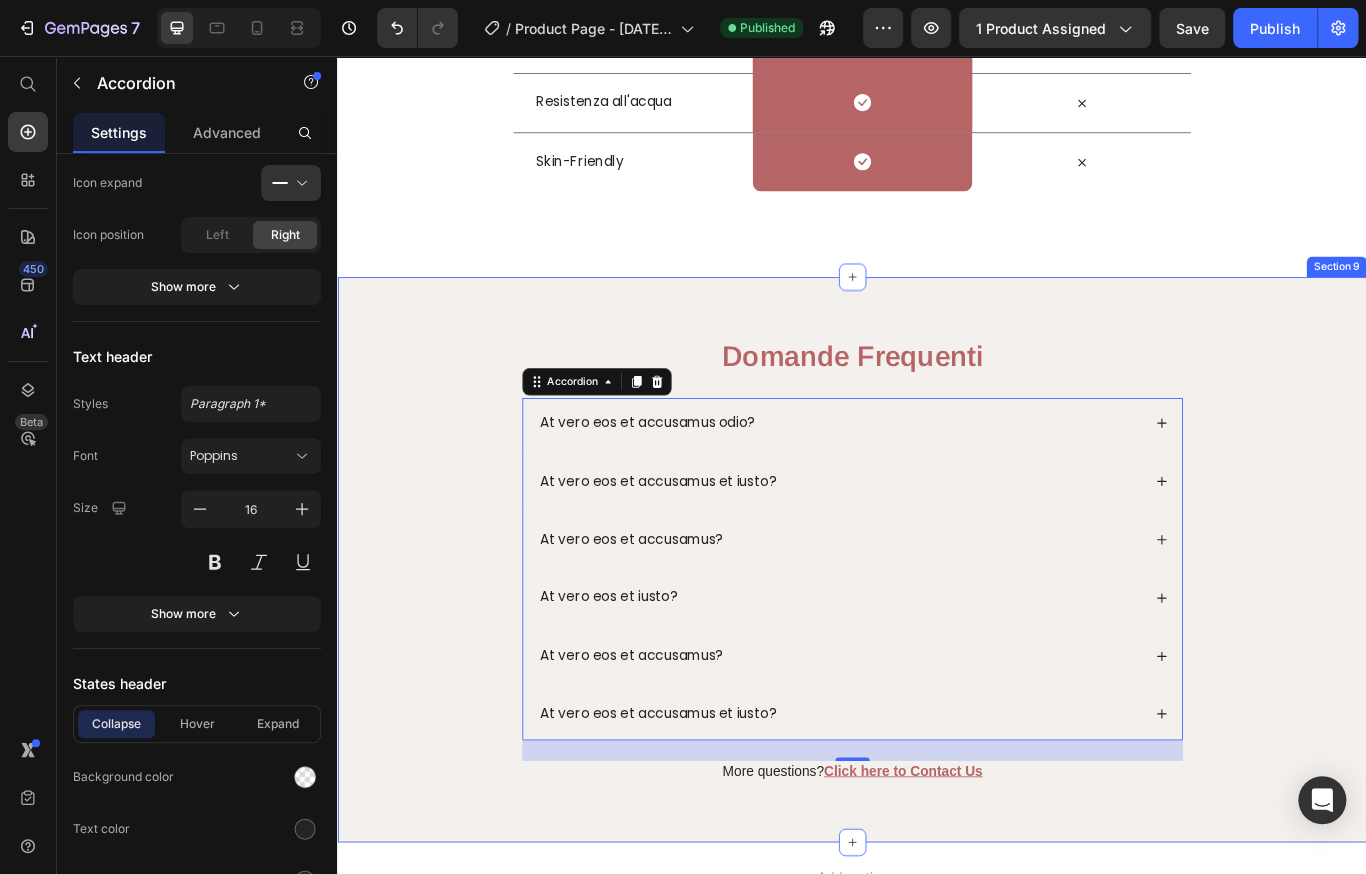 click on "Domande Frequenti Heading
At vero eos et accusamus odio?
At vero eos et accusamus et iusto?
At vero eos et accusamus?
At vero eos et iusto?
At vero eos et accusamus?
At vero eos et accusamus et iusto? Accordion   24 More questions?  Click here to Contact Us Text Block Row" at bounding box center [937, 659] 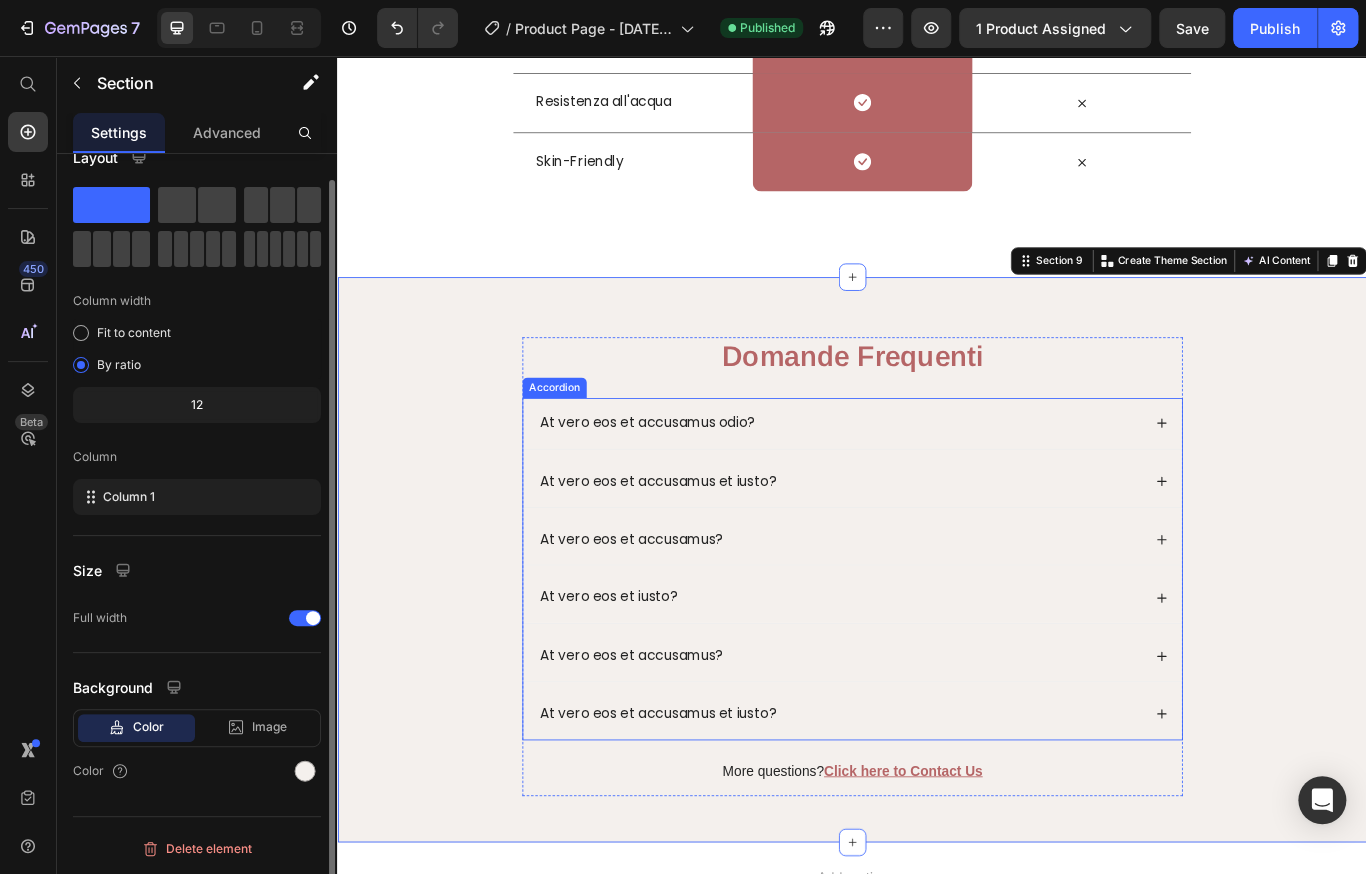 scroll, scrollTop: 0, scrollLeft: 0, axis: both 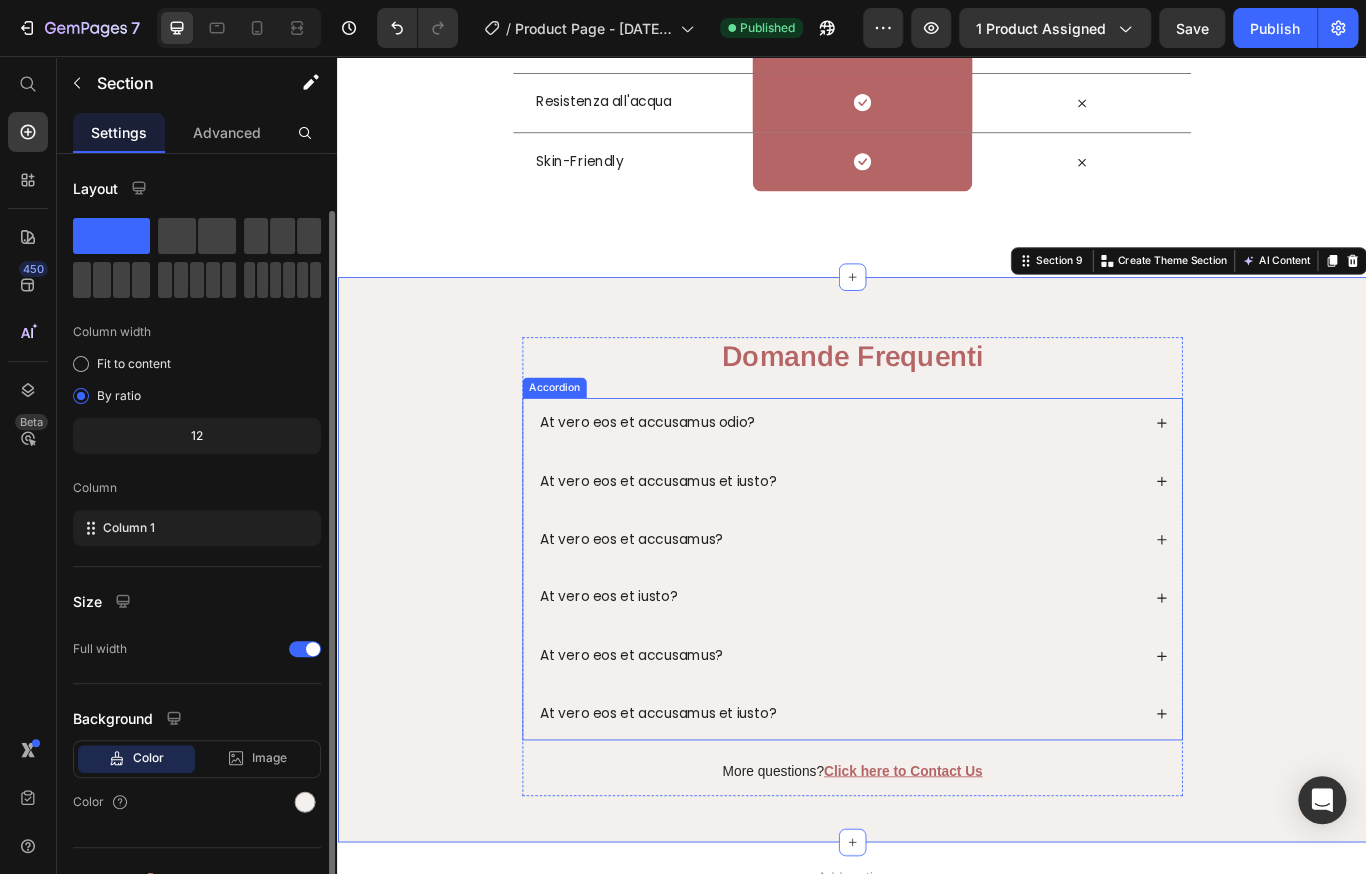 click on "At vero eos et accusamus odio?" at bounding box center [697, 484] 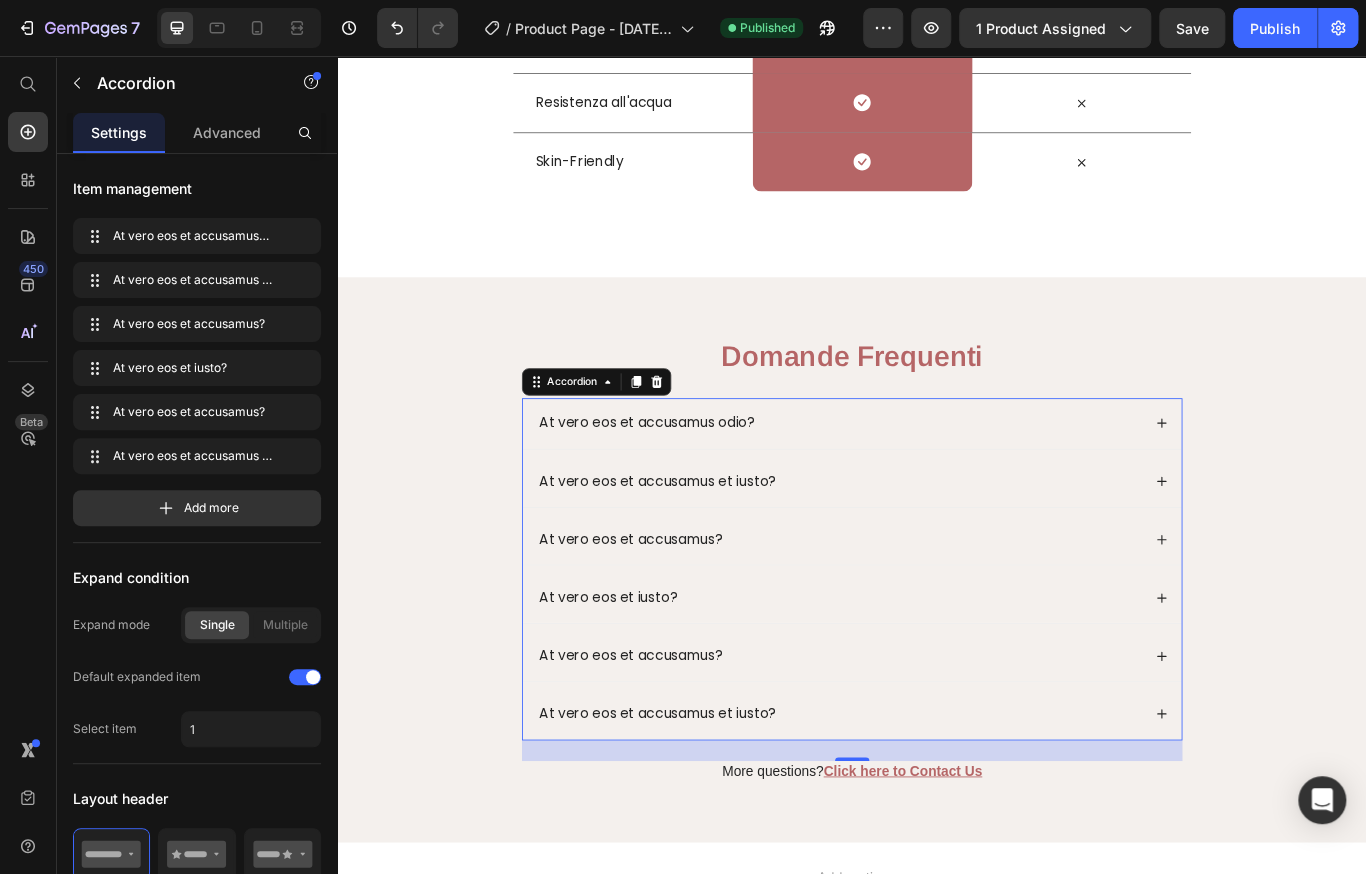 drag, startPoint x: 1199, startPoint y: 503, endPoint x: 1182, endPoint y: 503, distance: 17 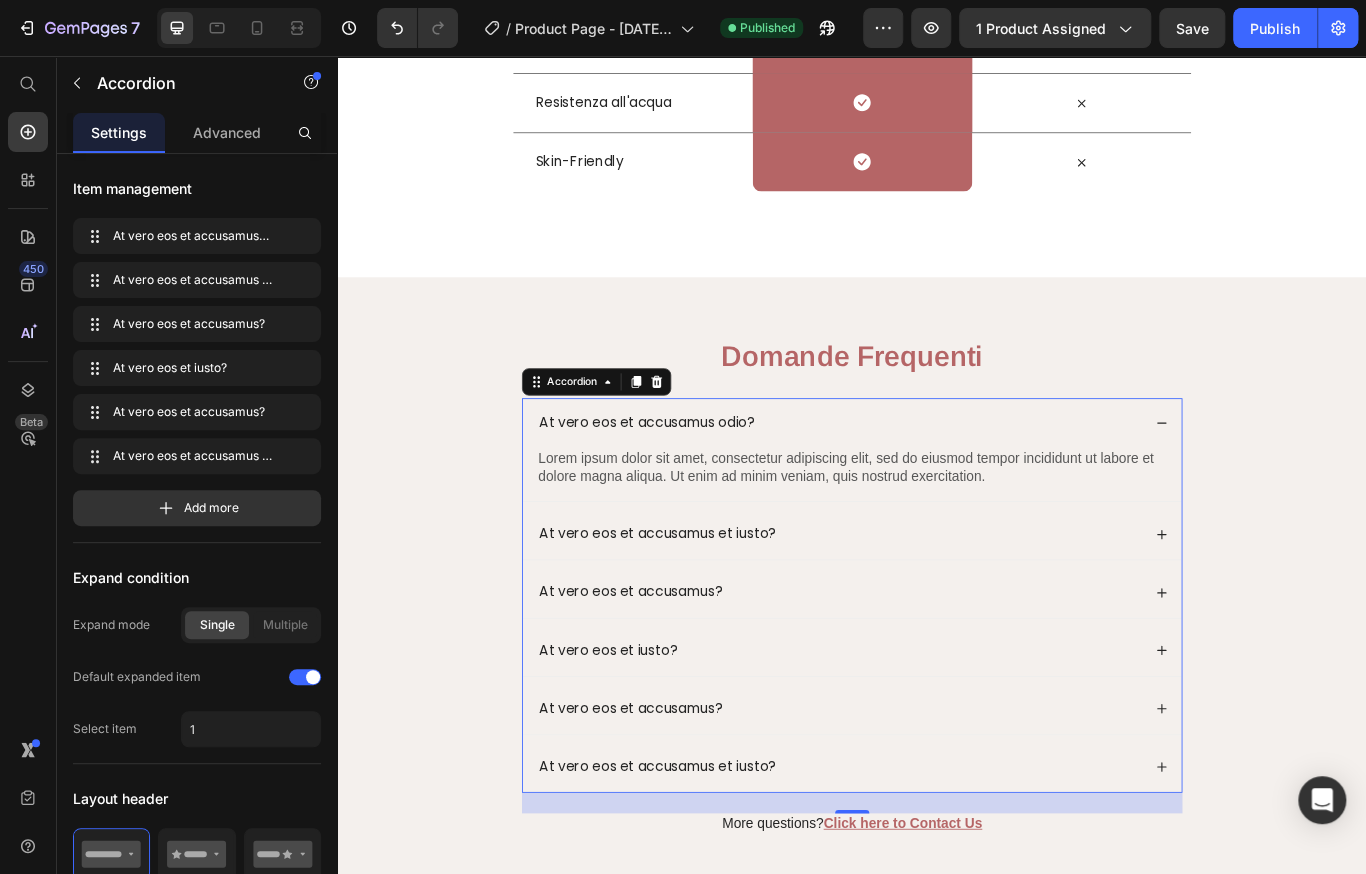 click on "At vero eos et accusamus odio?" at bounding box center [697, 484] 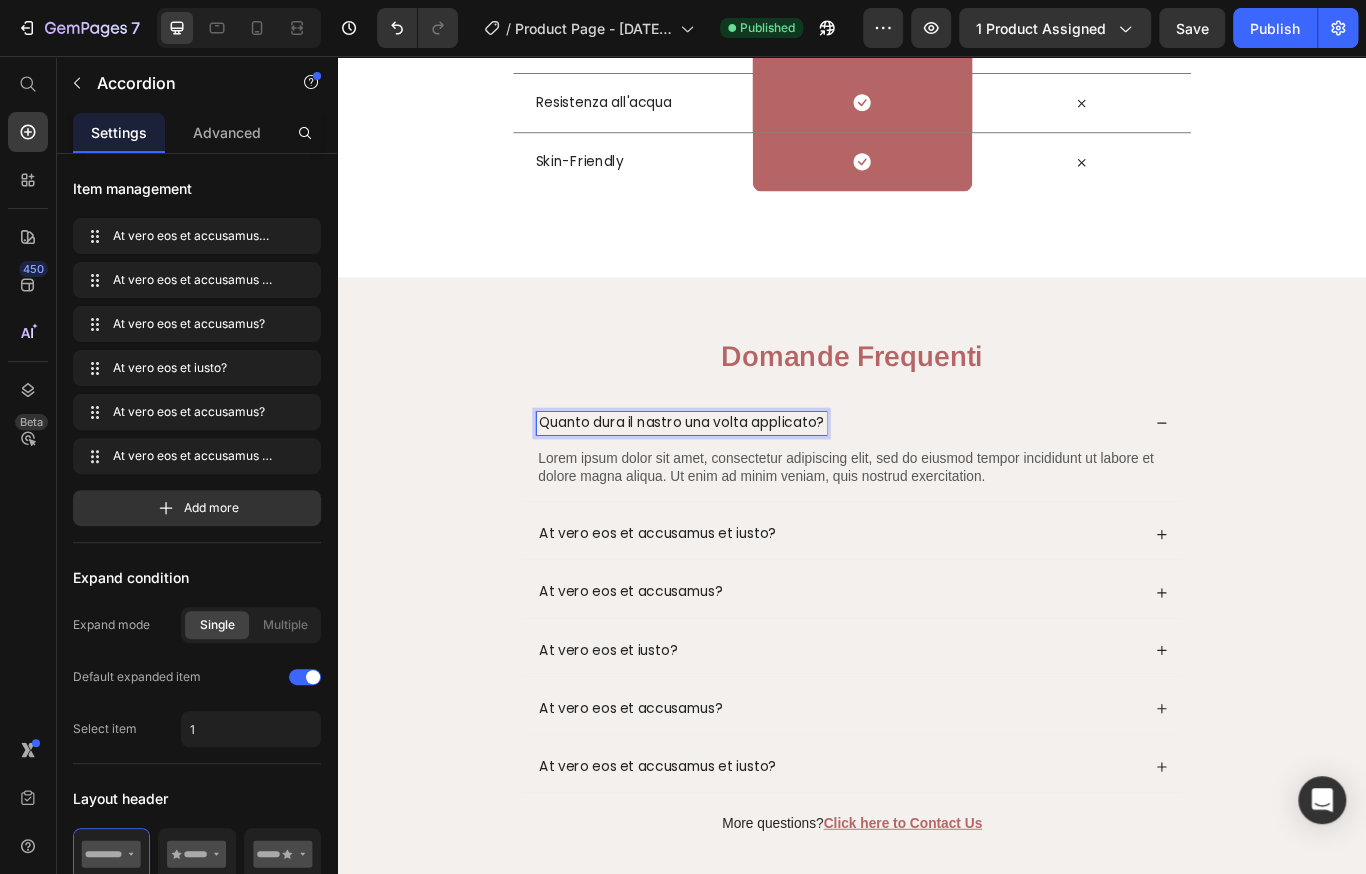 click on "Quanto dura il nastro una volta applicato?" at bounding box center (738, 484) 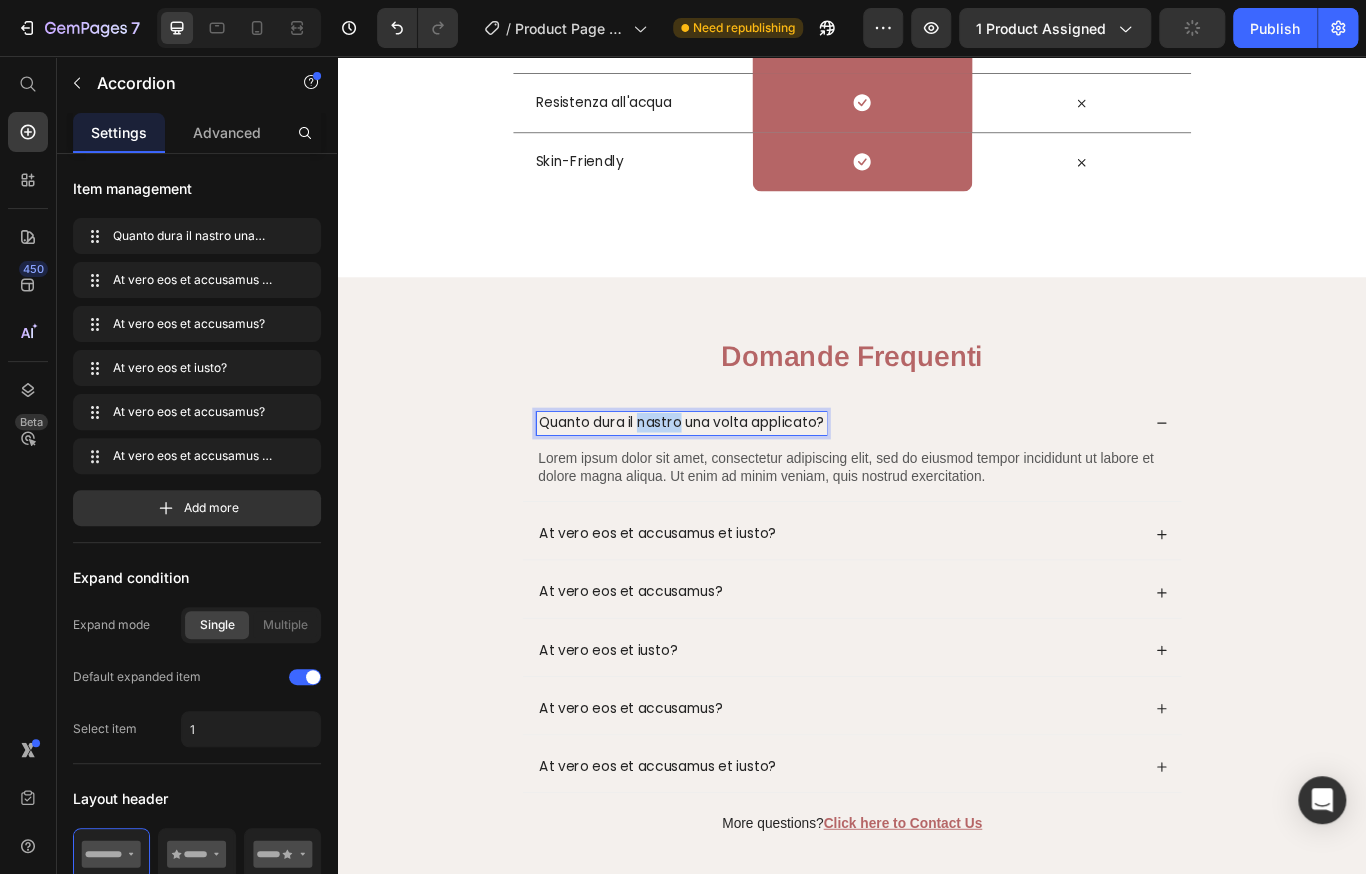 drag, startPoint x: 736, startPoint y: 504, endPoint x: 685, endPoint y: 509, distance: 51.24451 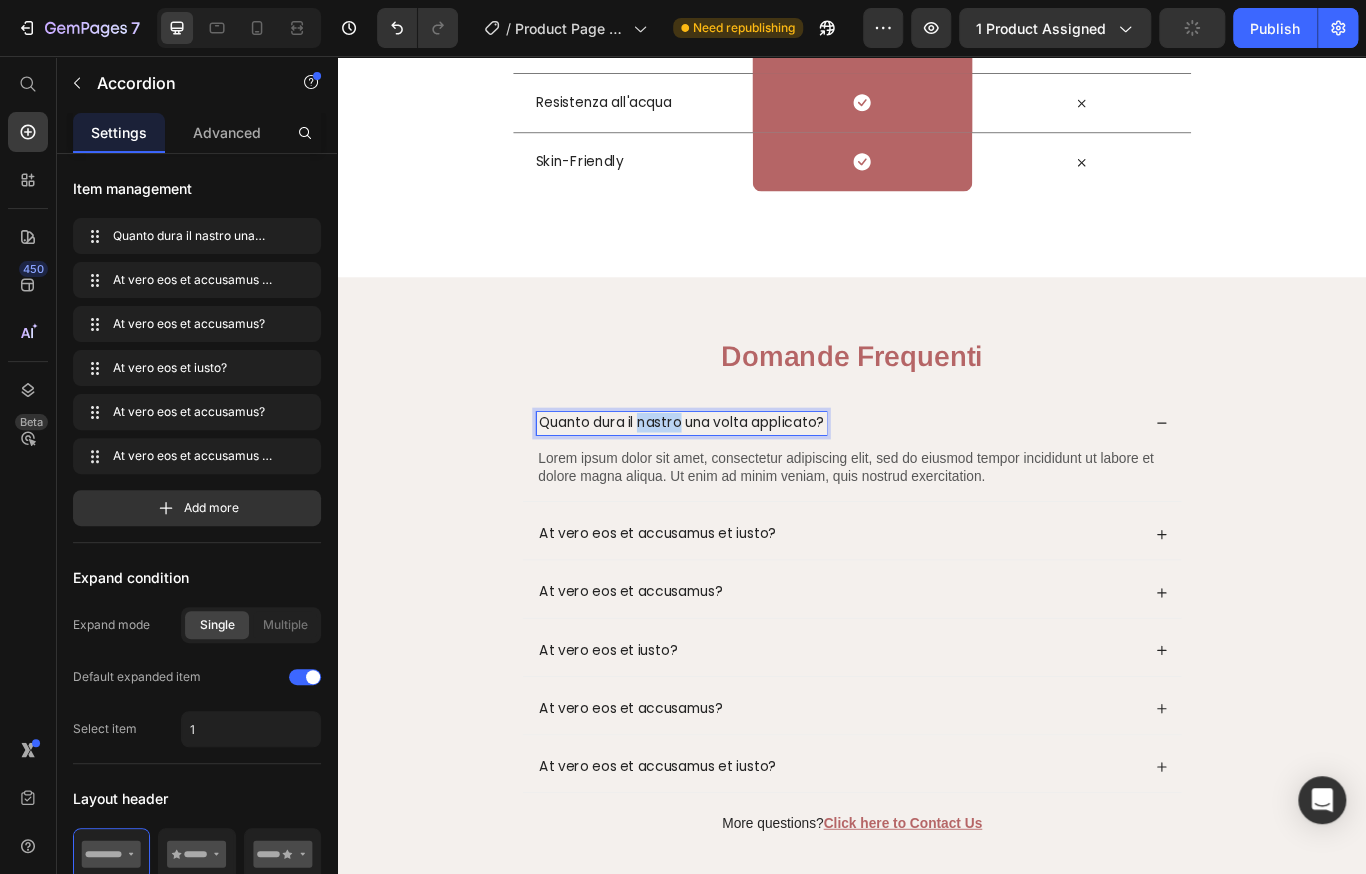 click on "Quanto dura il nastro una volta applicato?" at bounding box center (738, 484) 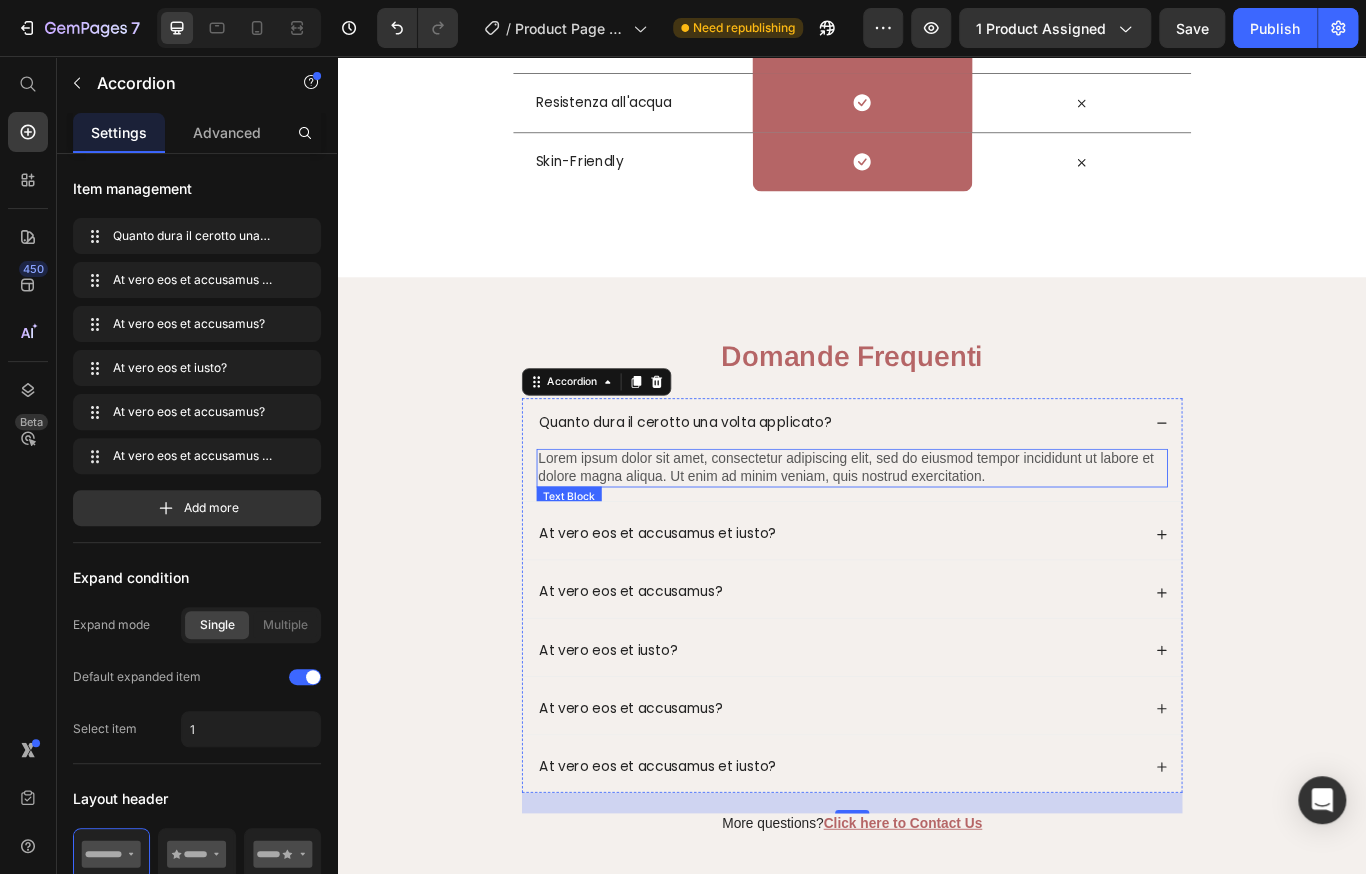 click on "Lorem ipsum dolor sit amet, consectetur adipiscing elit, sed do eiusmod tempor incididunt ut labore et dolore magna aliqua. Ut enim ad minim veniam, quis nostrud exercitation." at bounding box center (937, 537) 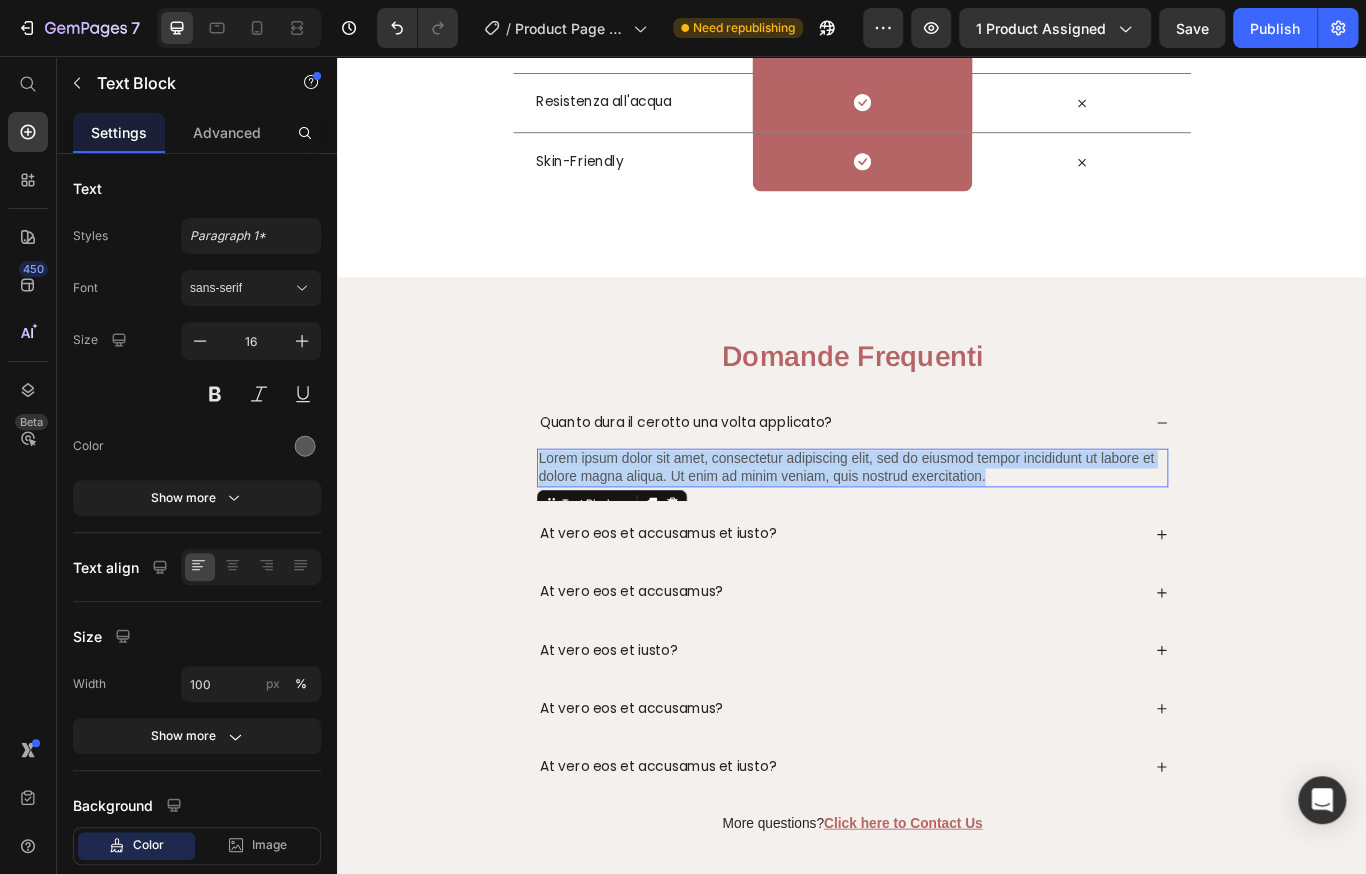 click on "Lorem ipsum dolor sit amet, consectetur adipiscing elit, sed do eiusmod tempor incididunt ut labore et dolore magna aliqua. Ut enim ad minim veniam, quis nostrud exercitation." at bounding box center (937, 537) 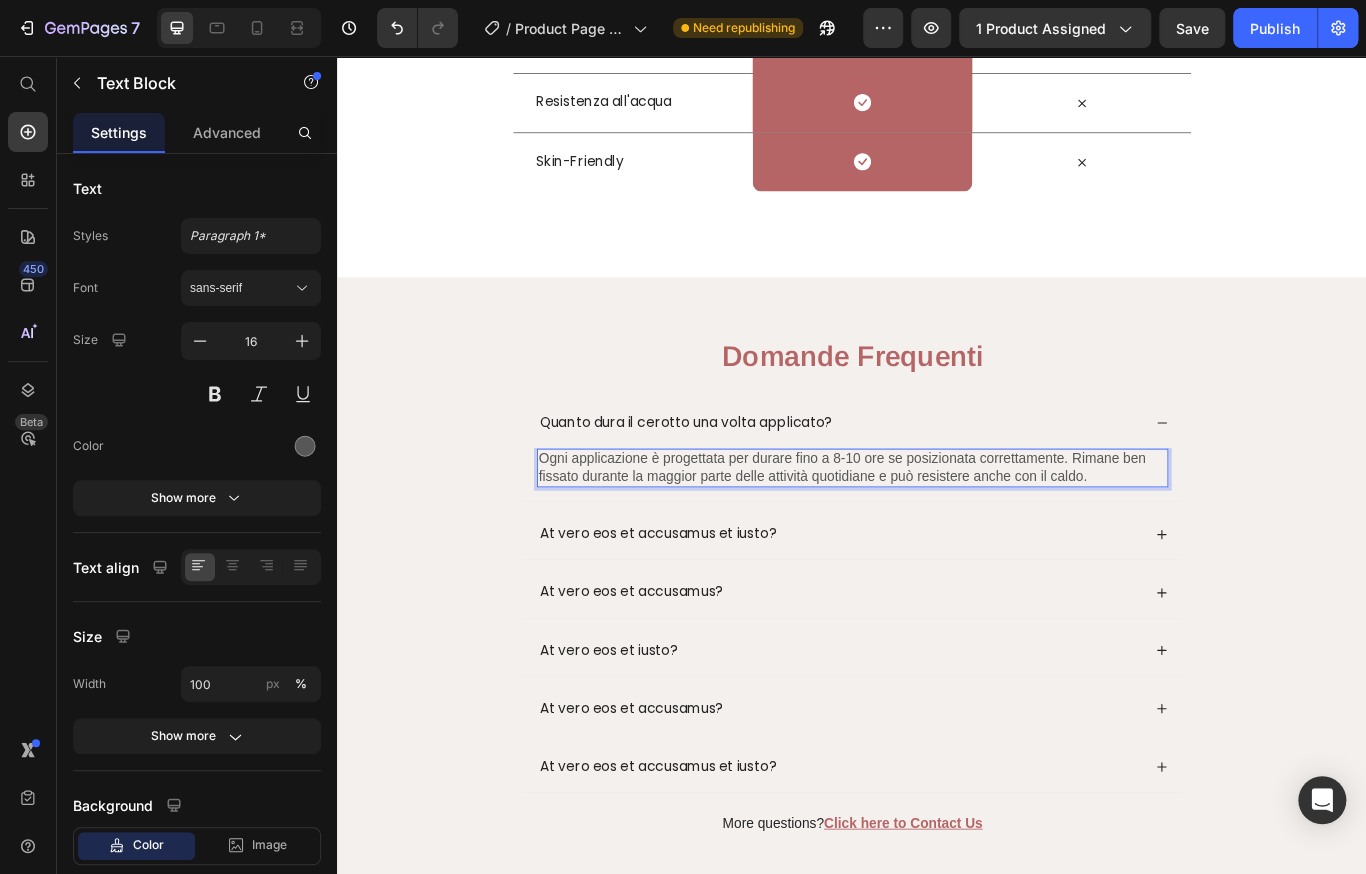 click on "Ogni applicazione è progettata per durare fino a 8-10 ore se posizionata correttamente. Rimane ben fissato durante la maggior parte delle attività quotidiane e può resistere anche con il caldo." at bounding box center [937, 537] 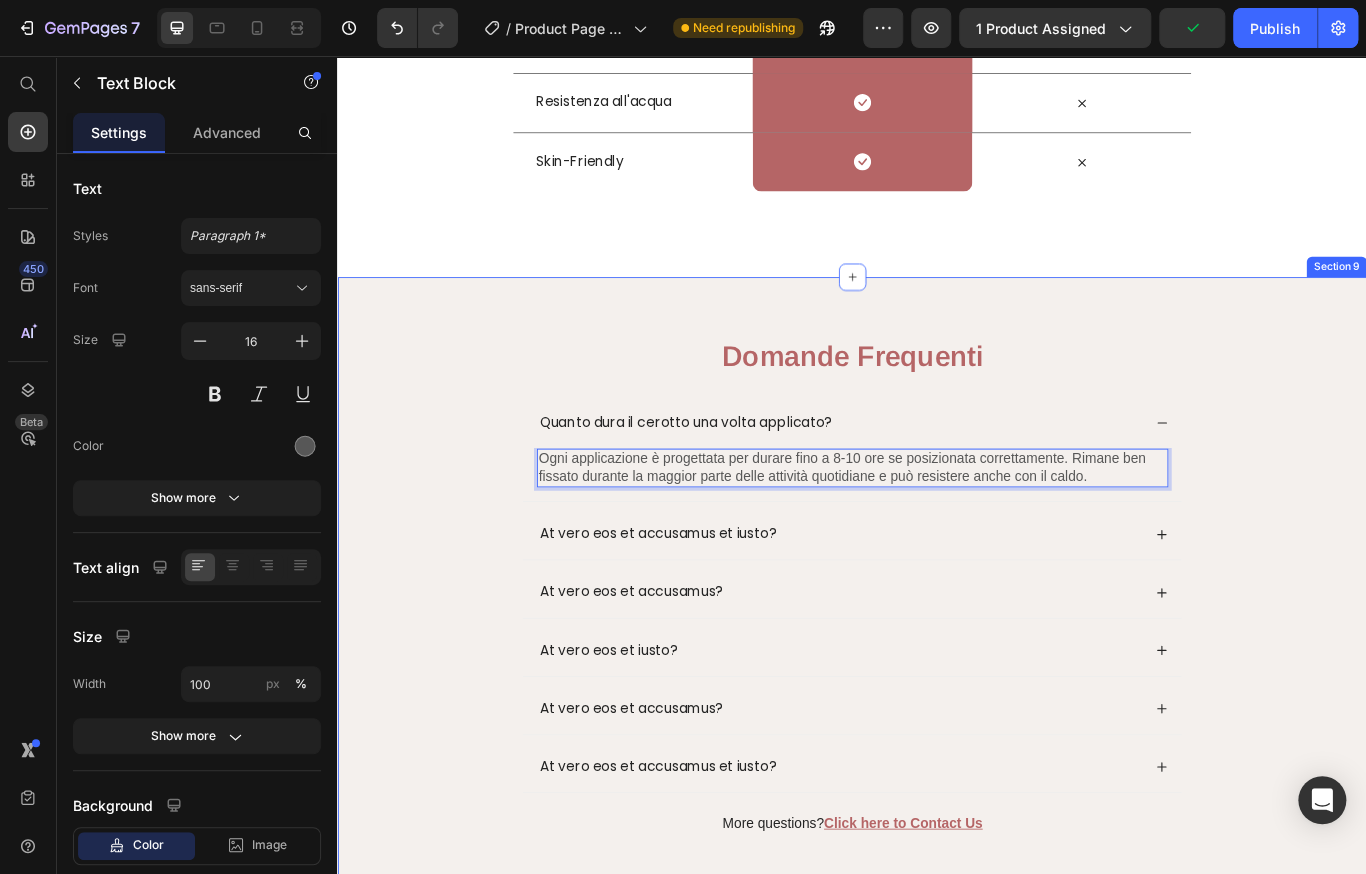 click on "Domande Frequenti Heading
Quanto dura il cerotto una volta applicato? Ogni applicazione è progettata per durare fino a 8-10 ore se posizionata correttamente. Rimane ben fissato durante la maggior parte delle attività quotidiane e può resistere anche con il caldo. Text Block   0
At vero eos et accusamus et iusto?
At vero eos et accusamus?
At vero eos et iusto?
At vero eos et accusamus?
At vero eos et accusamus et iusto? Accordion More questions?  Click here to Contact Us Text Block Row" at bounding box center (937, 690) 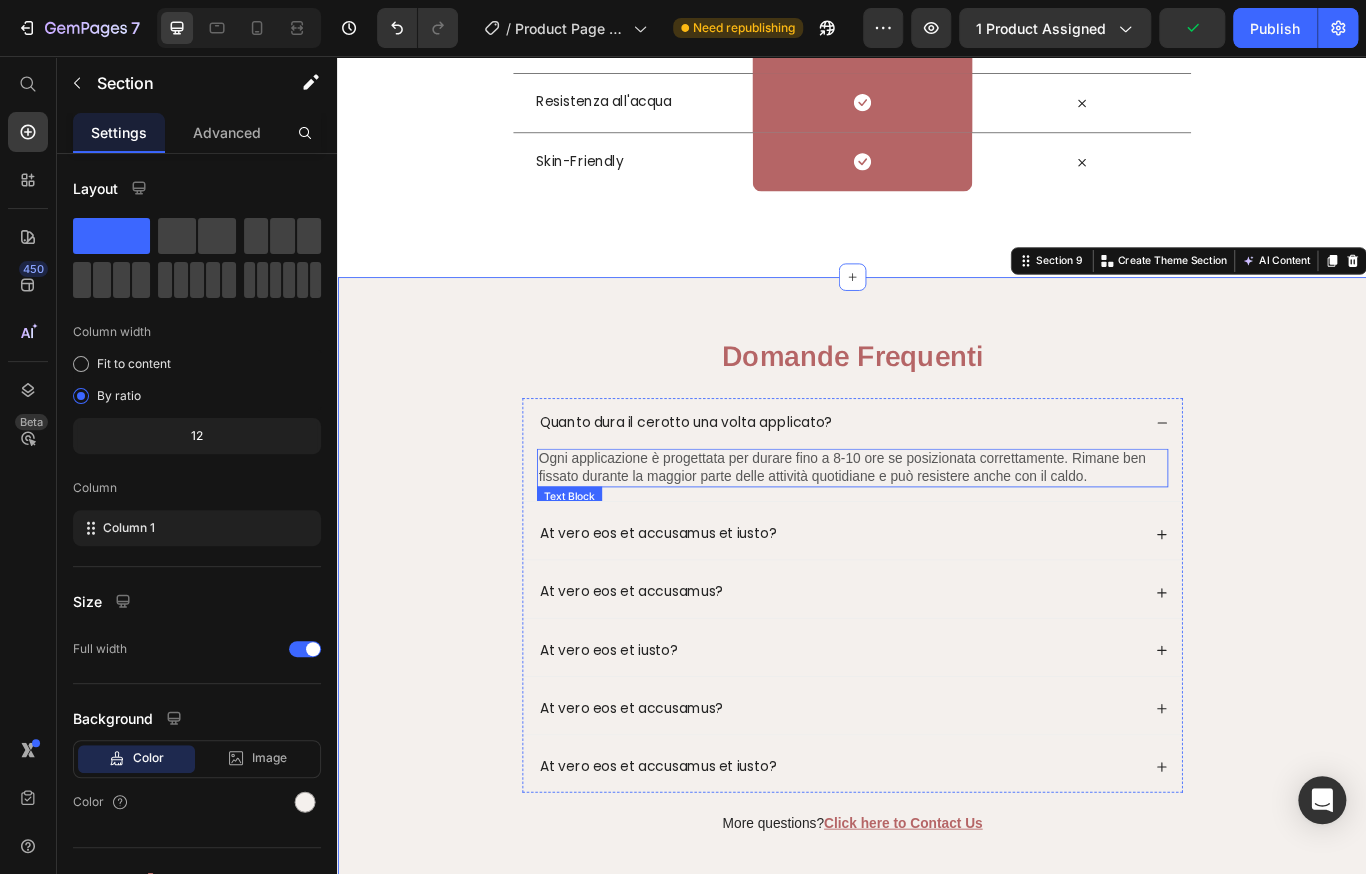 click on "Ogni applicazione è progettata per durare fino a 8-10 ore se posizionata correttamente. Rimane ben fissato durante la maggior parte delle attività quotidiane e può resistere anche con il caldo." at bounding box center (937, 537) 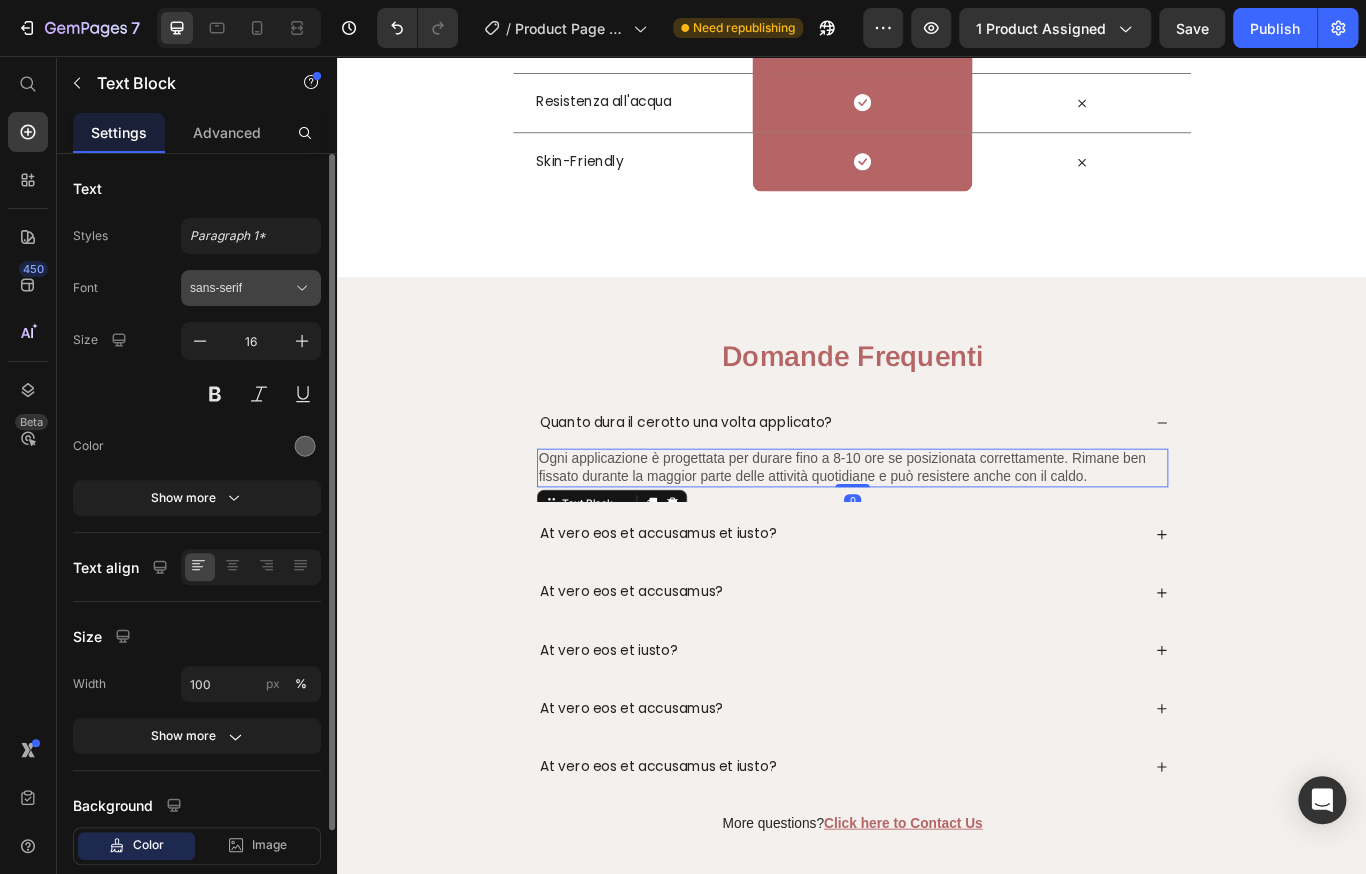 click on "sans-serif" at bounding box center (241, 288) 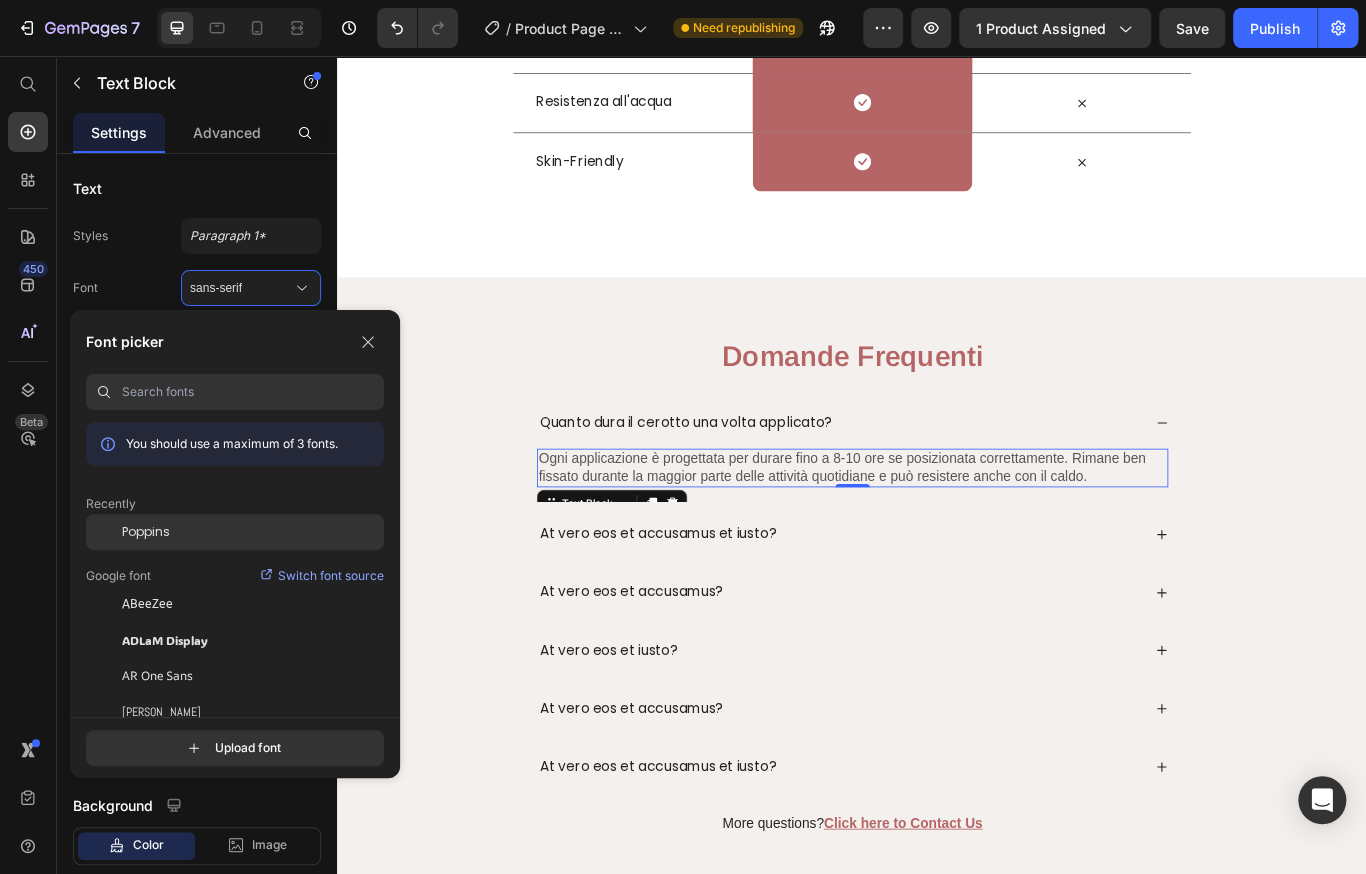 click on "Poppins" 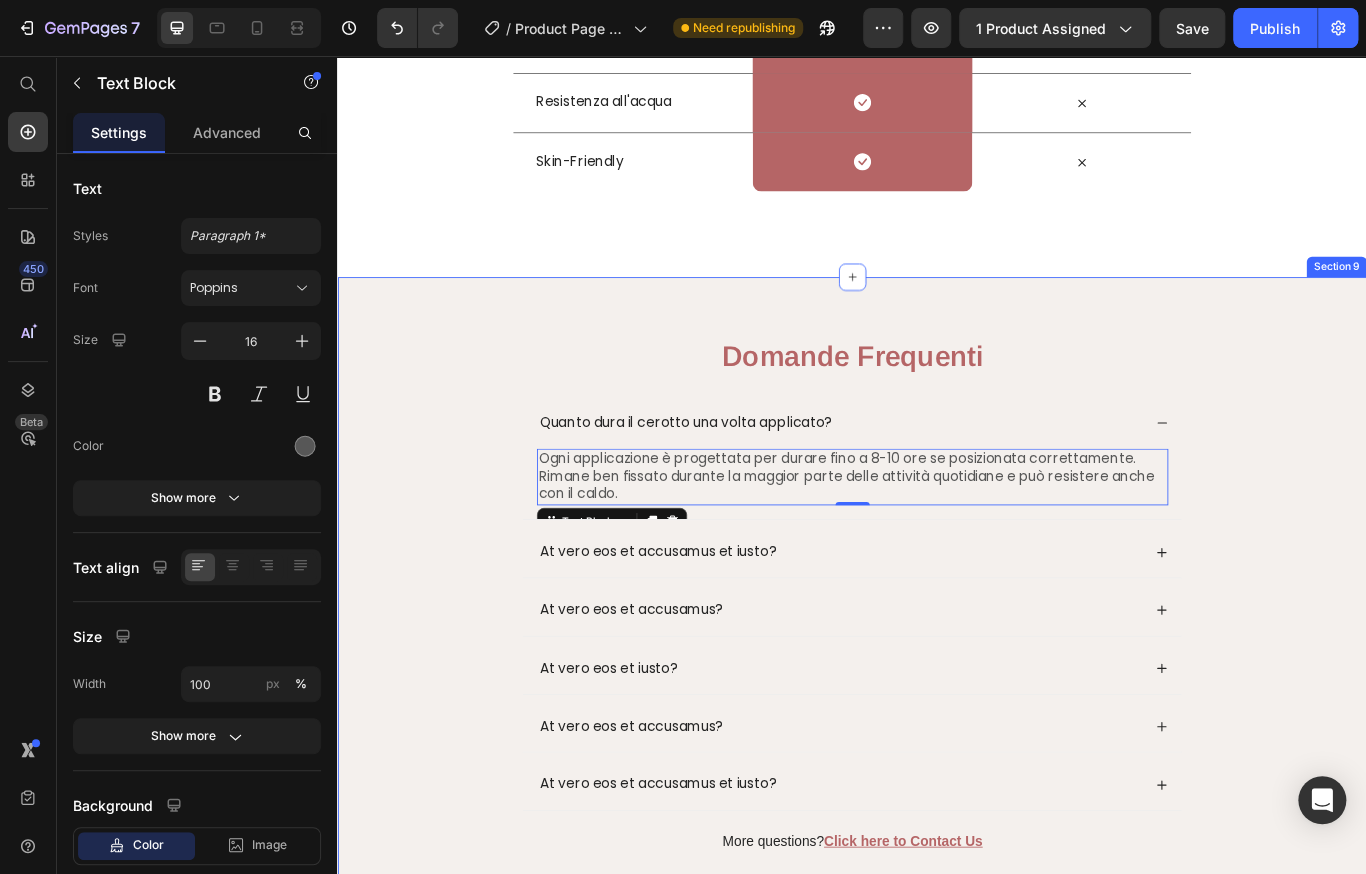 click on "Domande Frequenti Heading
Quanto dura il cerotto una volta applicato? Ogni applicazione è progettata per durare fino a 8-10 ore se posizionata correttamente. Rimane ben fissato durante la maggior parte delle attività quotidiane e può resistere anche con il caldo. Text Block   0
At vero eos et accusamus et iusto?
At vero eos et accusamus?
At vero eos et iusto?
At vero eos et accusamus?
At vero eos et accusamus et iusto? Accordion More questions?  Click here to Contact Us Text Block Row" at bounding box center [937, 700] 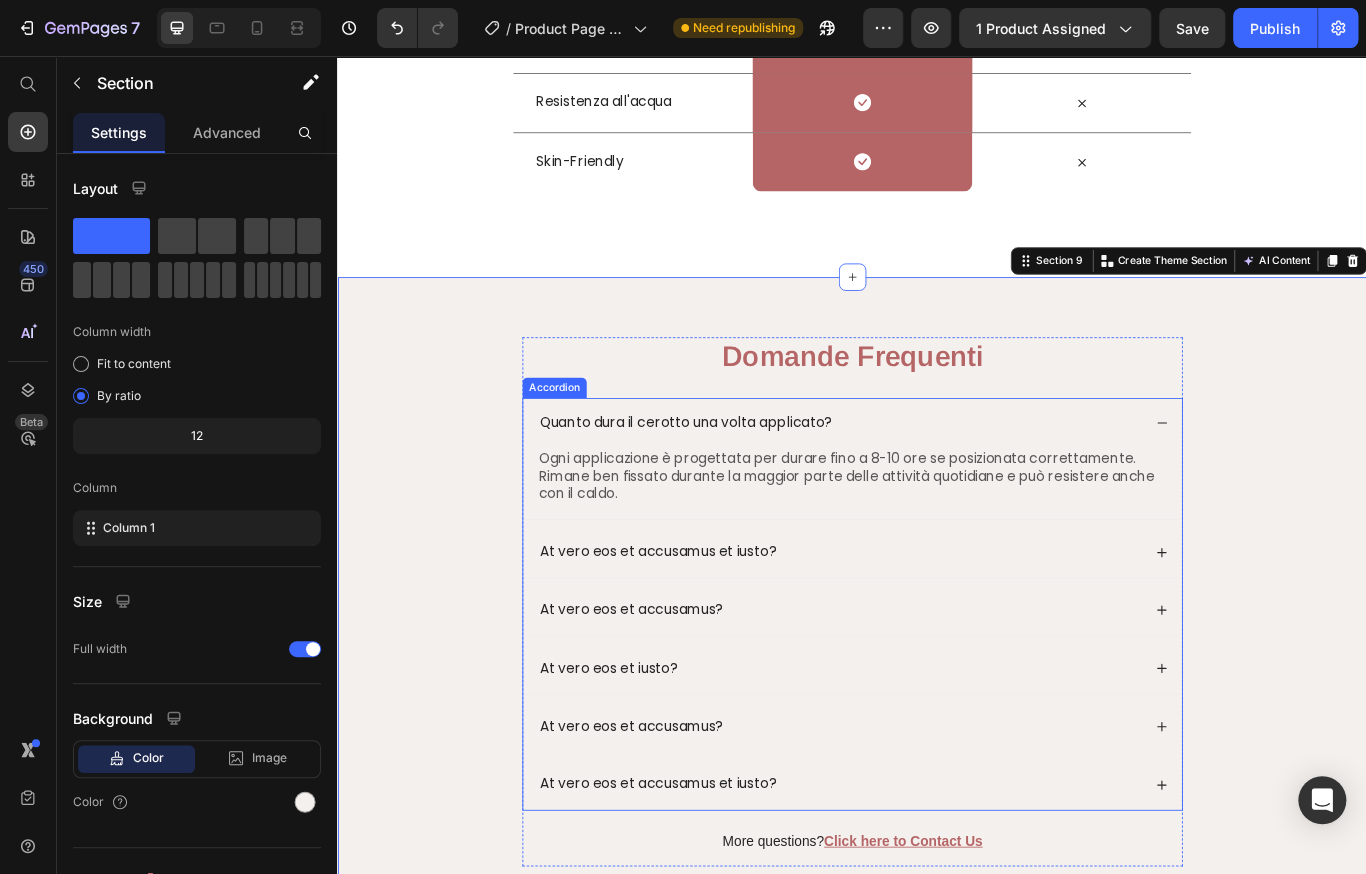 click on "Quanto dura il cerotto una volta applicato?" at bounding box center (742, 484) 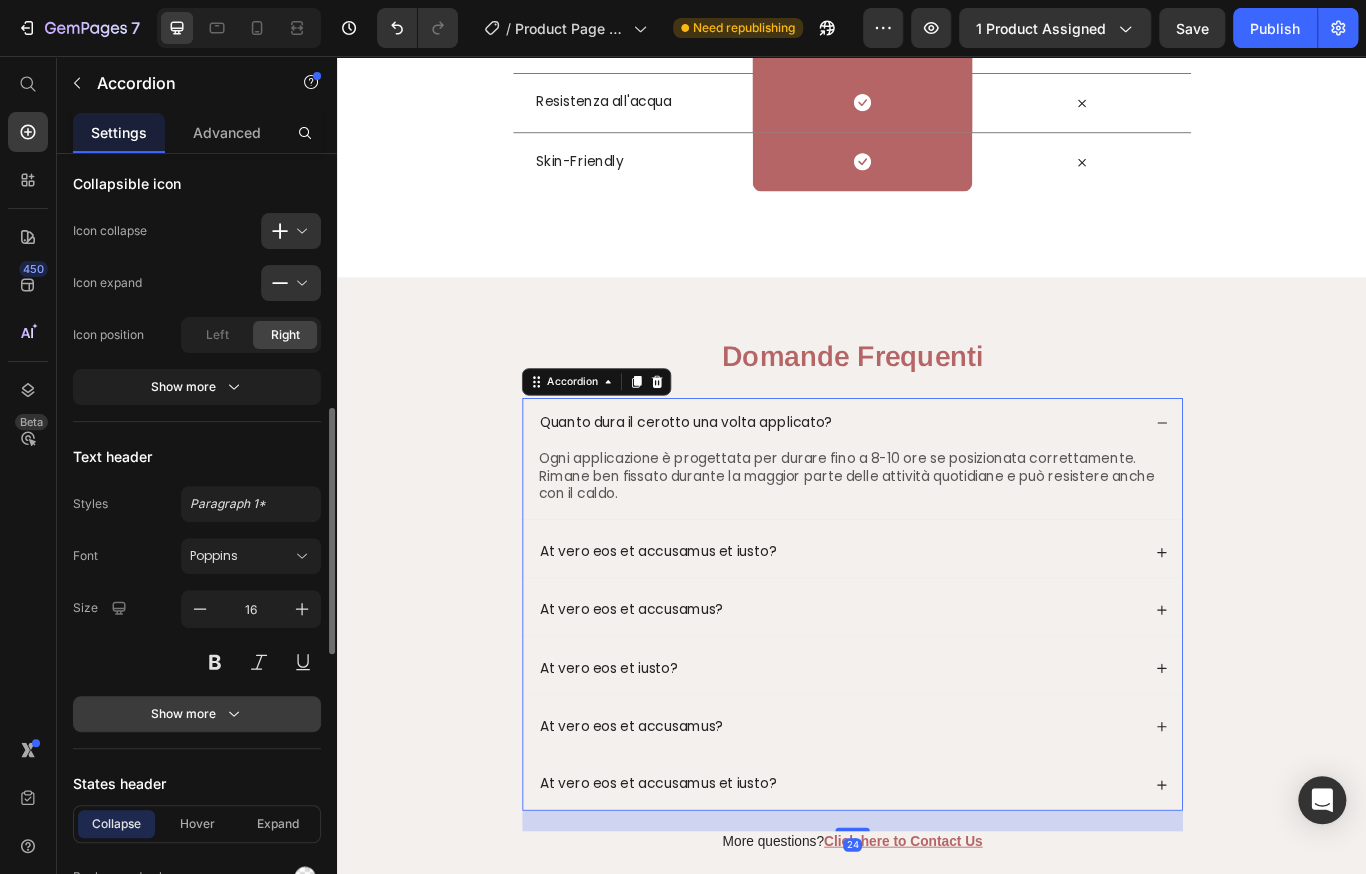scroll, scrollTop: 900, scrollLeft: 0, axis: vertical 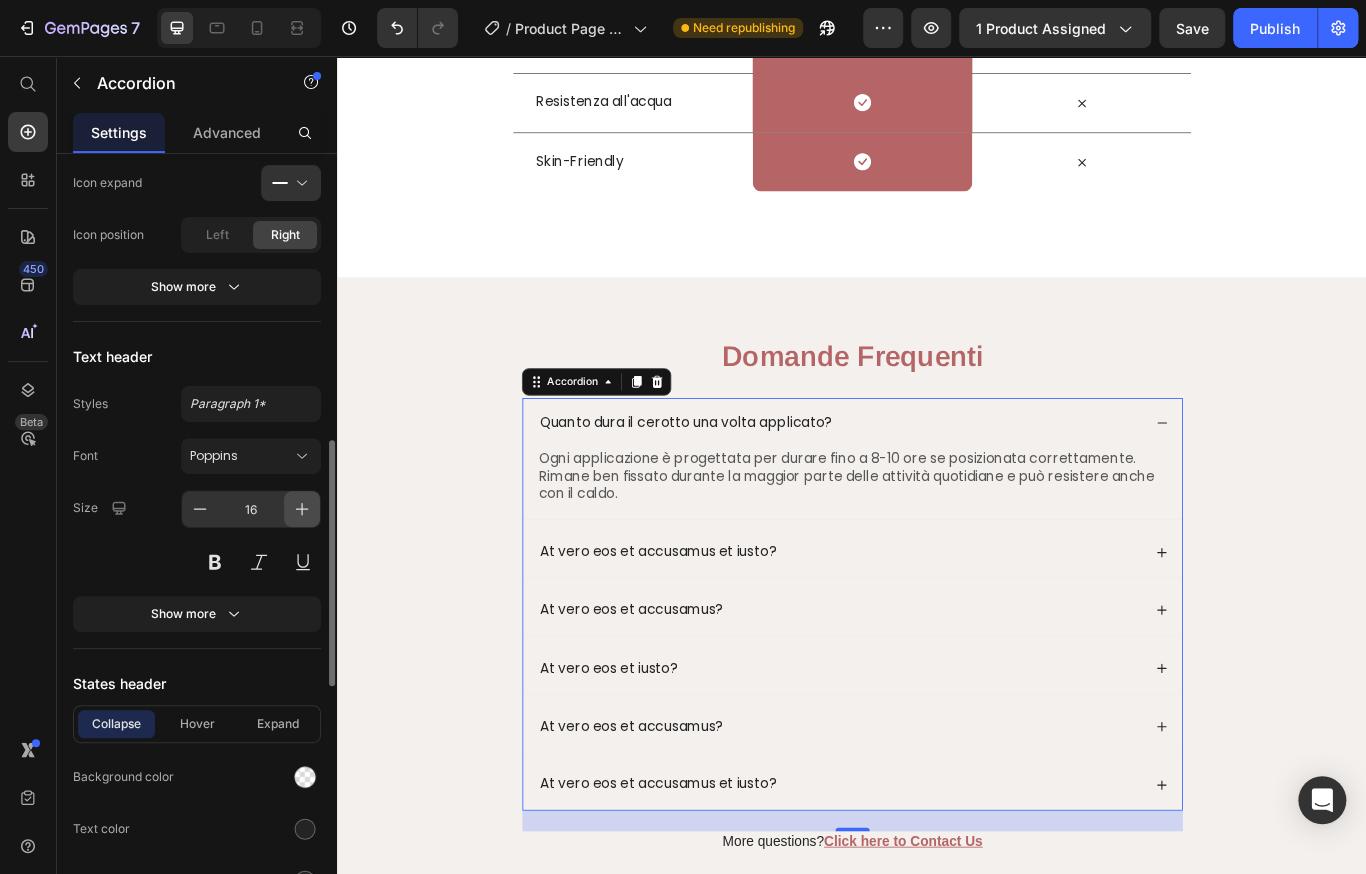 click 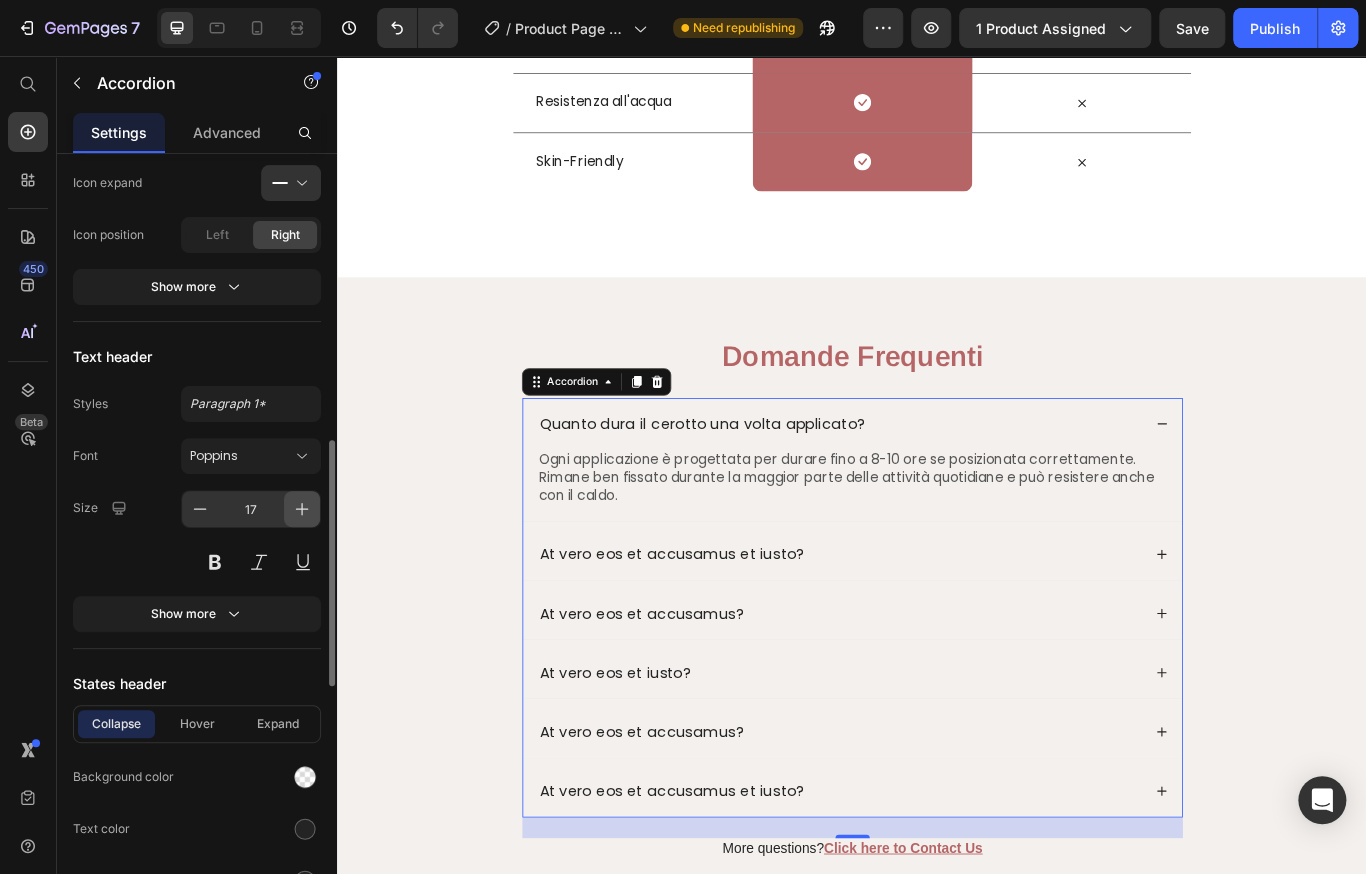 click 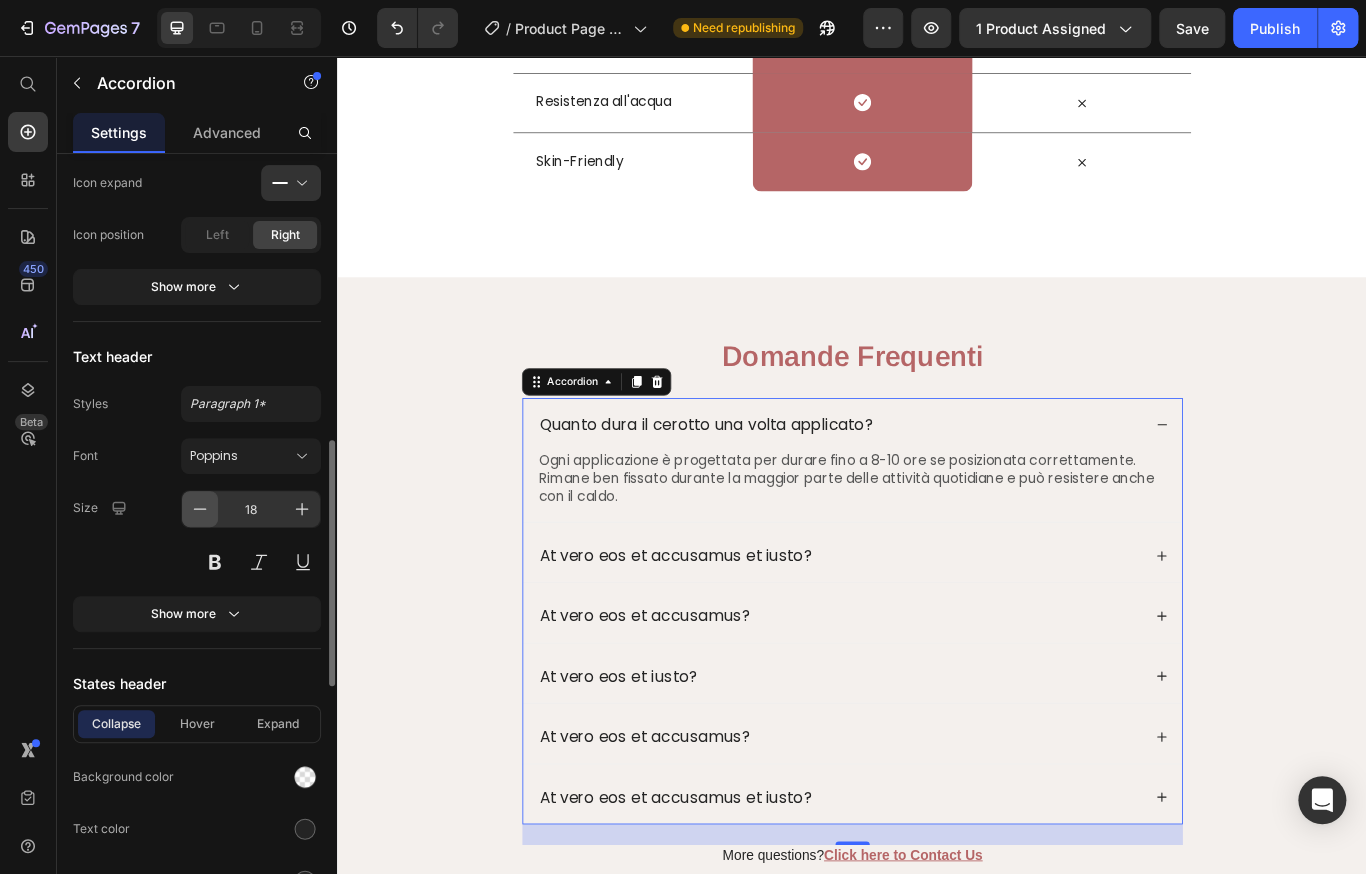 click 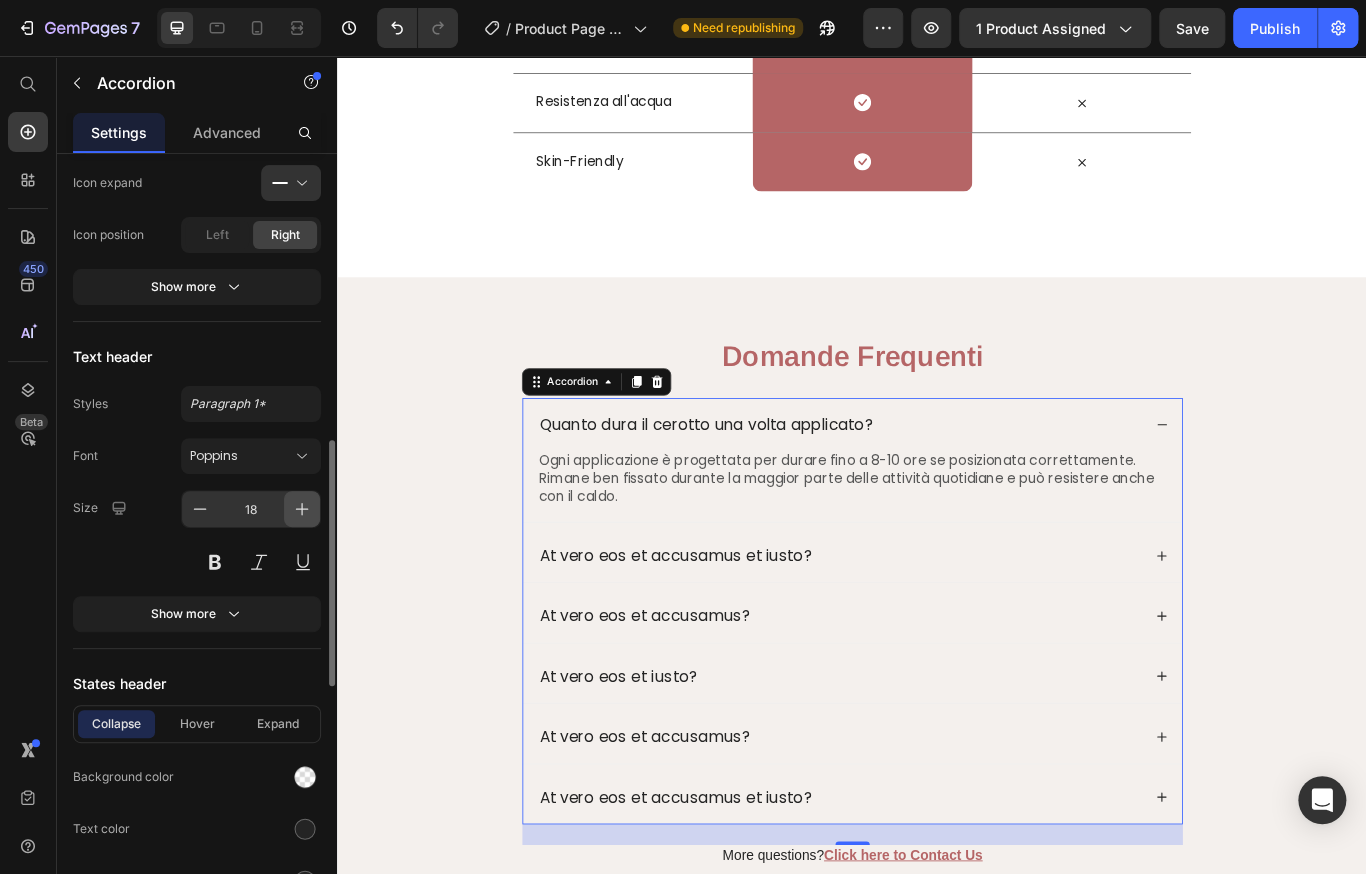 type on "17" 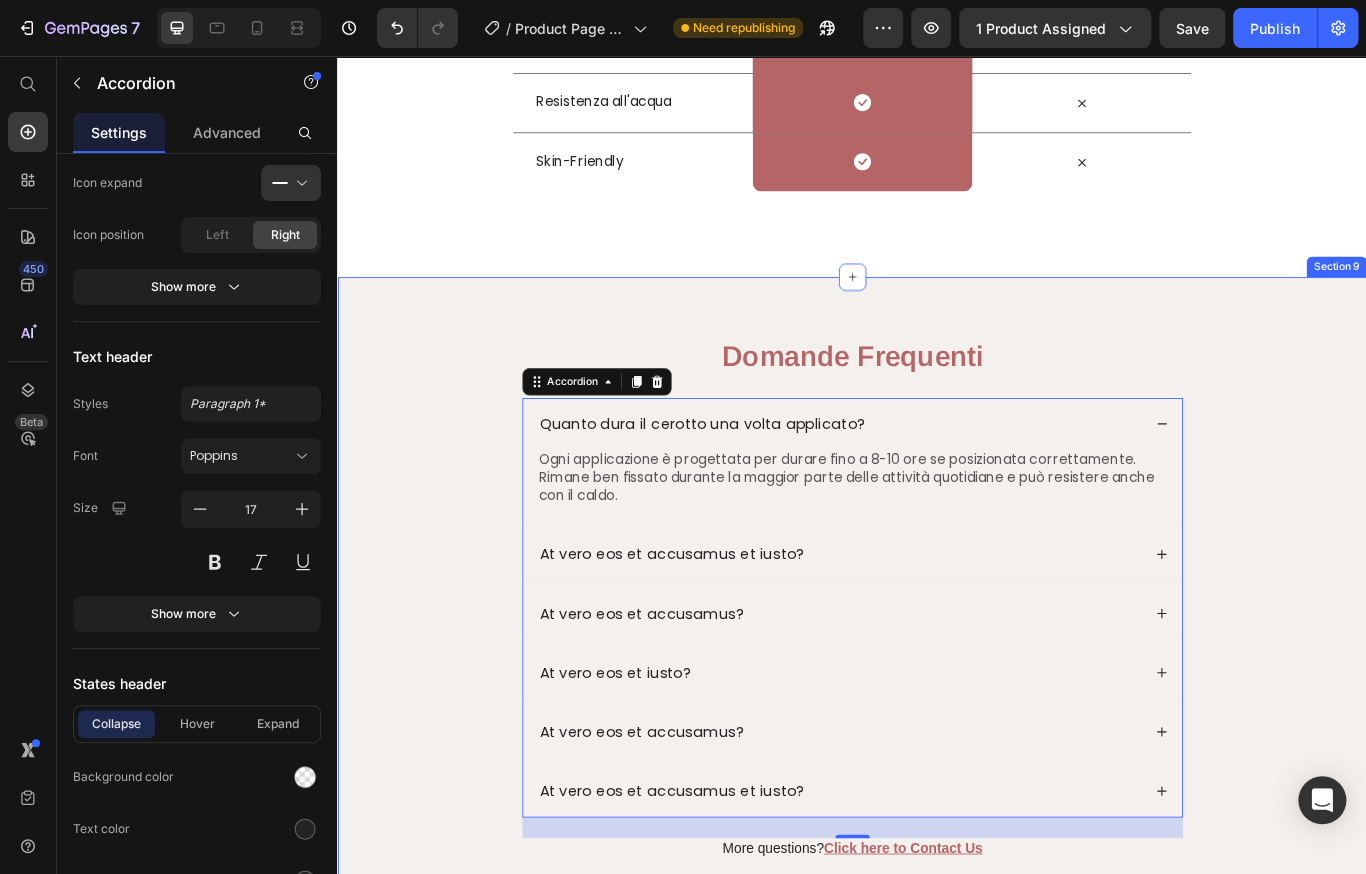 click on "Domande Frequenti Heading
Quanto dura il cerotto una volta applicato? Ogni applicazione è progettata per durare fino a 8-10 ore se posizionata correttamente. Rimane ben fissato durante la maggior parte delle attività quotidiane e può resistere anche con il caldo. Text Block
At vero eos et accusamus et iusto?
At vero eos et accusamus?
At vero eos et iusto?
At vero eos et accusamus?
At vero eos et accusamus et iusto? Accordion   24 More questions?  Click here to Contact Us Text Block Row" at bounding box center [937, 704] 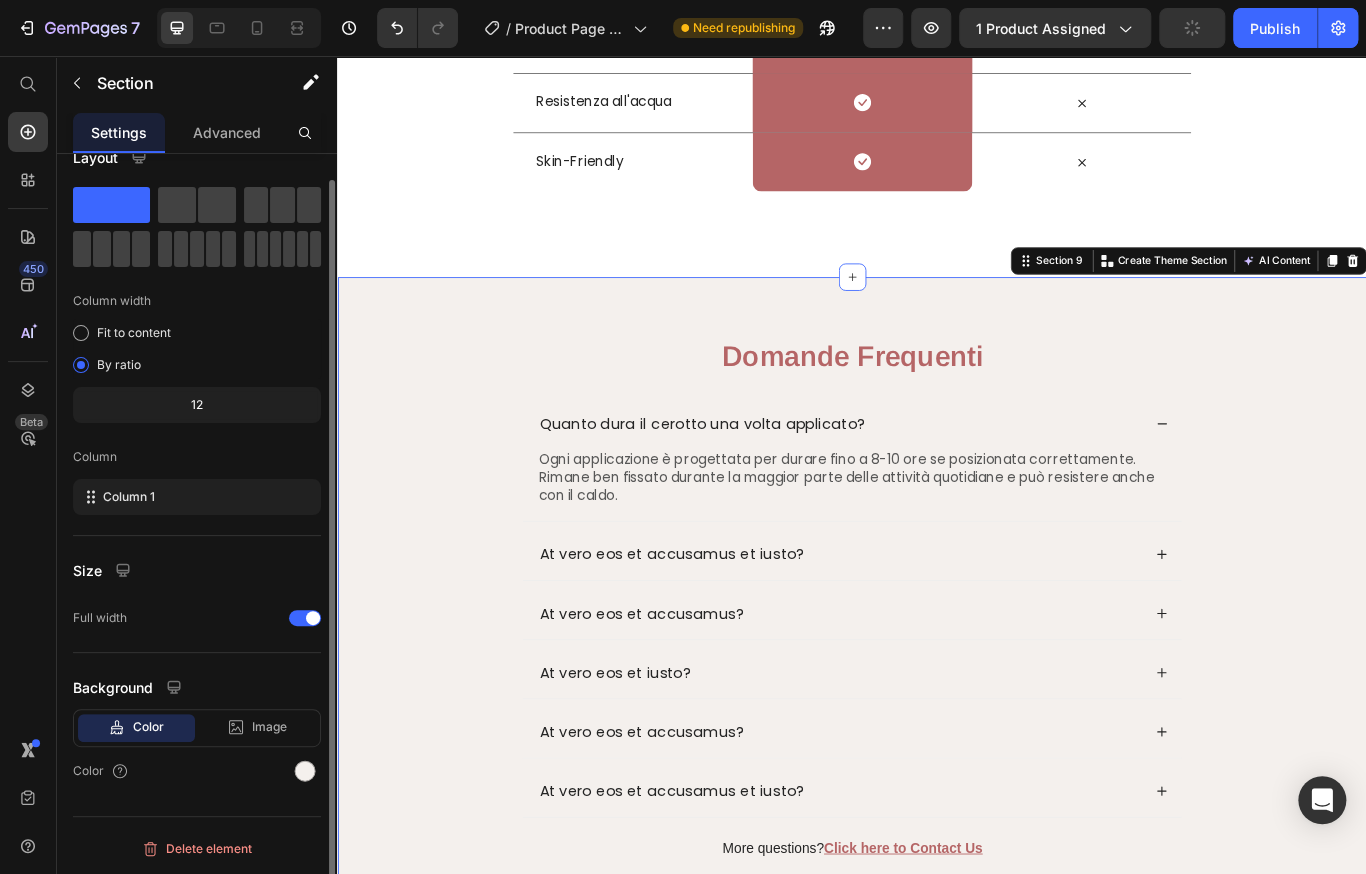 scroll, scrollTop: 0, scrollLeft: 0, axis: both 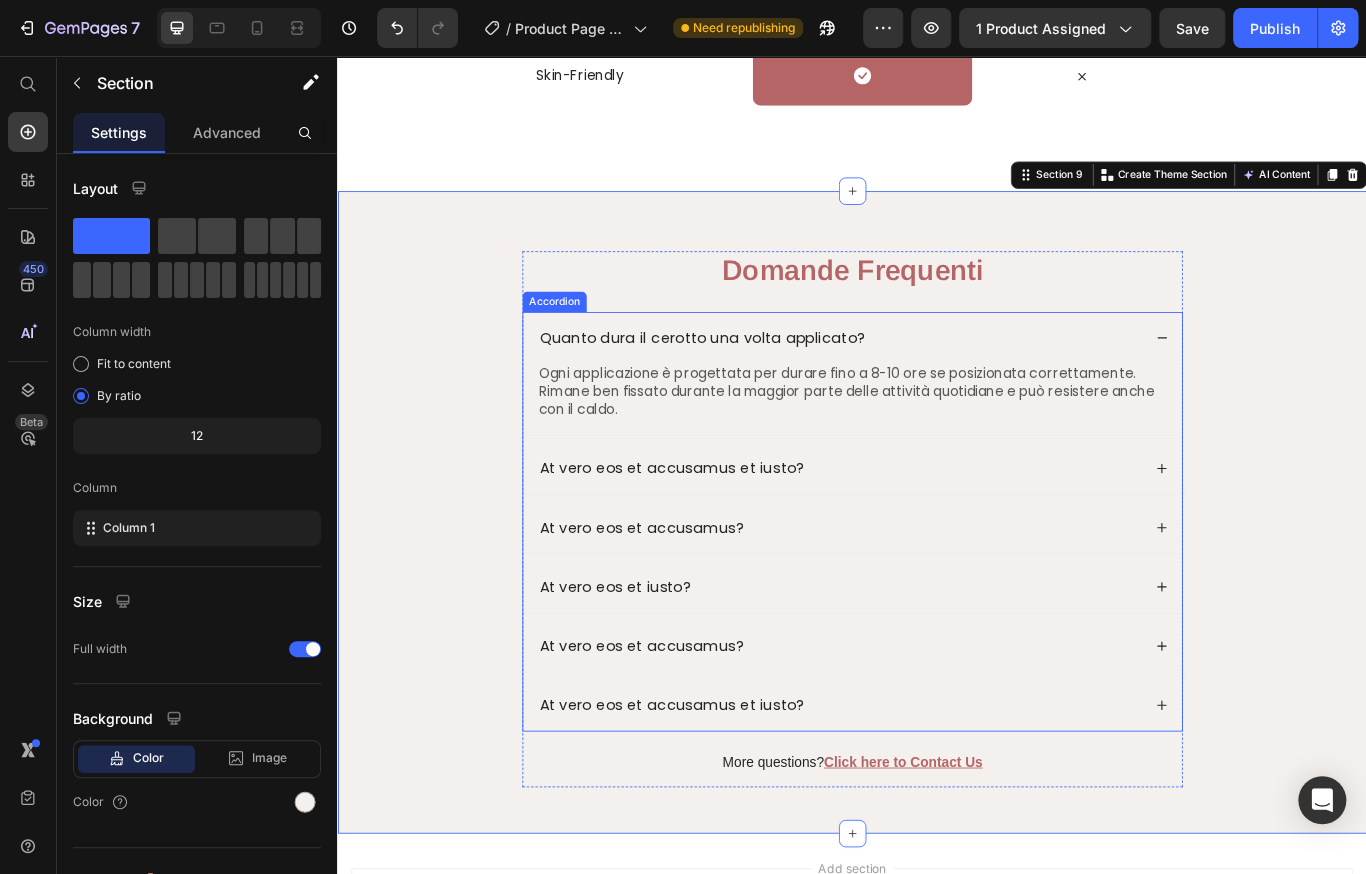 drag, startPoint x: 1199, startPoint y: 560, endPoint x: 749, endPoint y: 560, distance: 450 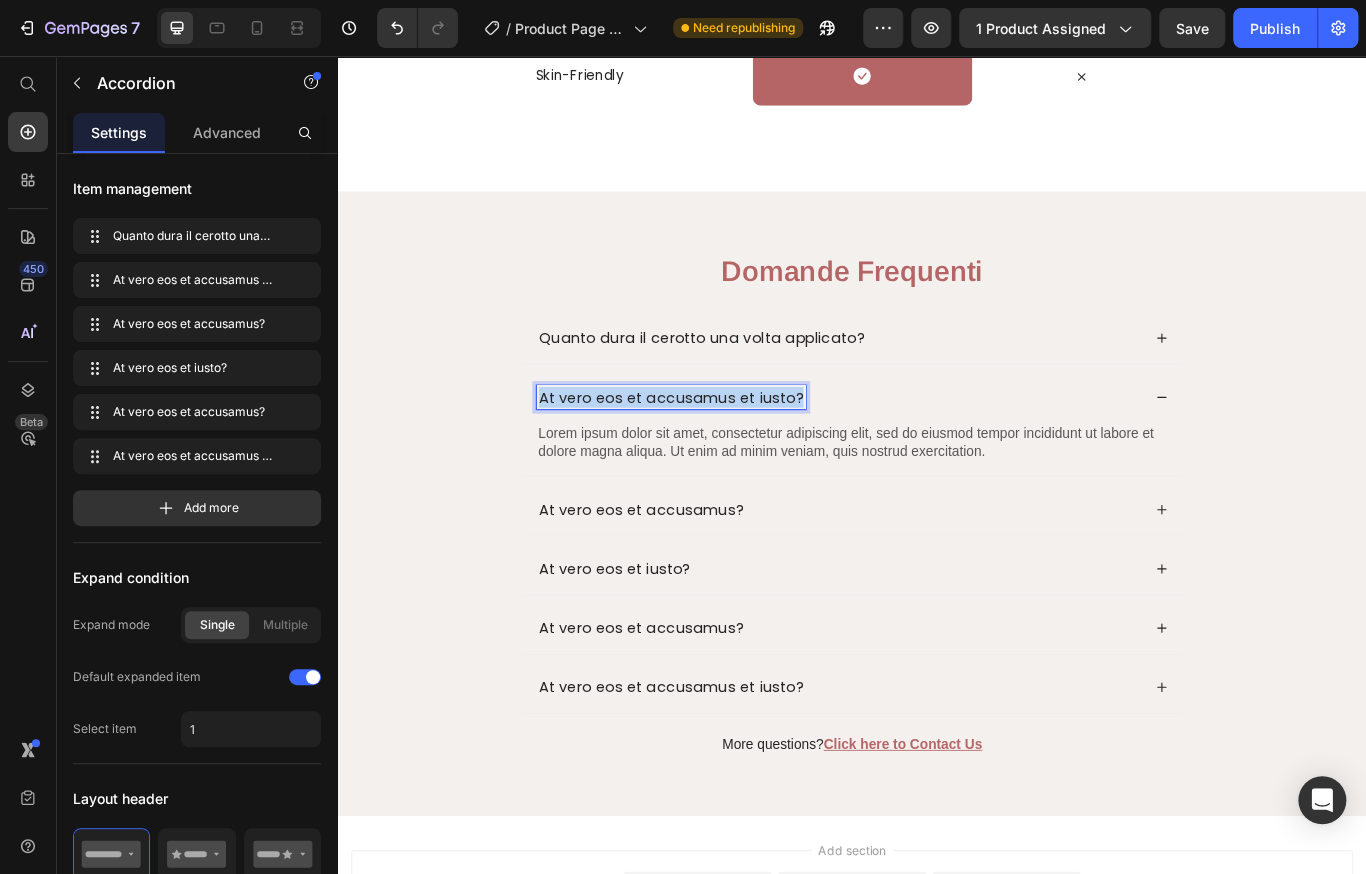scroll, scrollTop: 4517, scrollLeft: 0, axis: vertical 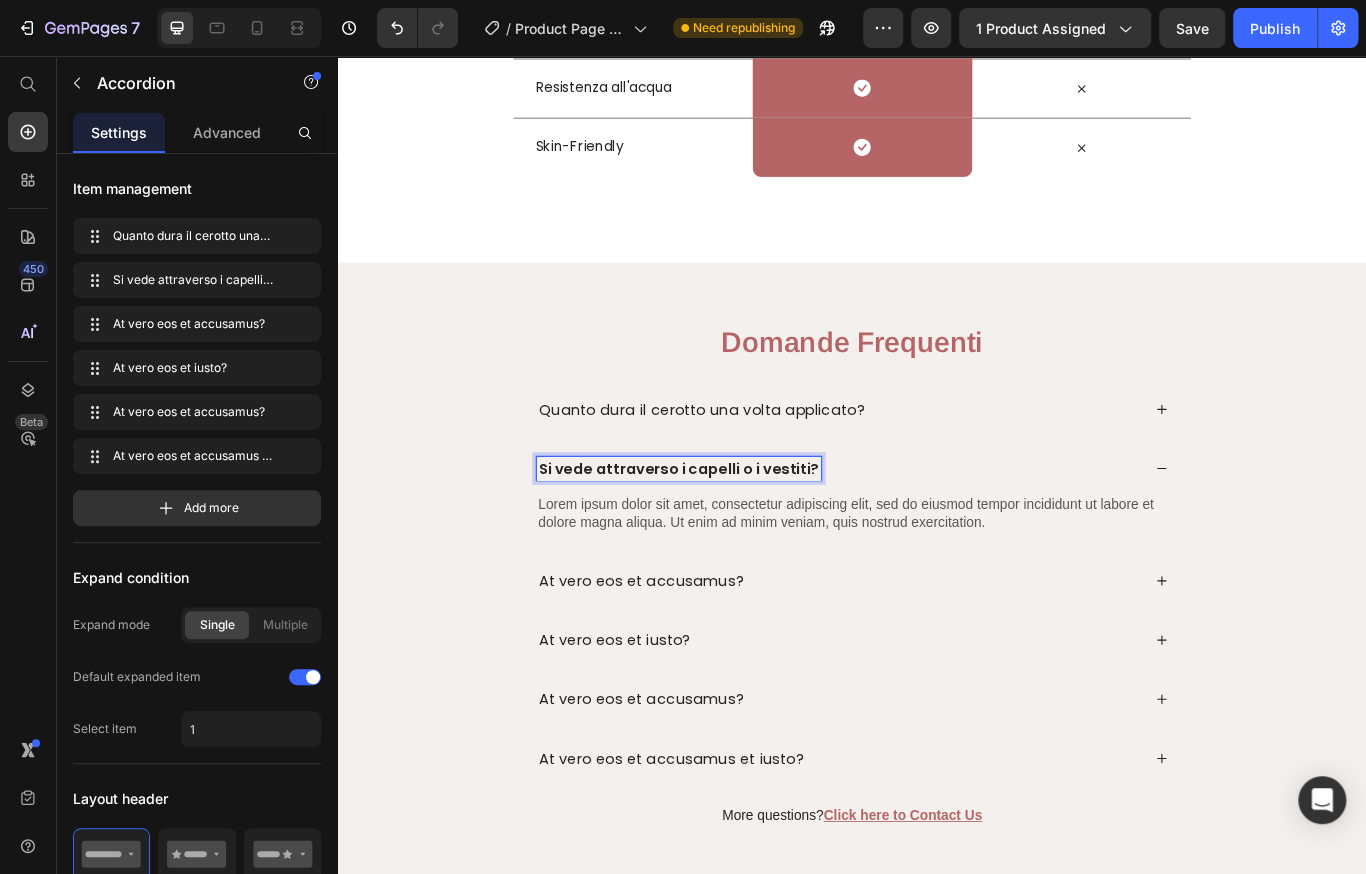 click on "Si vede attraverso i capelli o i vestiti?" at bounding box center (735, 537) 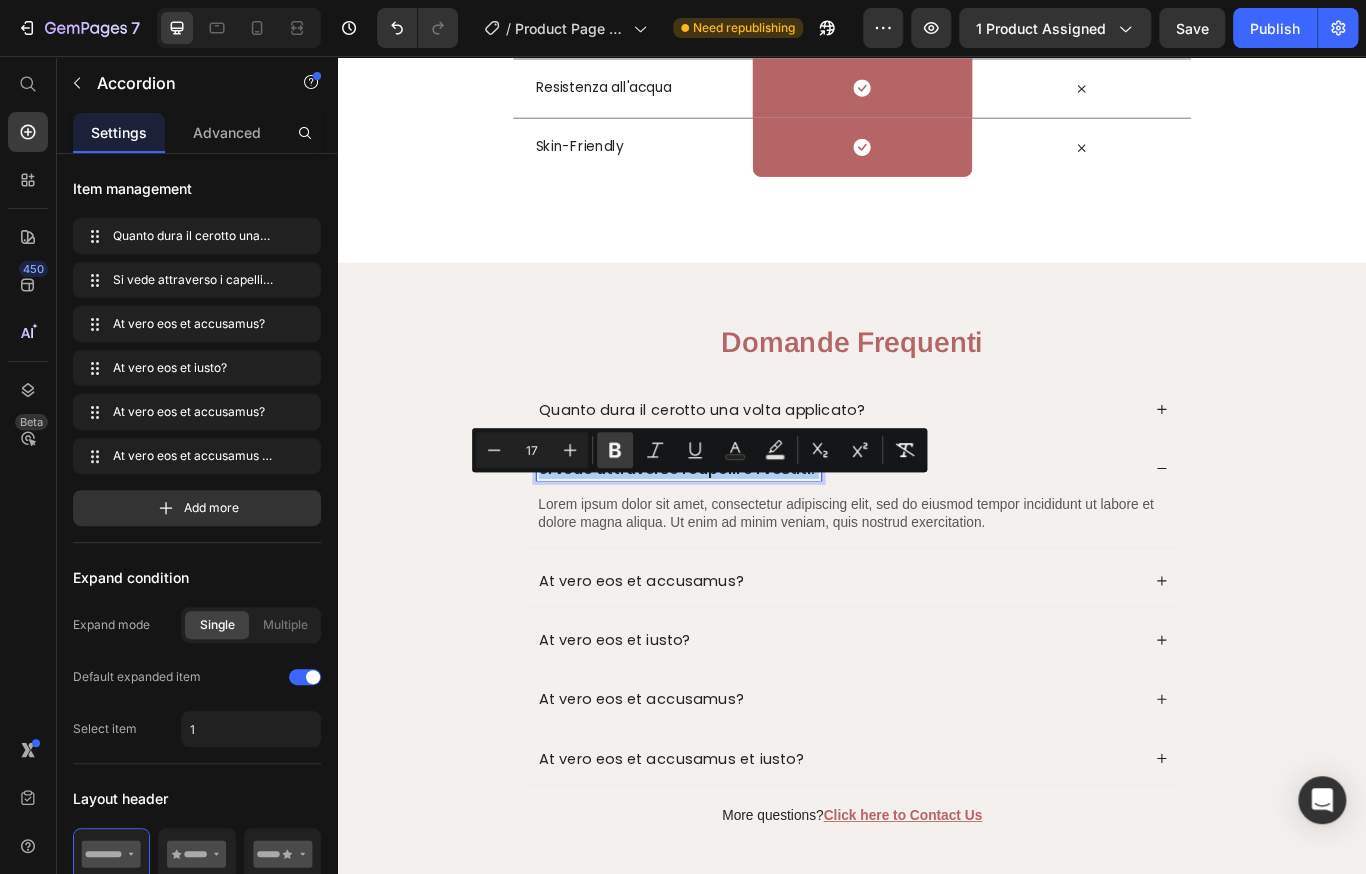 click 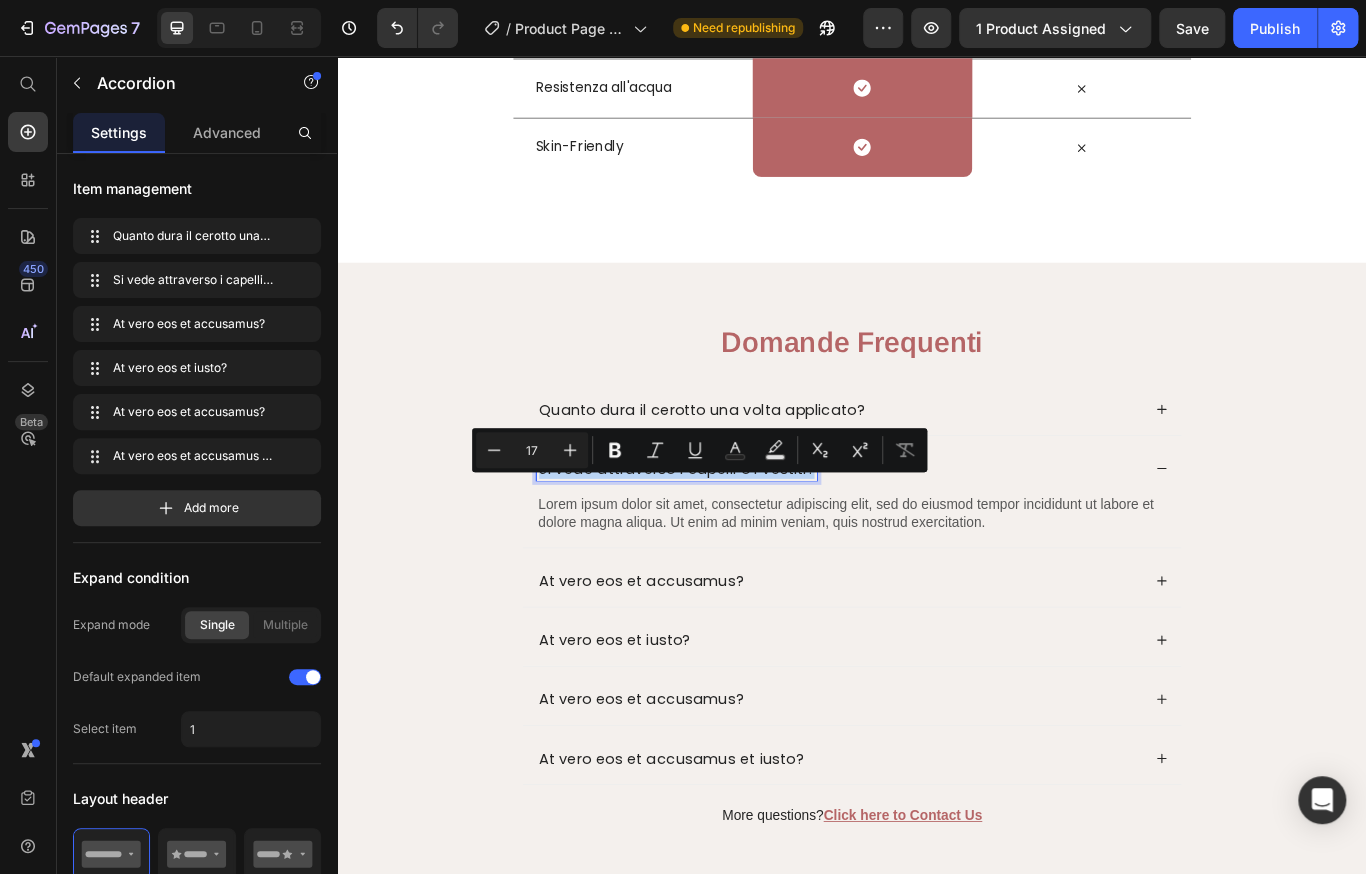 click on "Domande Frequenti Heading
Quanto dura il cerotto una volta applicato?
Si vede attraverso i capelli o i vestiti? Lorem ipsum dolor sit amet, consectetur adipiscing elit, sed do eiusmod tempor incididunt ut labore et dolore magna aliqua. Ut enim ad minim veniam, quis nostrud exercitation. Text Block
At vero eos et accusamus?
At vero eos et iusto?
At vero eos et accusamus?
At vero eos et accusamus et iusto? Accordion   24 More questions?  Click here to Contact Us Text Block Row" at bounding box center [937, 677] 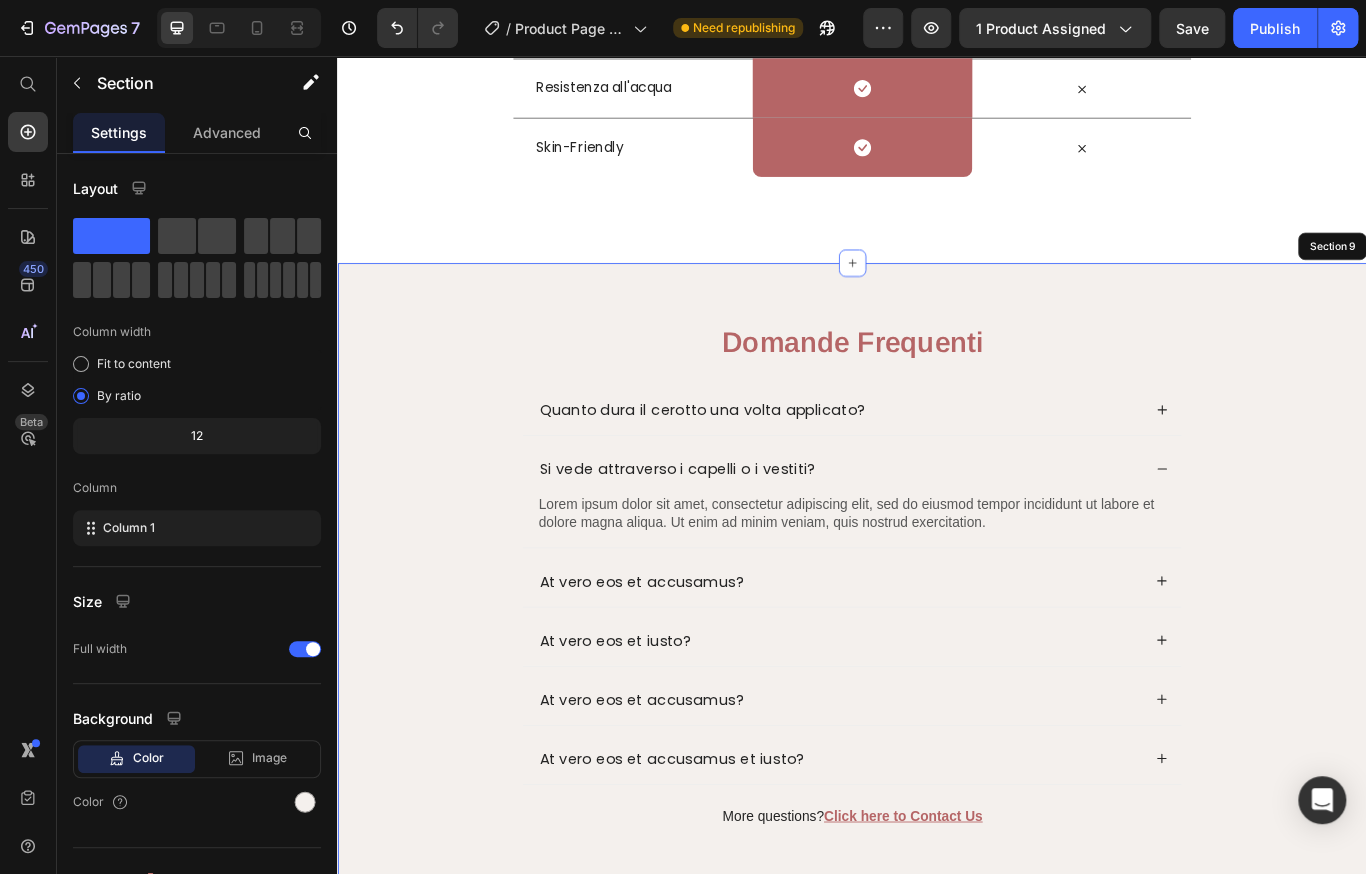 click on "Domande Frequenti Heading
Quanto dura il cerotto una volta applicato?
Si vede attraverso i capelli o i vestiti? Lorem ipsum dolor sit amet, consectetur adipiscing elit, sed do eiusmod tempor incididunt ut labore et dolore magna aliqua. Ut enim ad minim veniam, quis nostrud exercitation. Text Block
At vero eos et accusamus?
At vero eos et iusto?
At vero eos et accusamus?
At vero eos et accusamus et iusto? Accordion   24 More questions?  Click here to Contact Us Text Block Row" at bounding box center (937, 677) 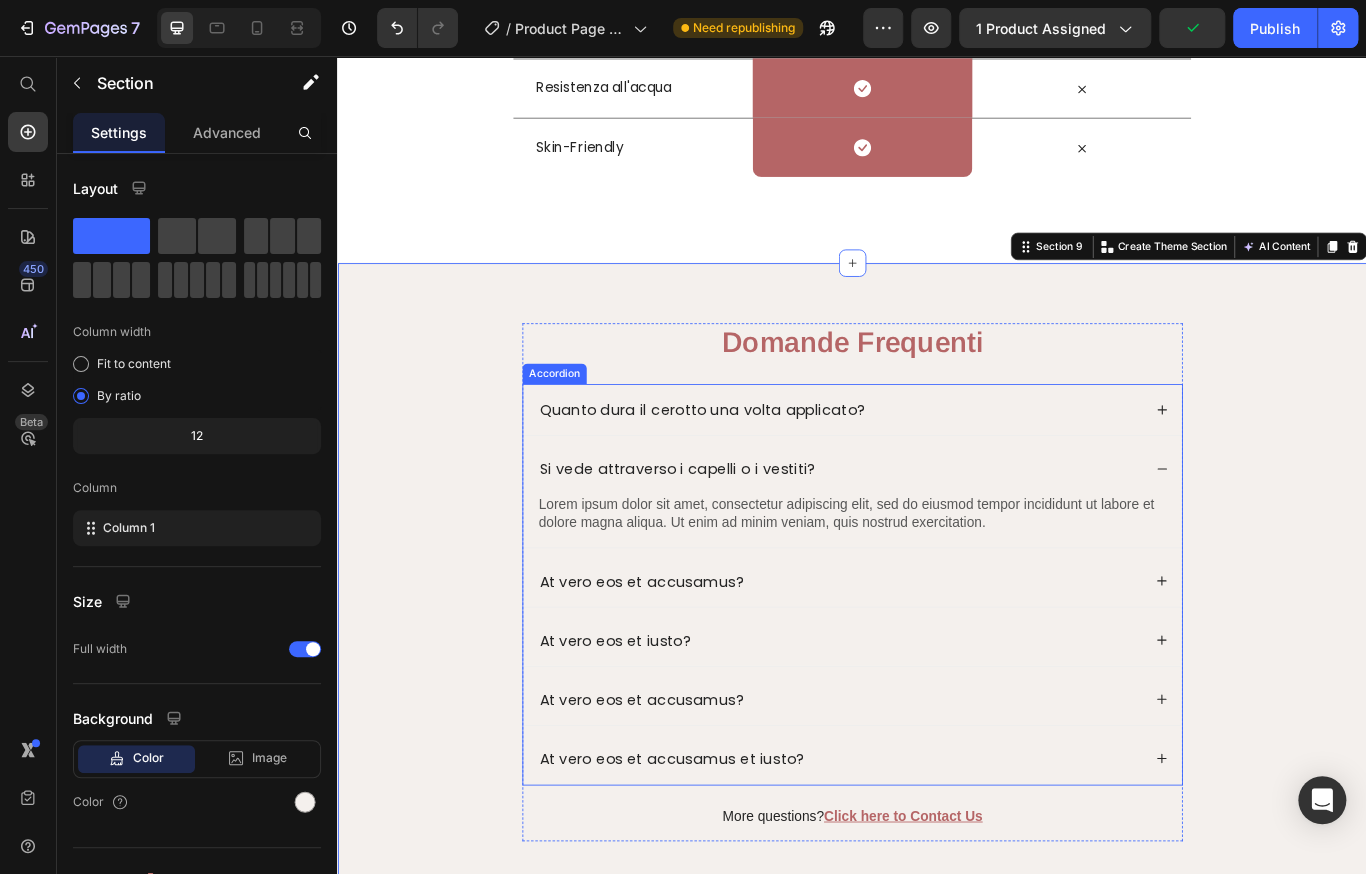 click on "Lorem ipsum dolor sit amet, consectetur adipiscing elit, sed do eiusmod tempor incididunt ut labore et dolore magna aliqua. Ut enim ad minim veniam, quis nostrud exercitation." at bounding box center [937, 590] 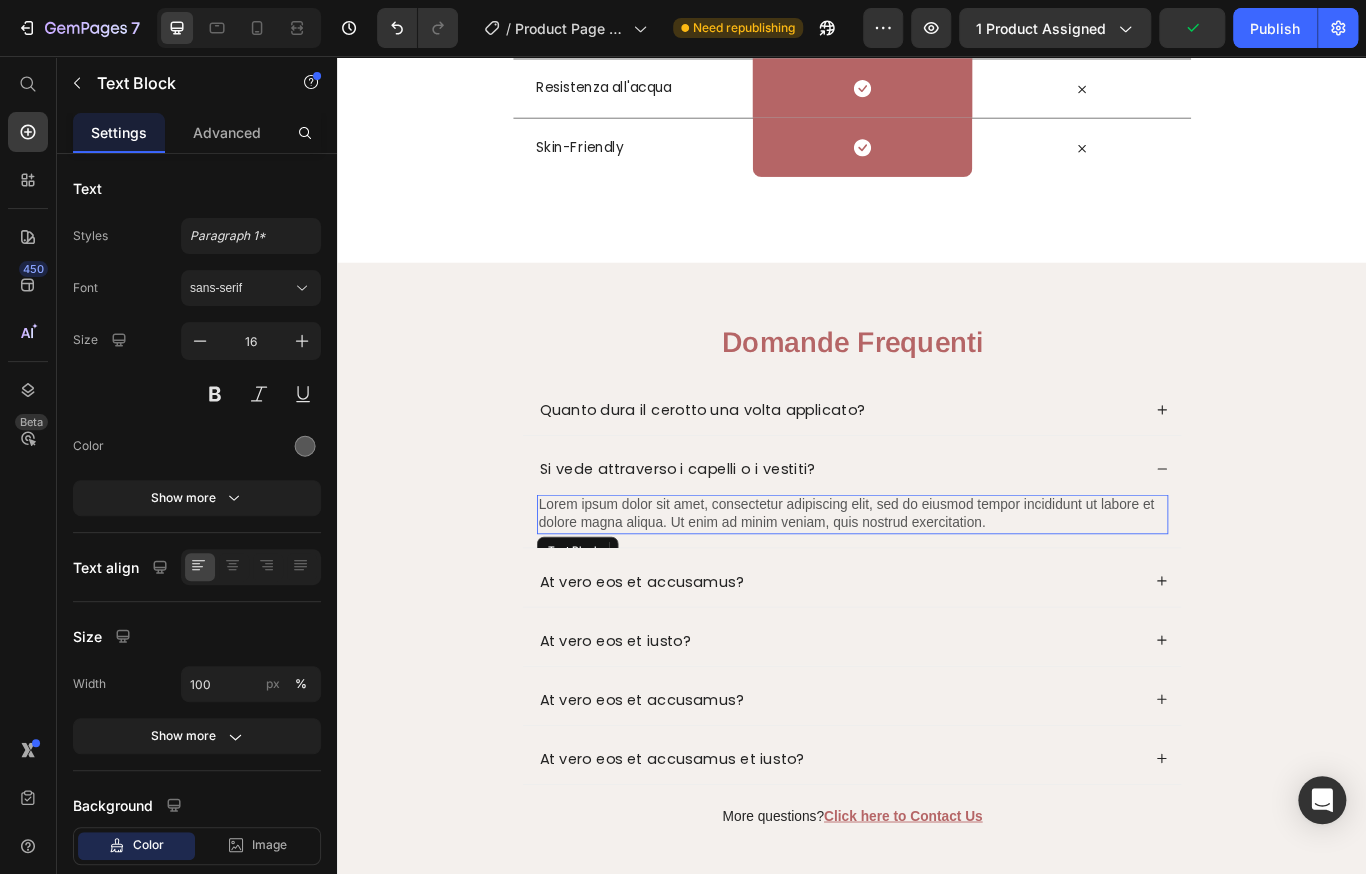 click on "Lorem ipsum dolor sit amet, consectetur adipiscing elit, sed do eiusmod tempor incididunt ut labore et dolore magna aliqua. Ut enim ad minim veniam, quis nostrud exercitation." at bounding box center [937, 590] 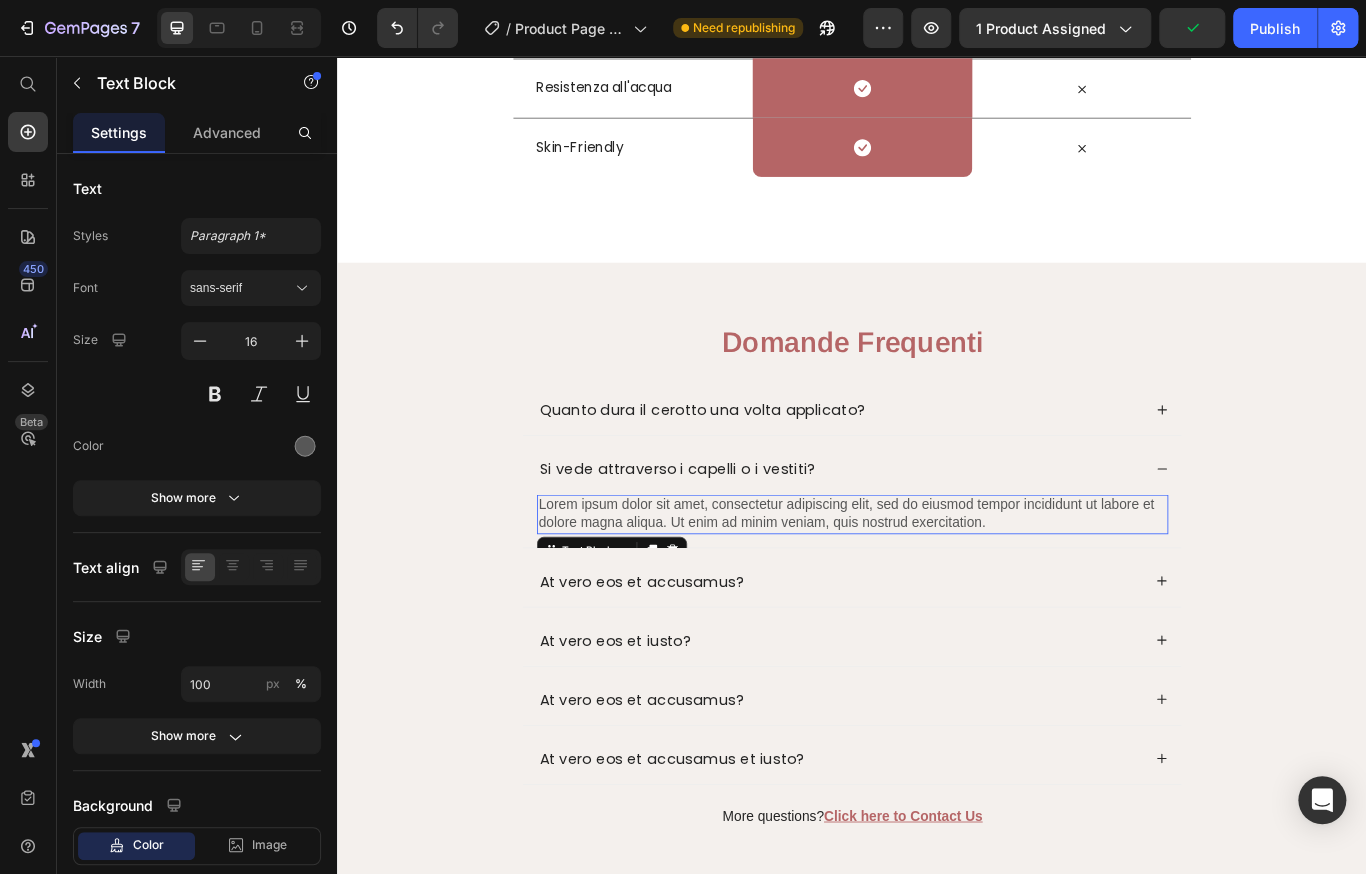 click on "Lorem ipsum dolor sit amet, consectetur adipiscing elit, sed do eiusmod tempor incididunt ut labore et dolore magna aliqua. Ut enim ad minim veniam, quis nostrud exercitation." at bounding box center (937, 590) 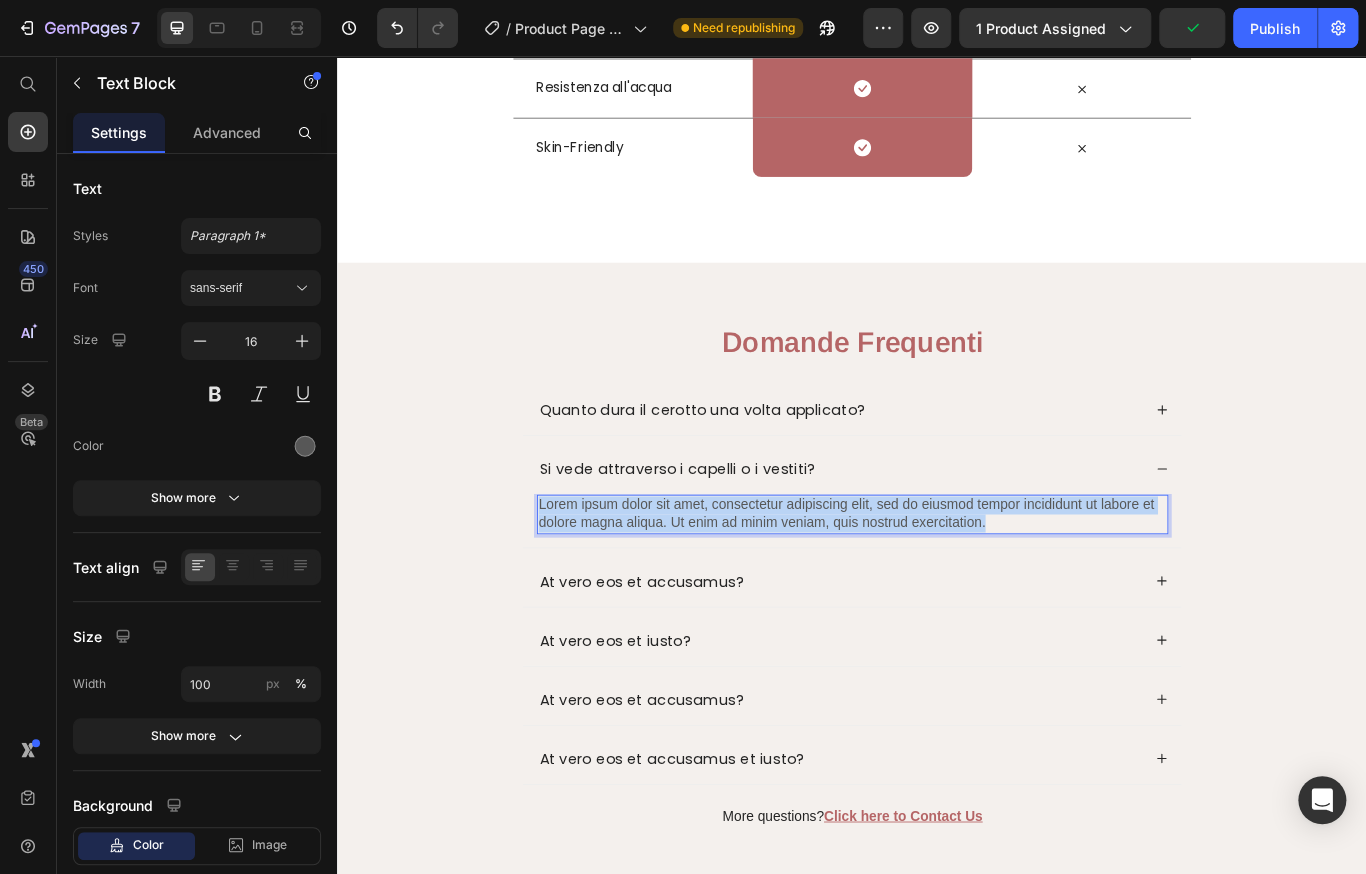 click on "Lorem ipsum dolor sit amet, consectetur adipiscing elit, sed do eiusmod tempor incididunt ut labore et dolore magna aliqua. Ut enim ad minim veniam, quis nostrud exercitation." at bounding box center [937, 590] 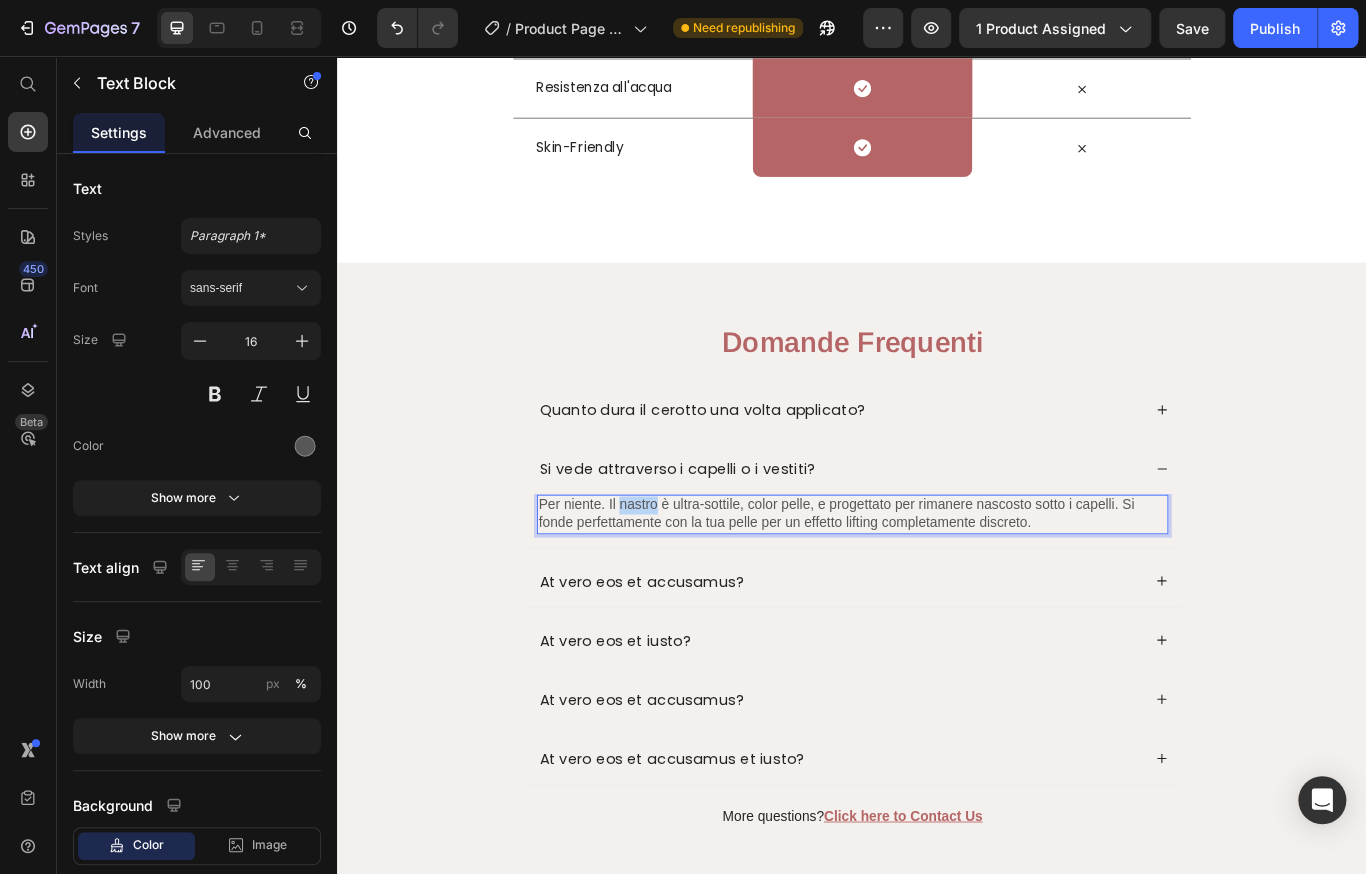 drag, startPoint x: 702, startPoint y: 599, endPoint x: 660, endPoint y: 601, distance: 42.047592 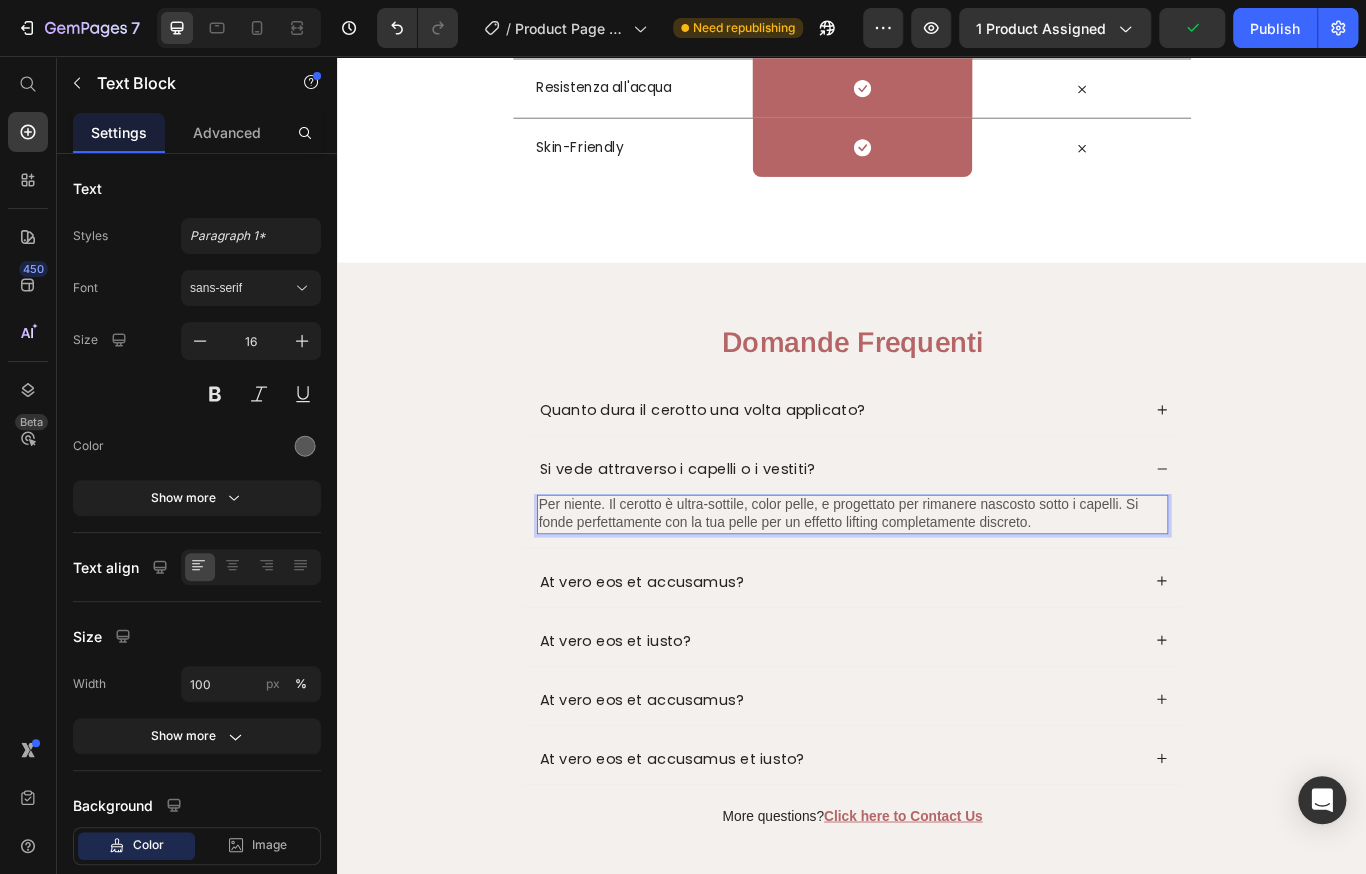 click on "Per niente. Il cerotto è ultra-sottile, color pelle, e progettato per rimanere nascosto sotto i capelli. Si fonde perfettamente con la tua pelle per un effetto lifting completamente discreto." at bounding box center (937, 590) 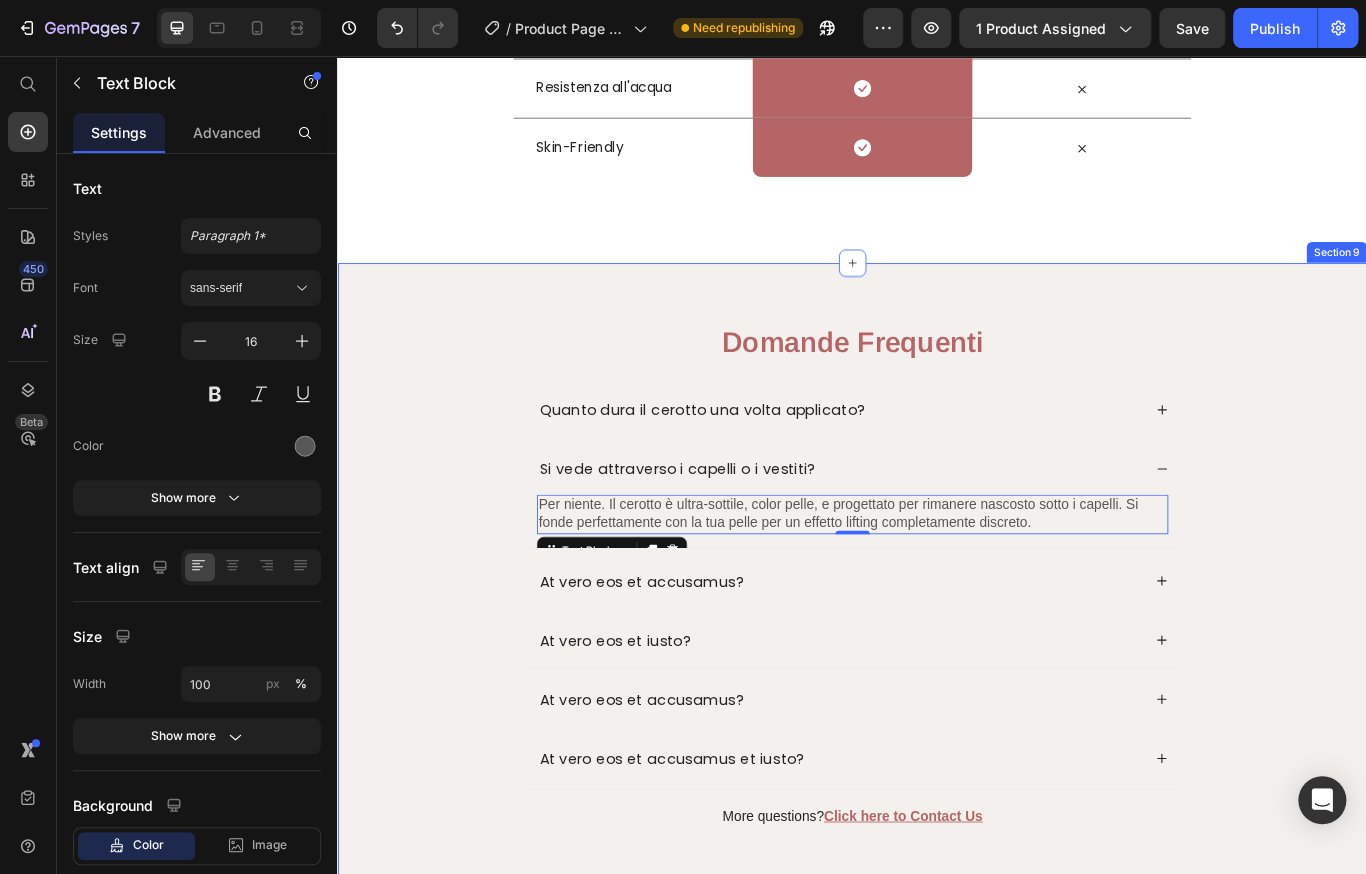 click on "Domande Frequenti Heading
Quanto dura il cerotto una volta applicato?
Si vede attraverso i capelli o i vestiti? Per niente. Il cerotto è ultra-sottile, color pelle, e progettato per rimanere nascosto sotto i capelli. Si fonde perfettamente con la tua pelle per un effetto lifting completamente discreto. Text Block   0
At vero eos et accusamus?
At vero eos et iusto?
At vero eos et accusamus?
At vero eos et accusamus et iusto? Accordion More questions?  Click here to Contact Us Text Block Row" at bounding box center [937, 677] 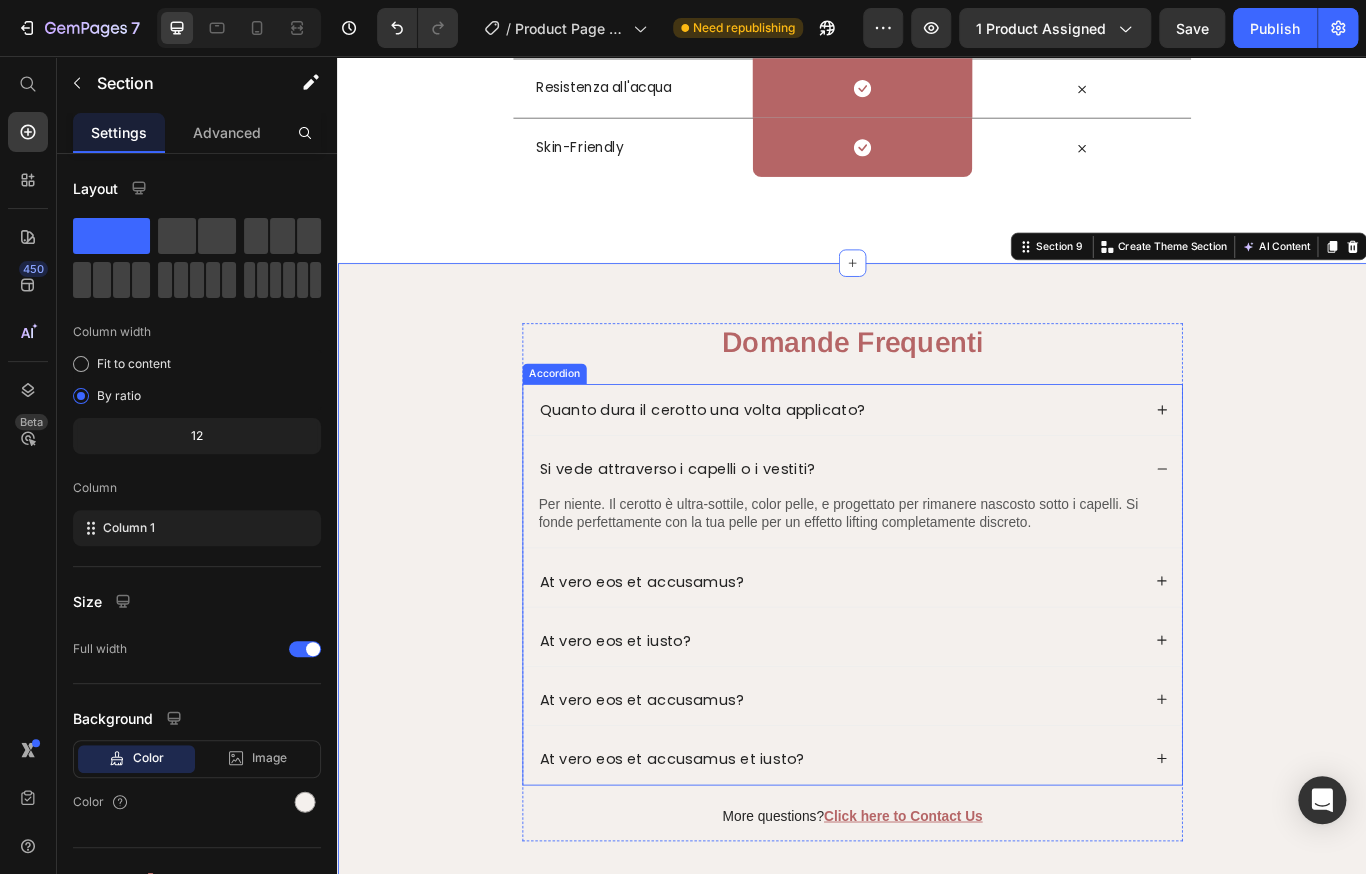 click on "At vero eos et accusamus?" at bounding box center (691, 668) 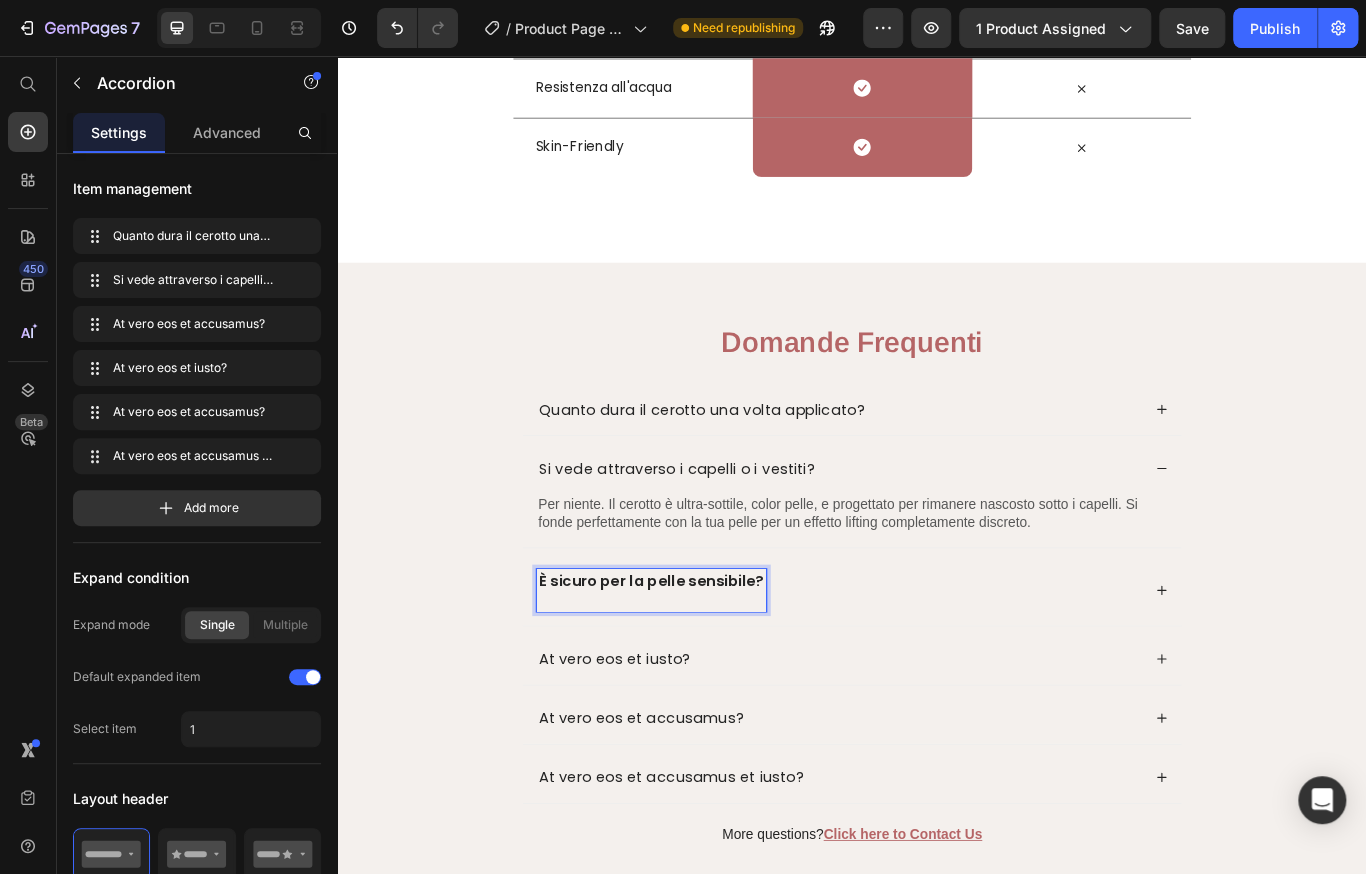 click on "È sicuro per la pelle sensibile?" at bounding box center [703, 668] 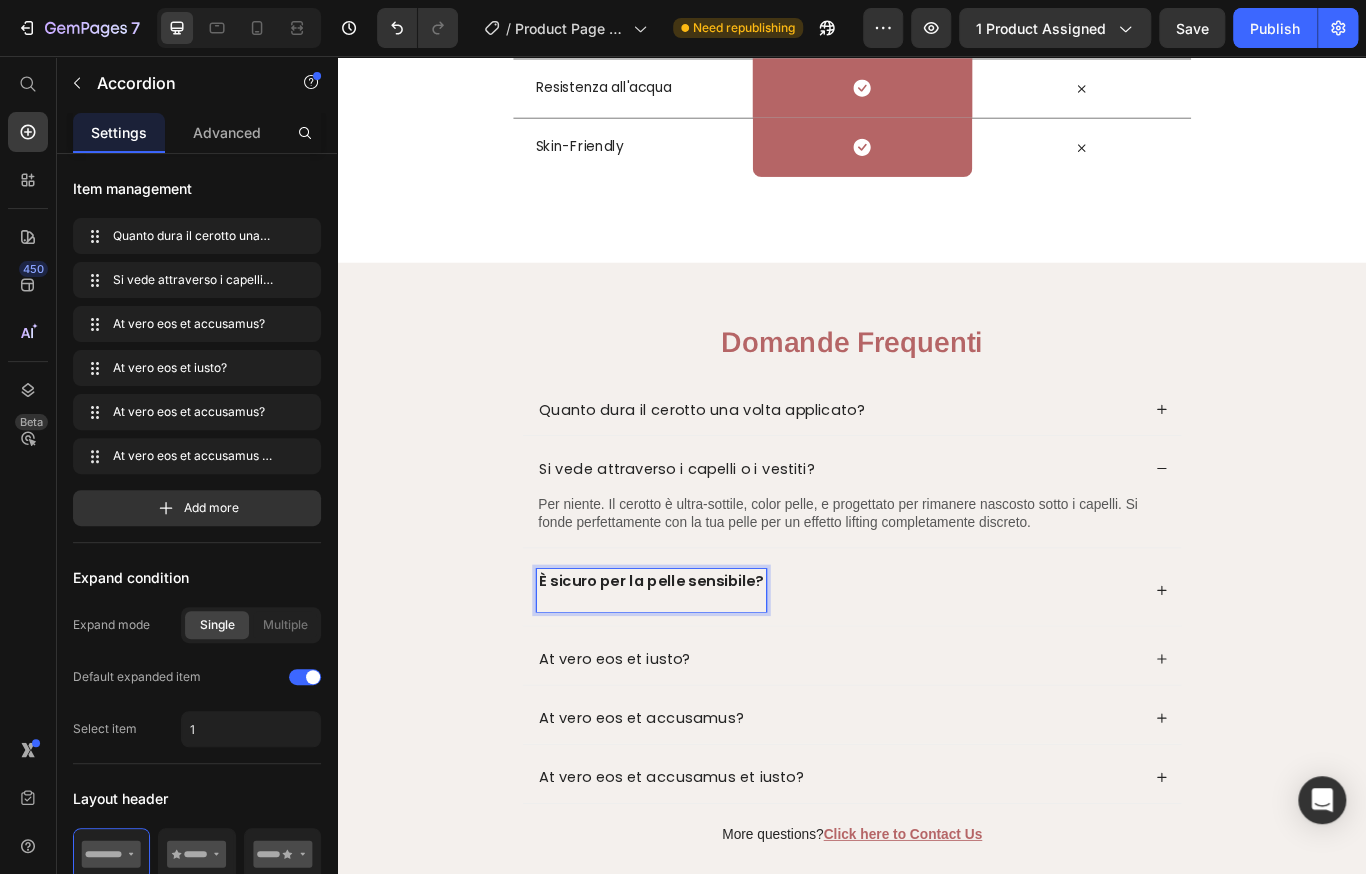 click on "È sicuro per la pelle sensibile?" at bounding box center (703, 668) 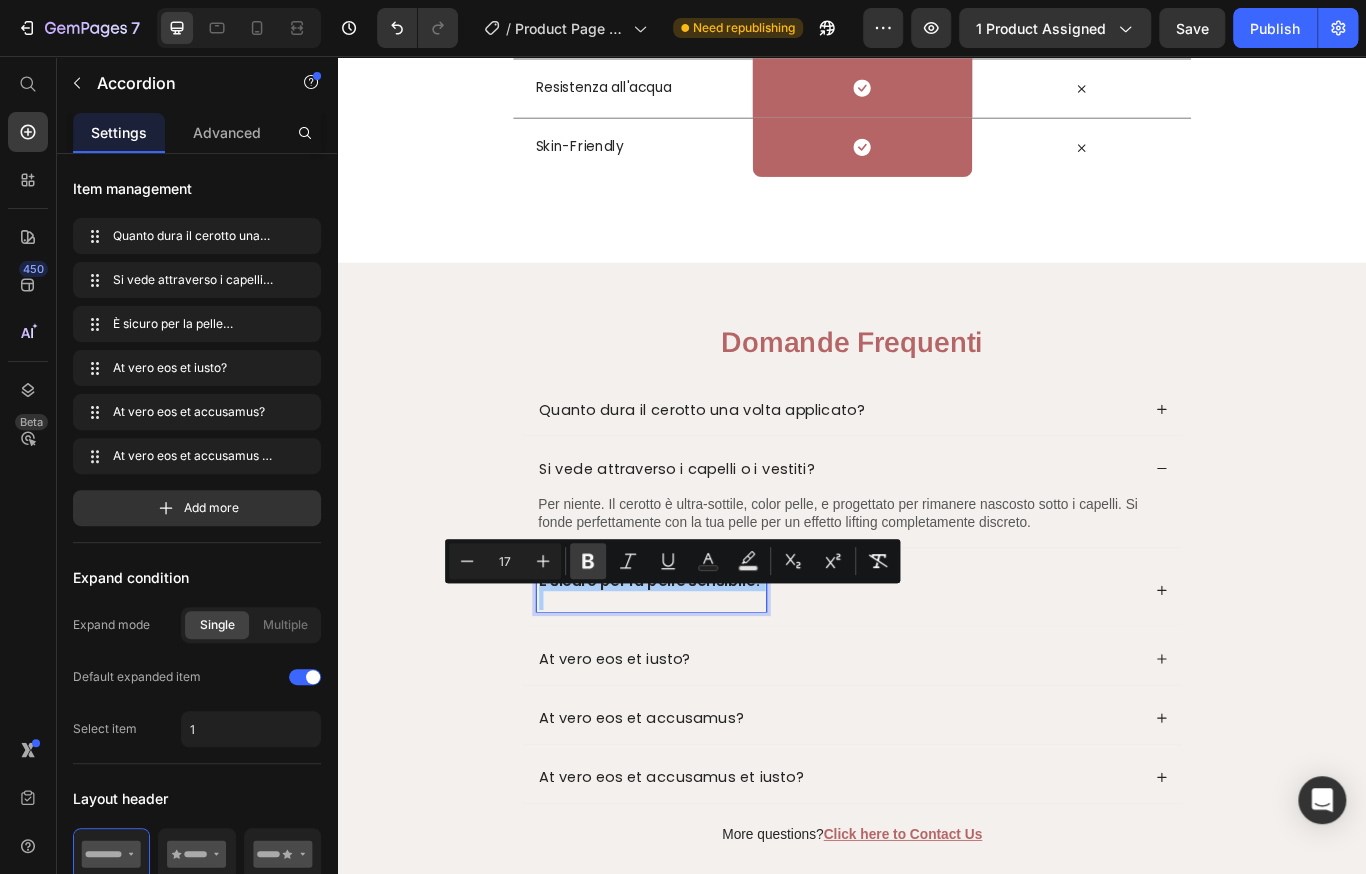 click 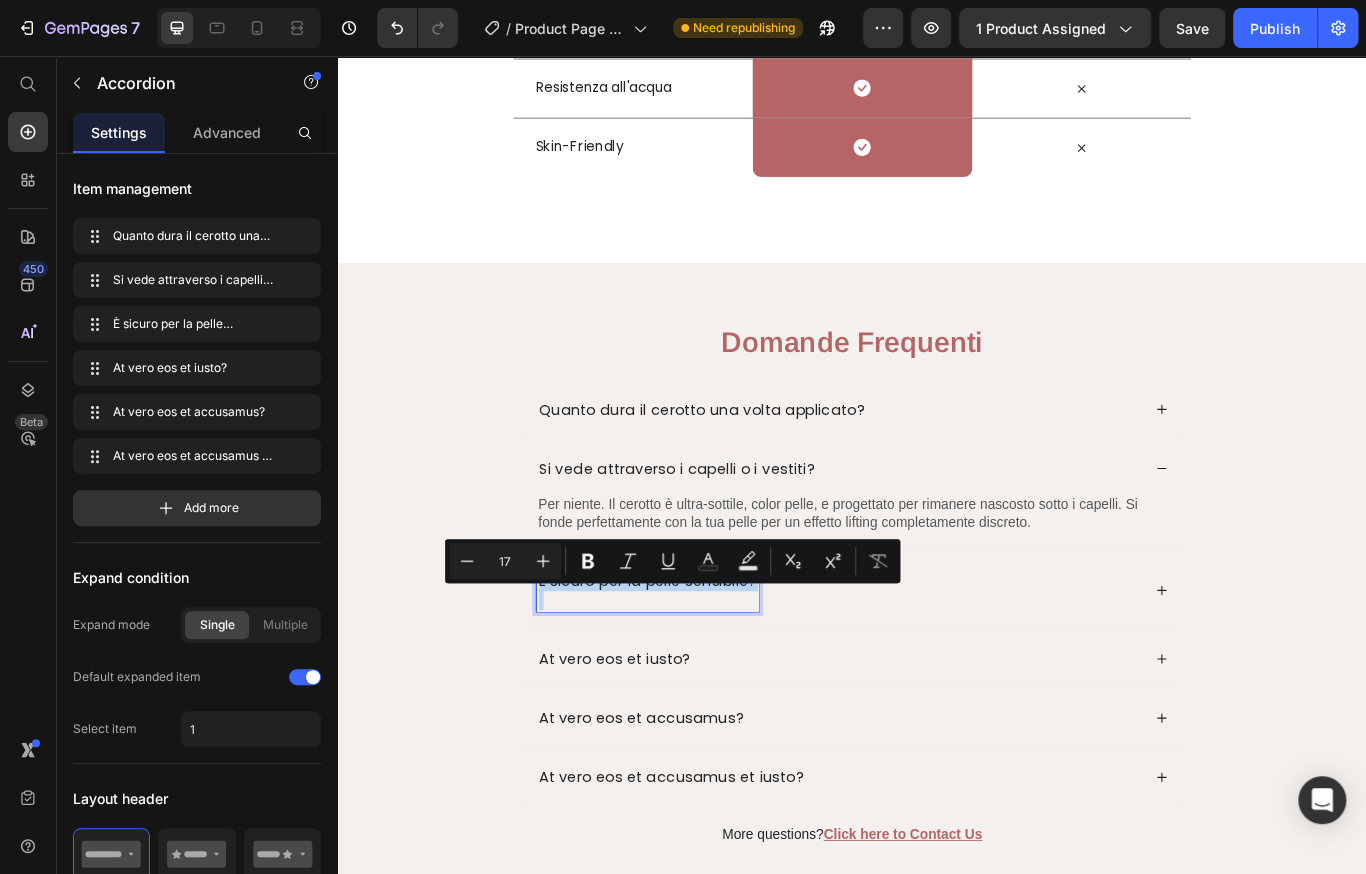 click at bounding box center [698, 690] 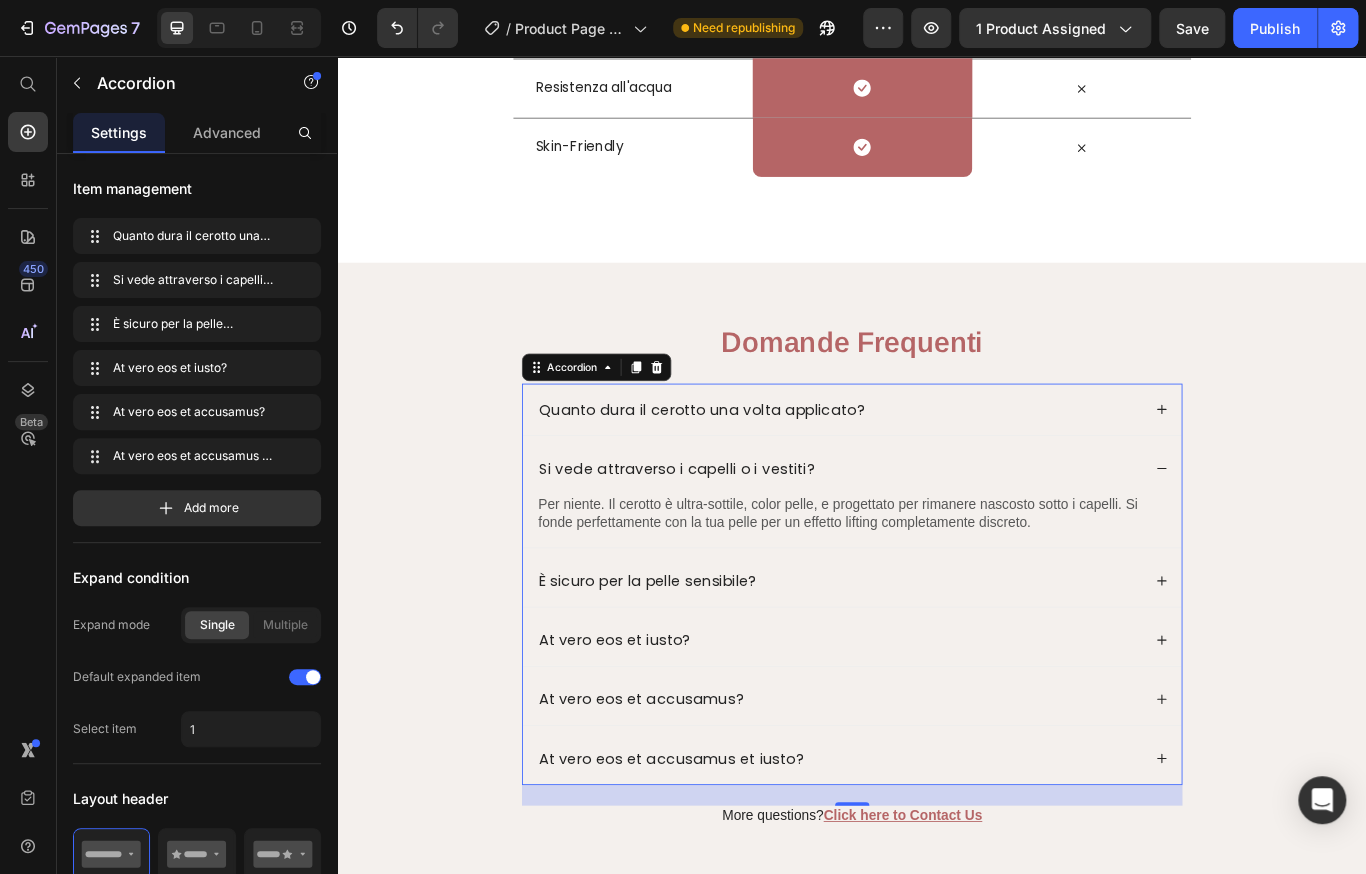 click on "È sicuro per la pelle sensibile?" at bounding box center (922, 668) 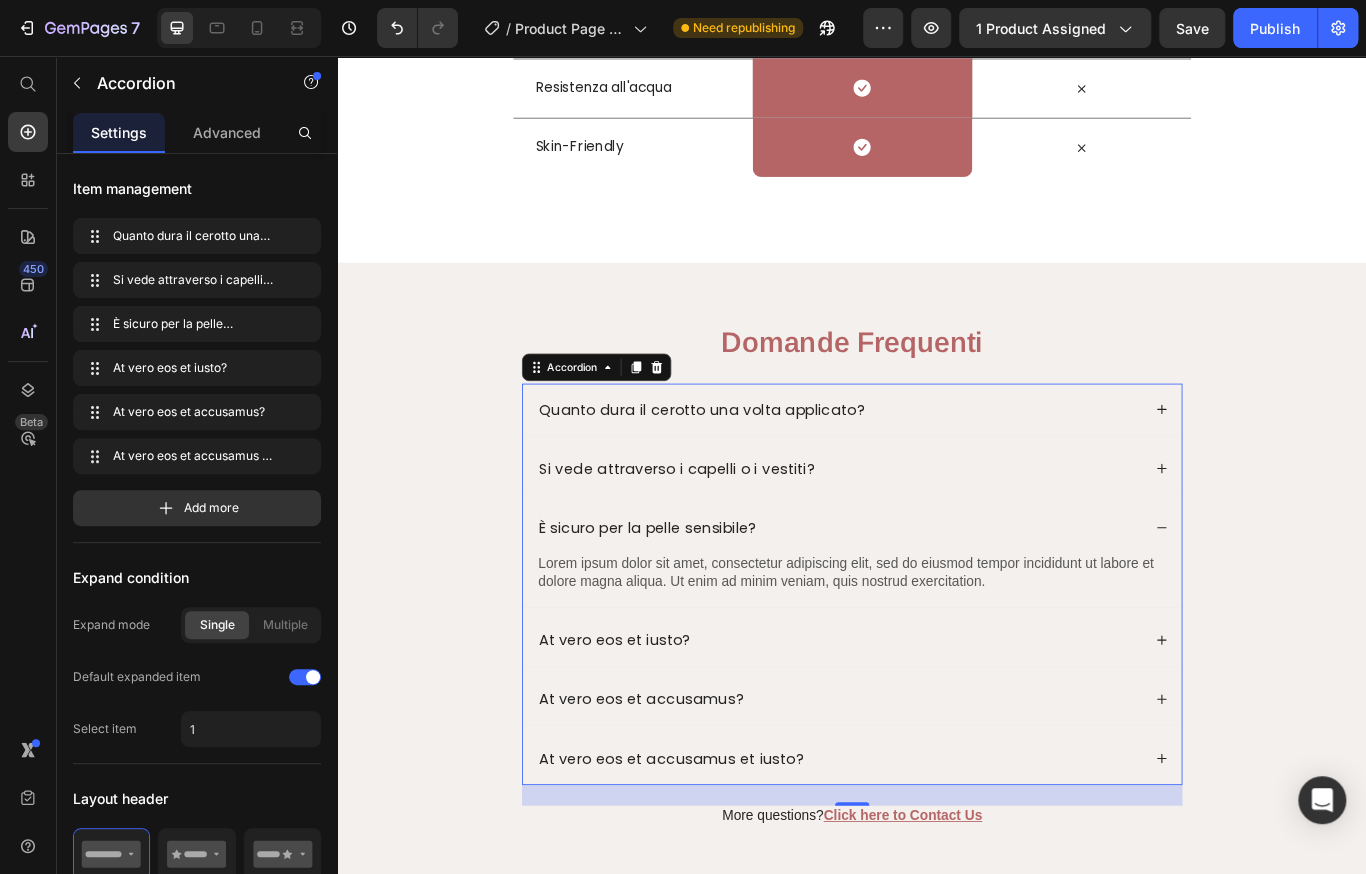 click on "Lorem ipsum dolor sit amet, consectetur adipiscing elit, sed do eiusmod tempor incididunt ut labore et dolore magna aliqua. Ut enim ad minim veniam, quis nostrud exercitation." at bounding box center [937, 659] 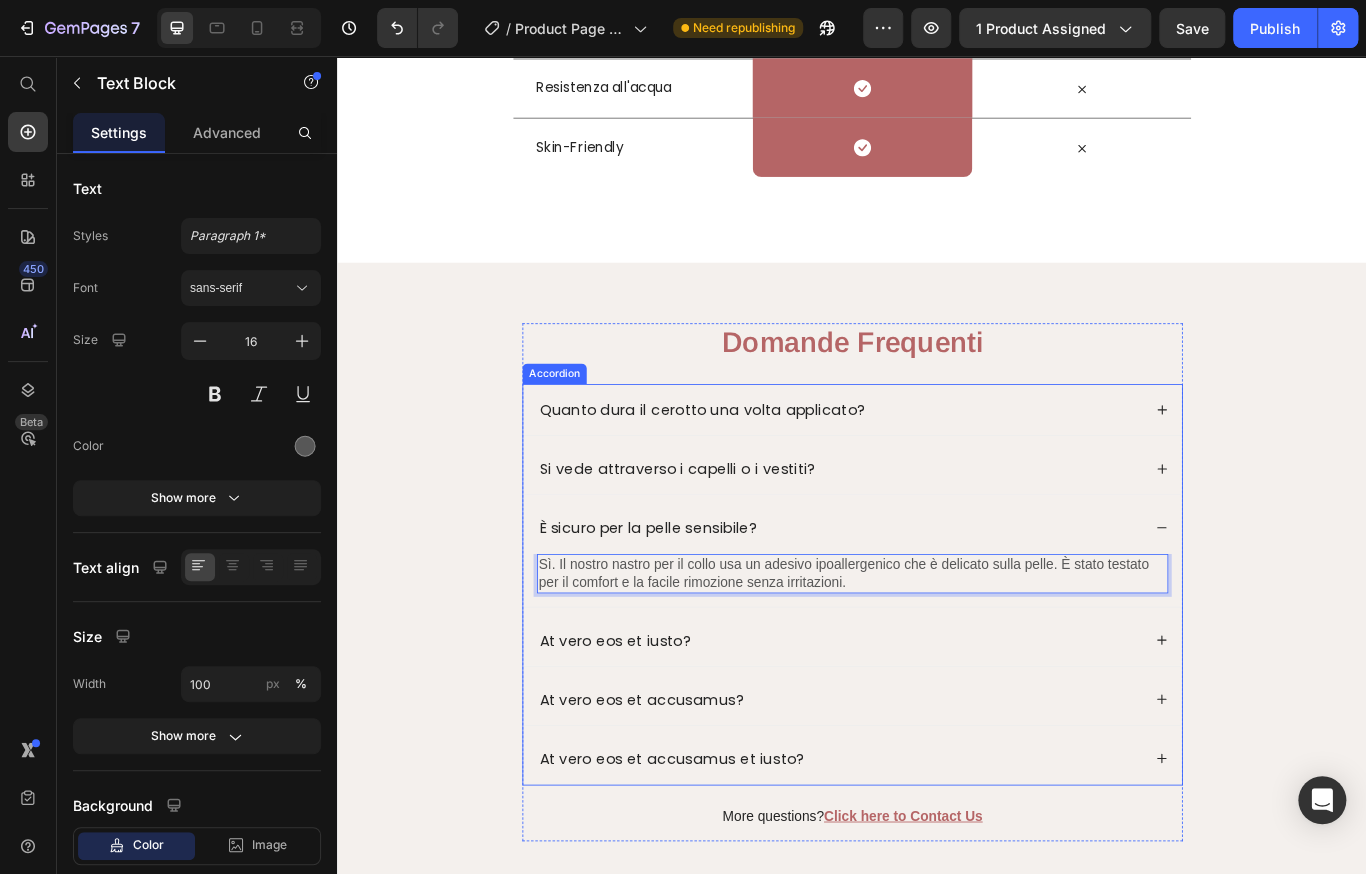 click on "Si vede attraverso i capelli o i vestiti?" at bounding box center (732, 537) 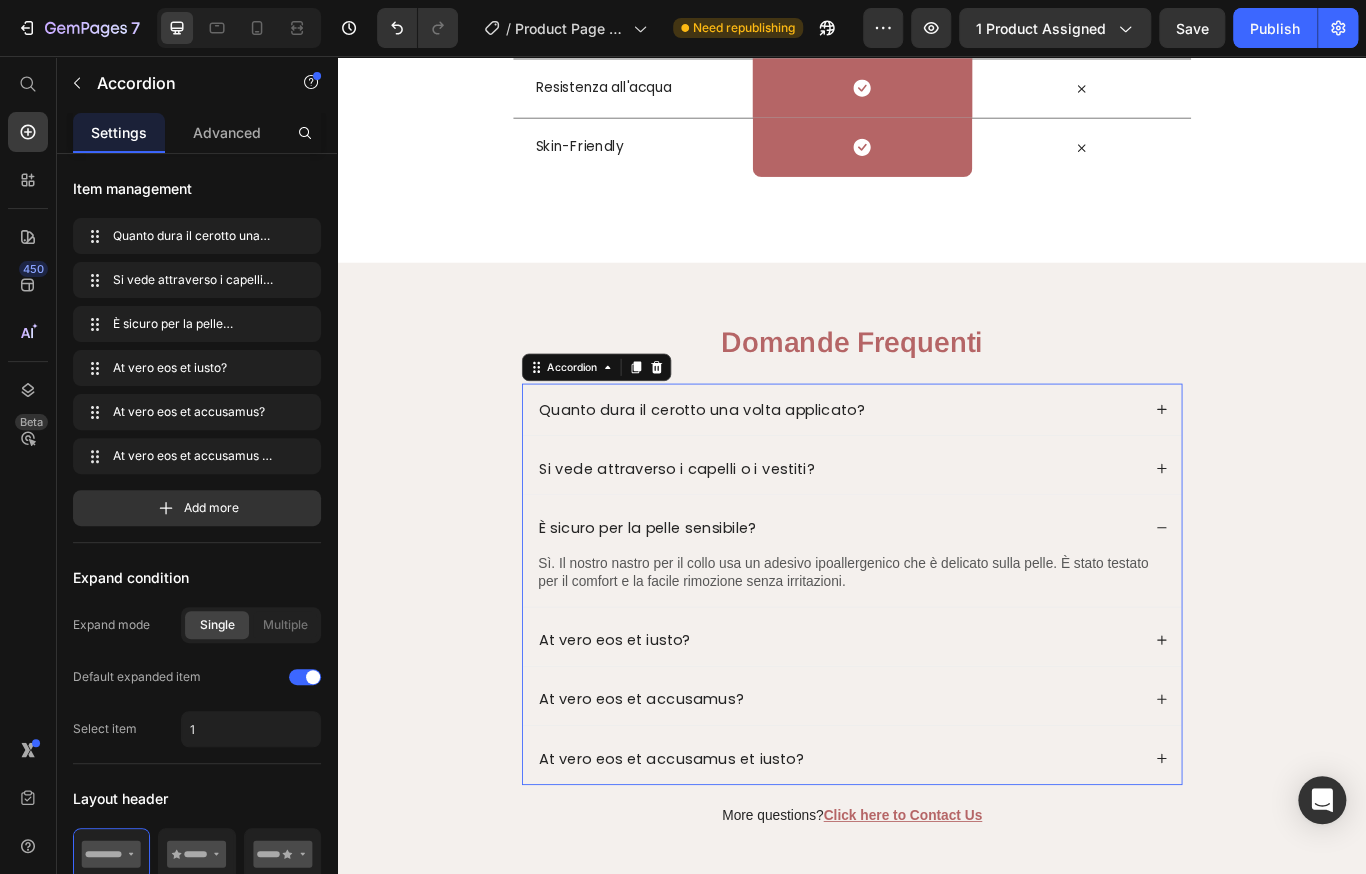 click on "Si vede attraverso i capelli o i vestiti?" at bounding box center (937, 537) 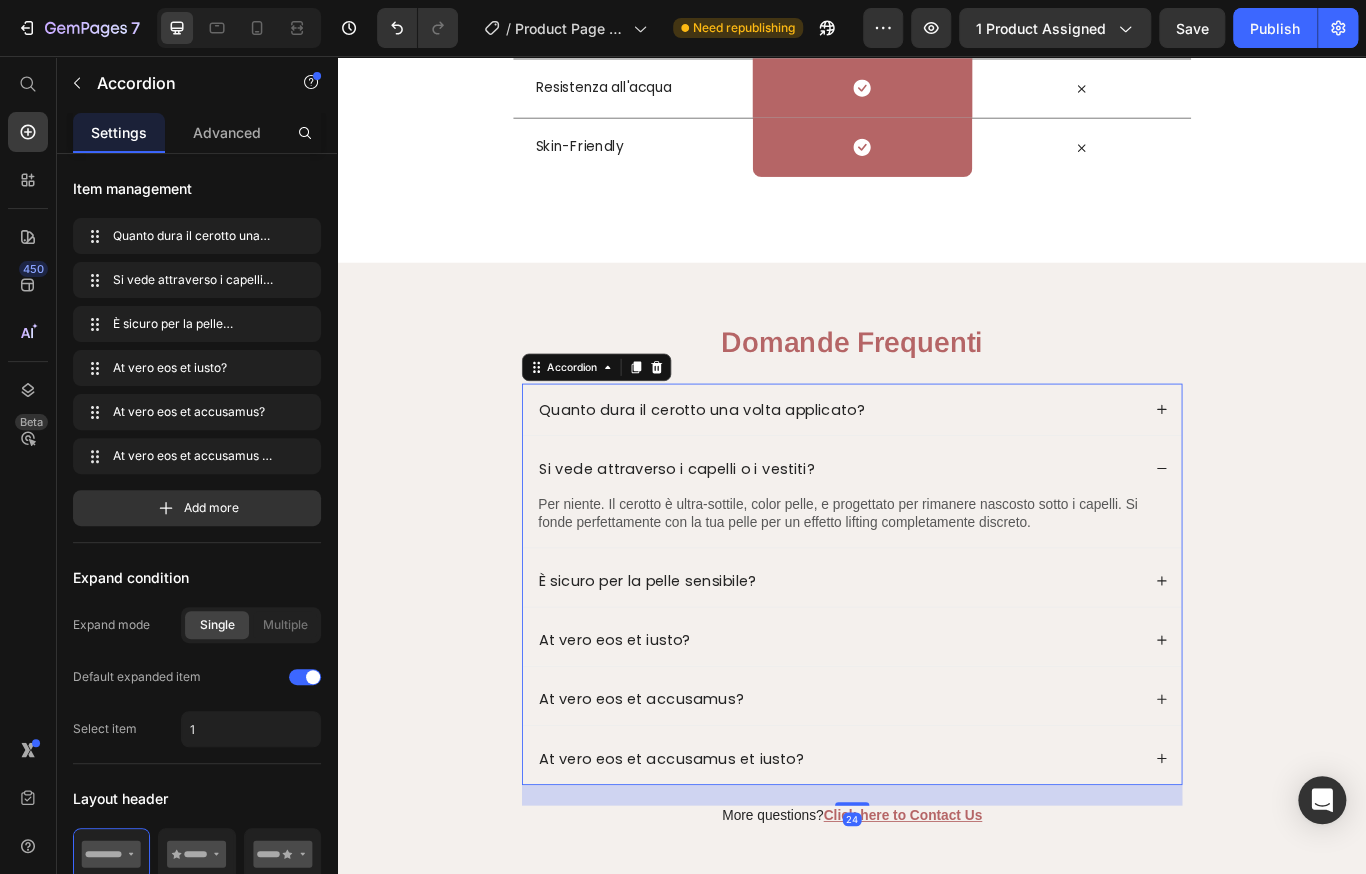 click on "Quanto dura il cerotto una volta applicato?" at bounding box center (937, 468) 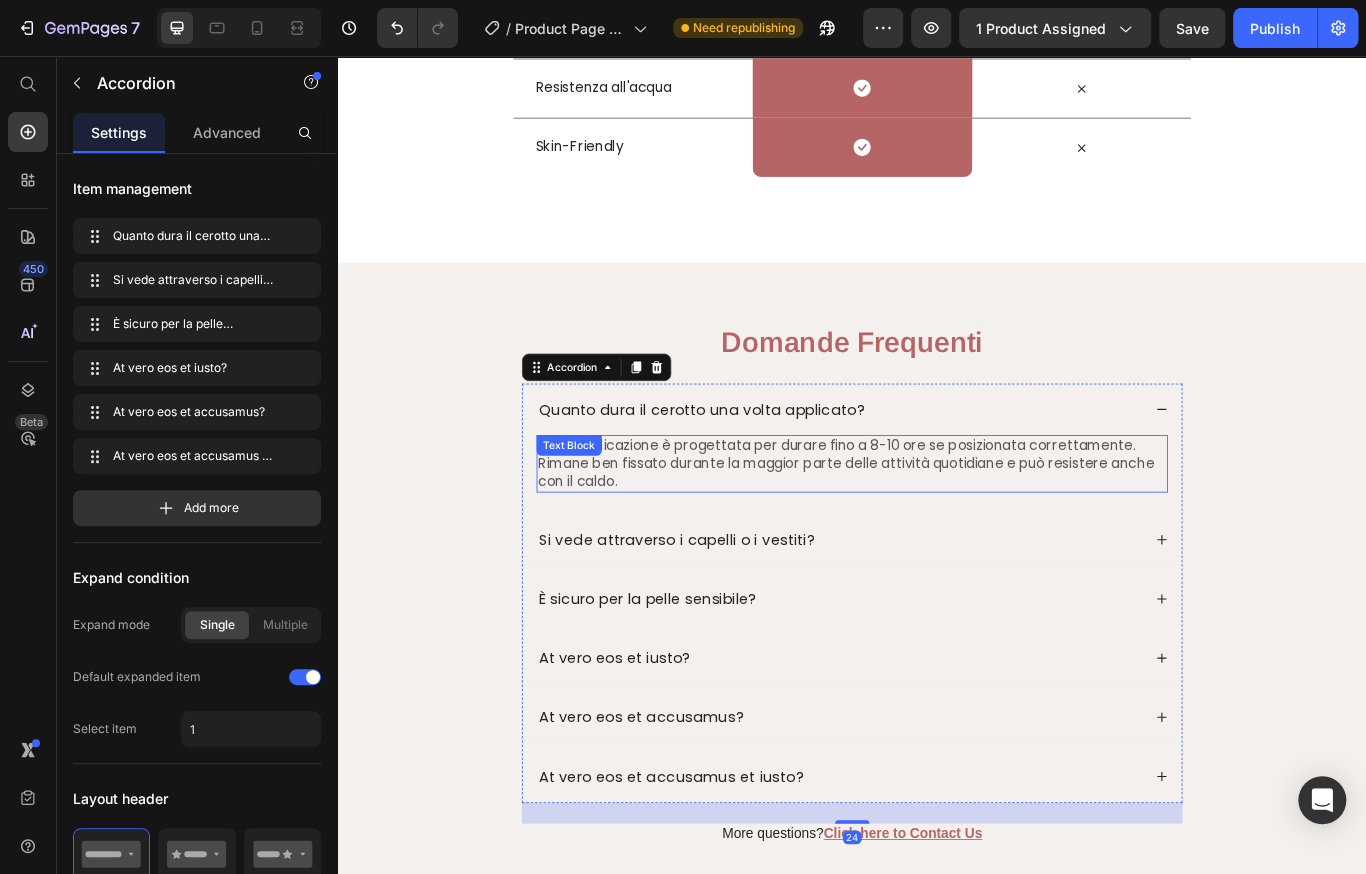click on "Ogni applicazione è progettata per durare fino a 8-10 ore se posizionata correttamente. Rimane ben fissato durante la maggior parte delle attività quotidiane e può resistere anche con il caldo." at bounding box center [937, 531] 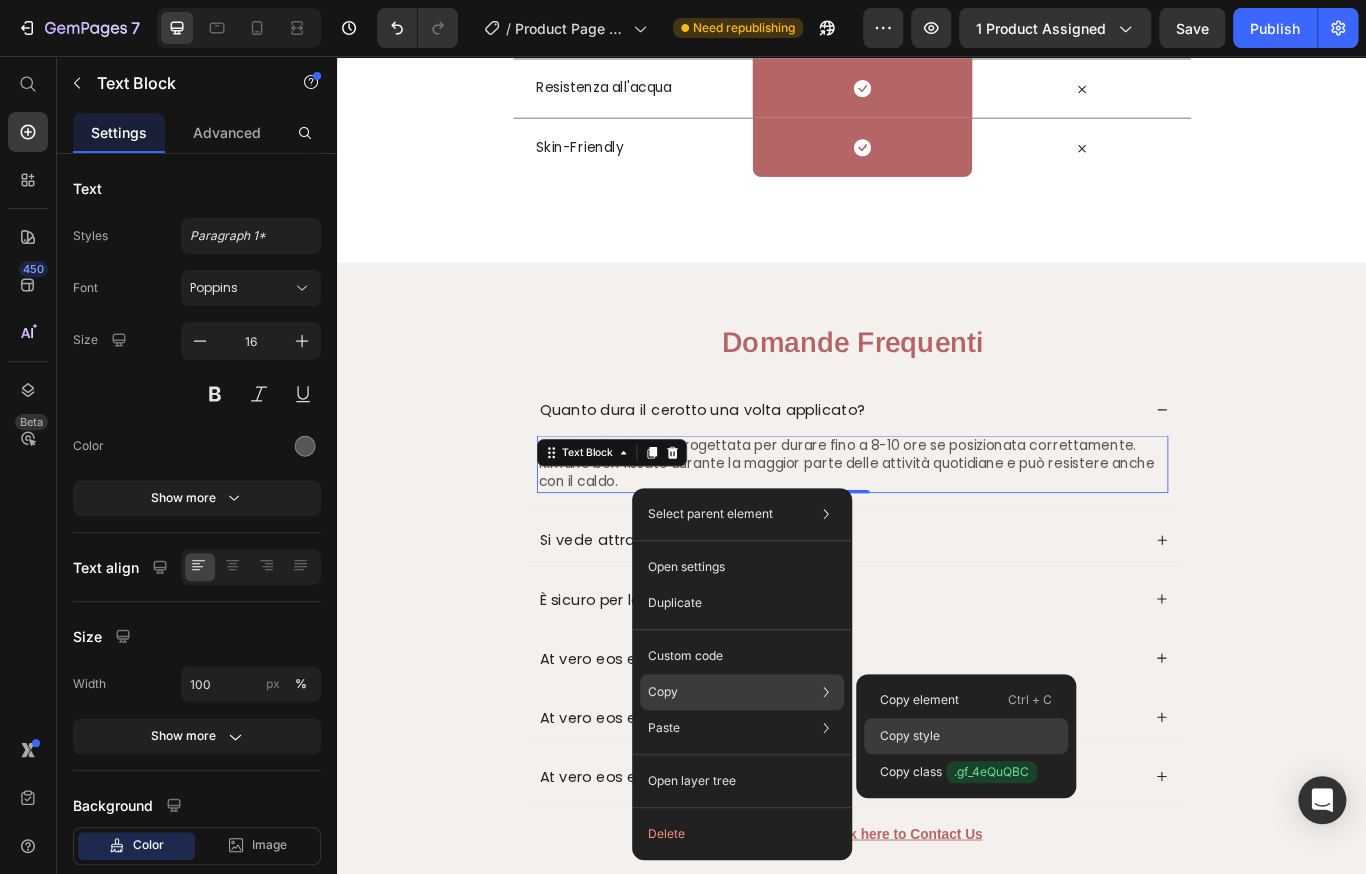 click on "Copy style" 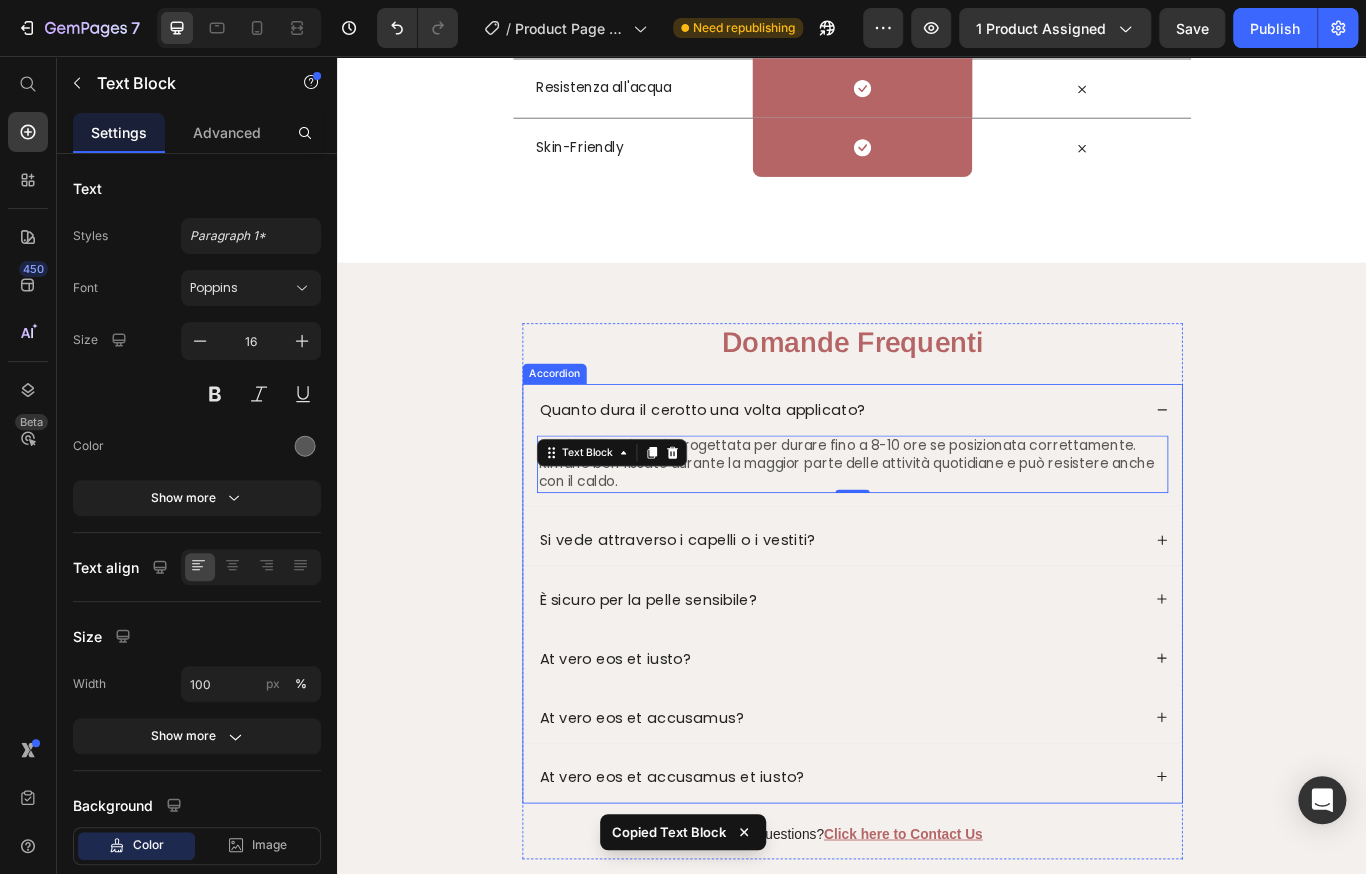 click on "Si vede attraverso i capelli o i vestiti?" at bounding box center [922, 620] 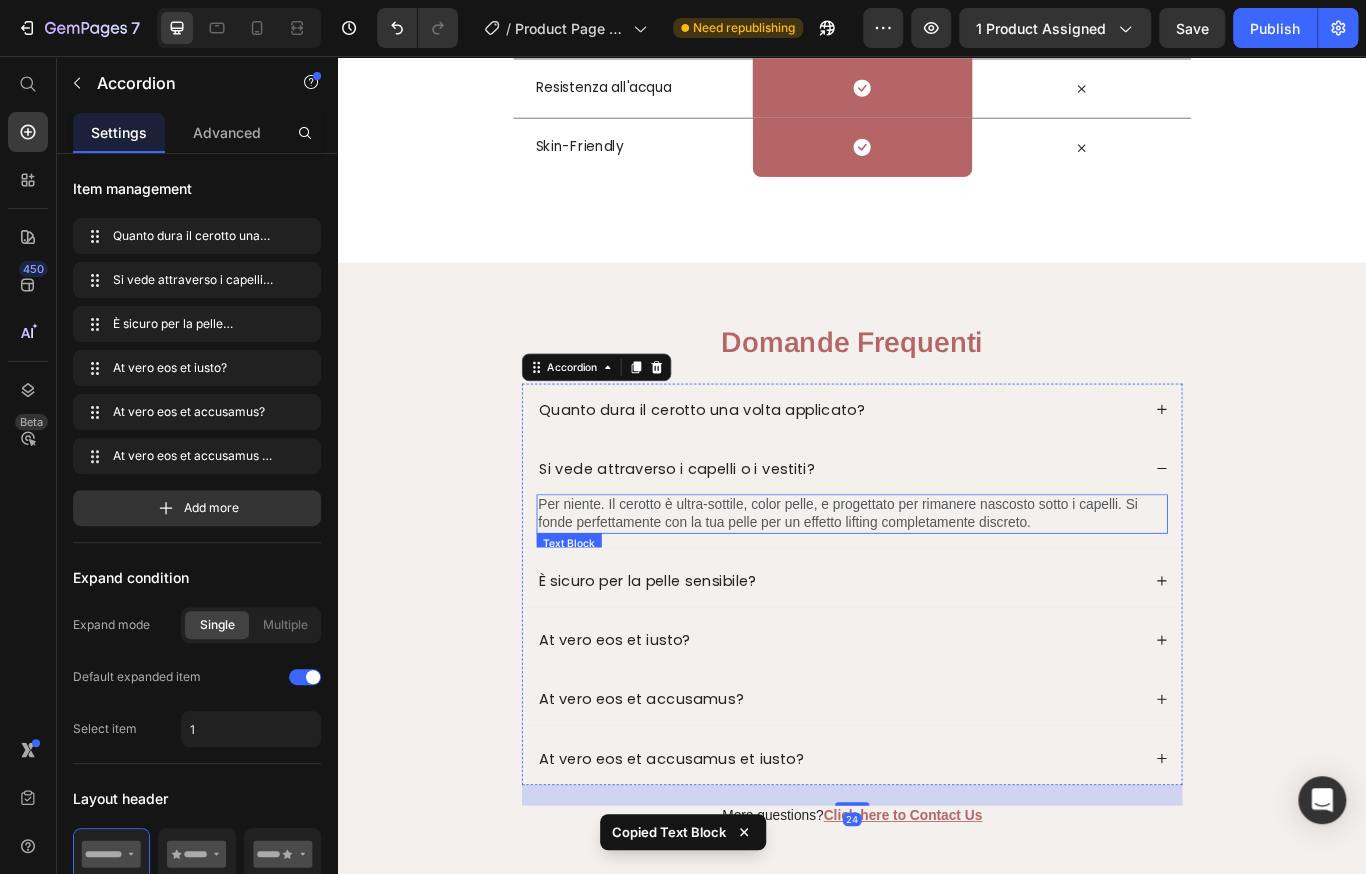 click on "Per niente. Il cerotto è ultra-sottile, color pelle, e progettato per rimanere nascosto sotto i capelli. Si fonde perfettamente con la tua pelle per un effetto lifting completamente discreto." at bounding box center (937, 590) 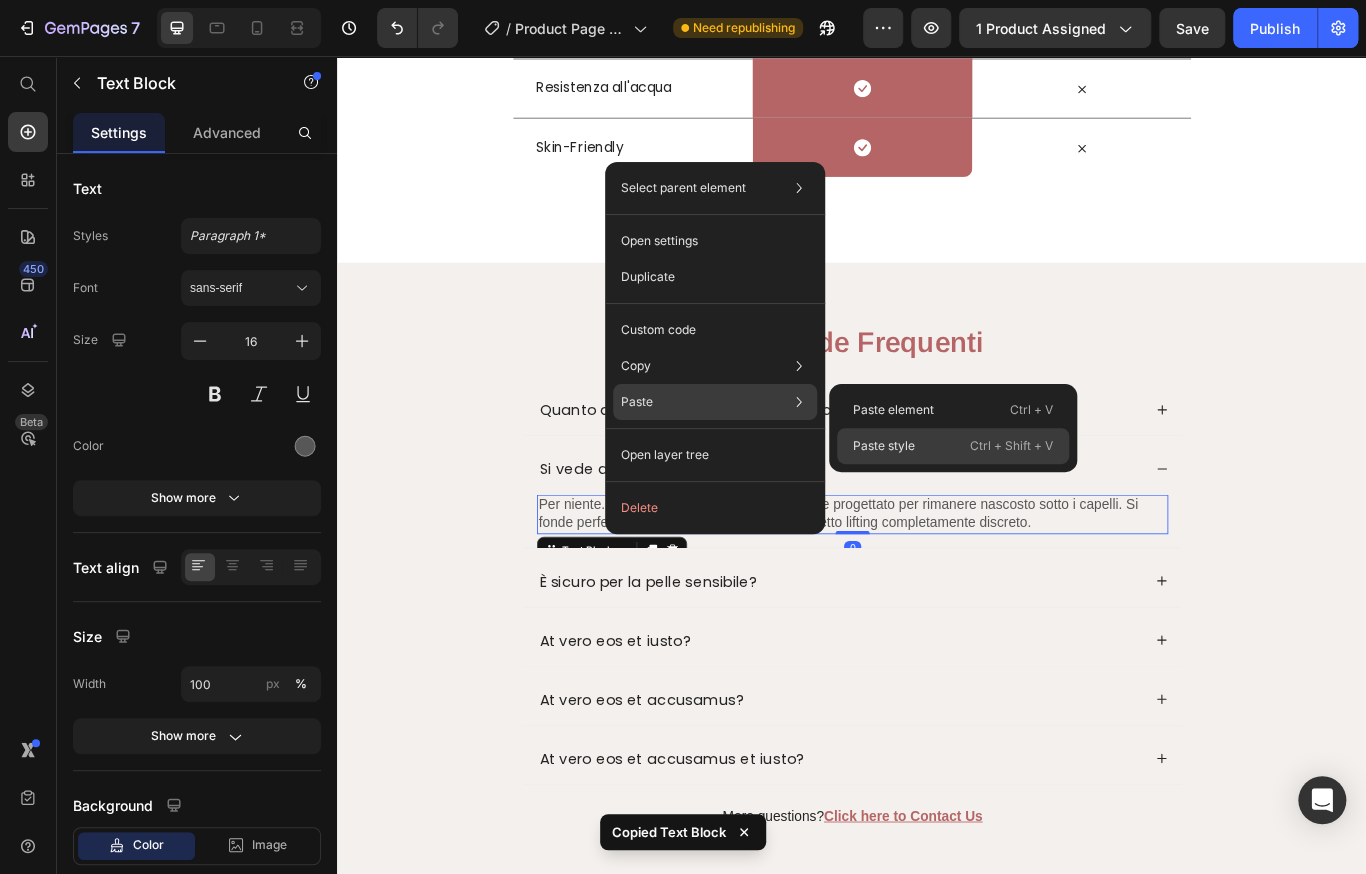 click on "Paste style" at bounding box center (884, 446) 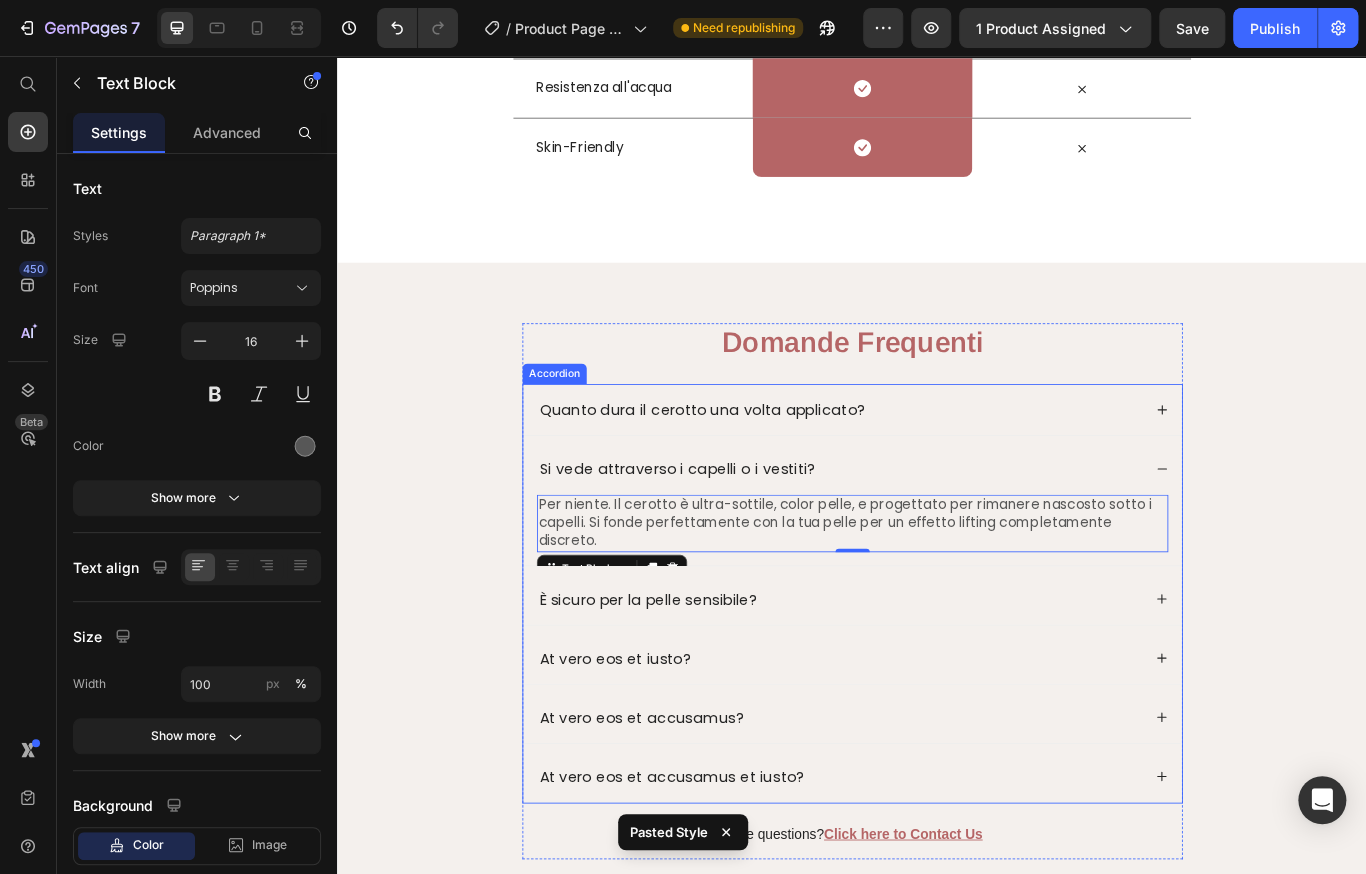 click on "È sicuro per la pelle sensibile?" at bounding box center [698, 689] 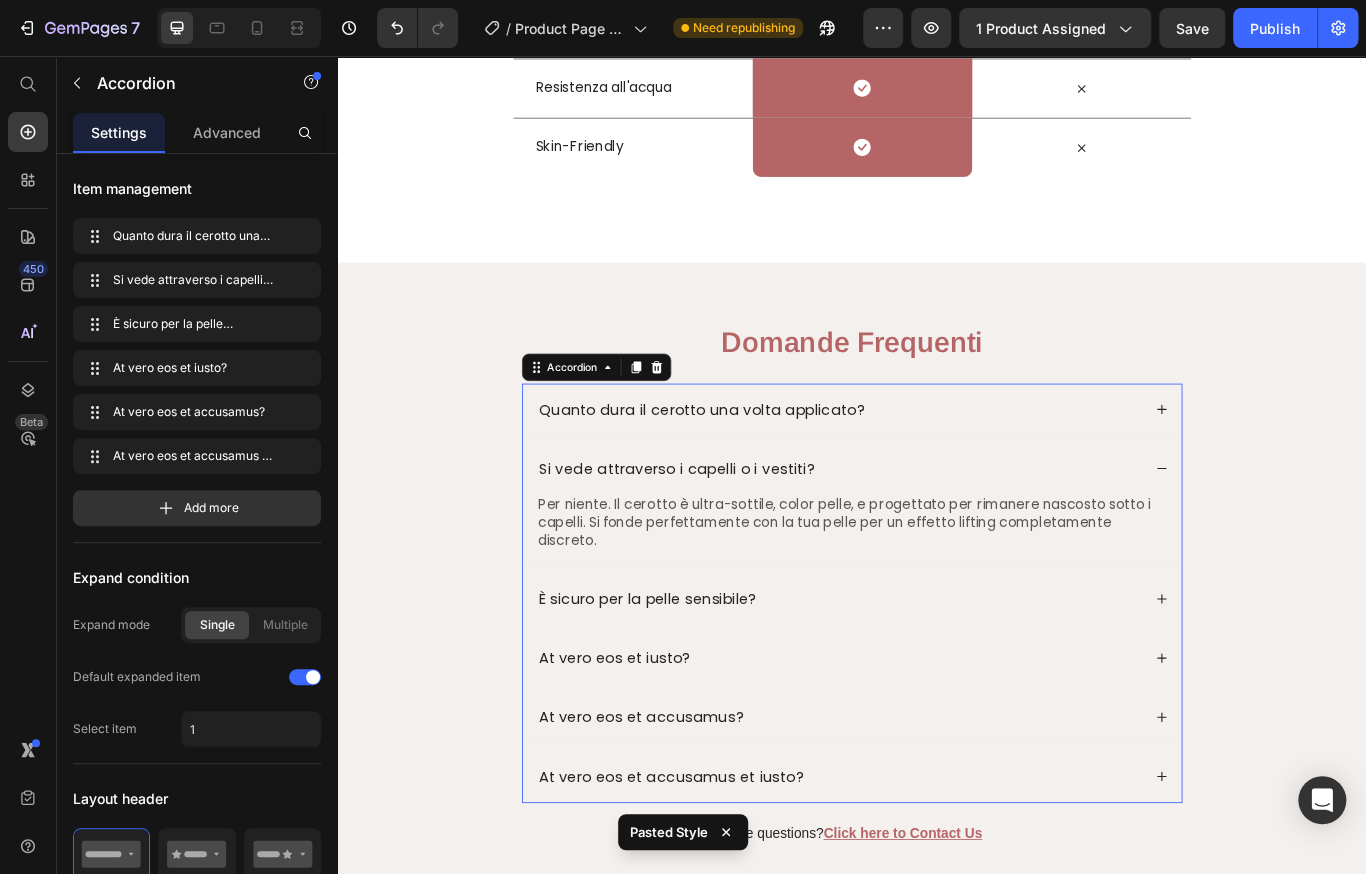 click on "È sicuro per la pelle sensibile?" at bounding box center (922, 689) 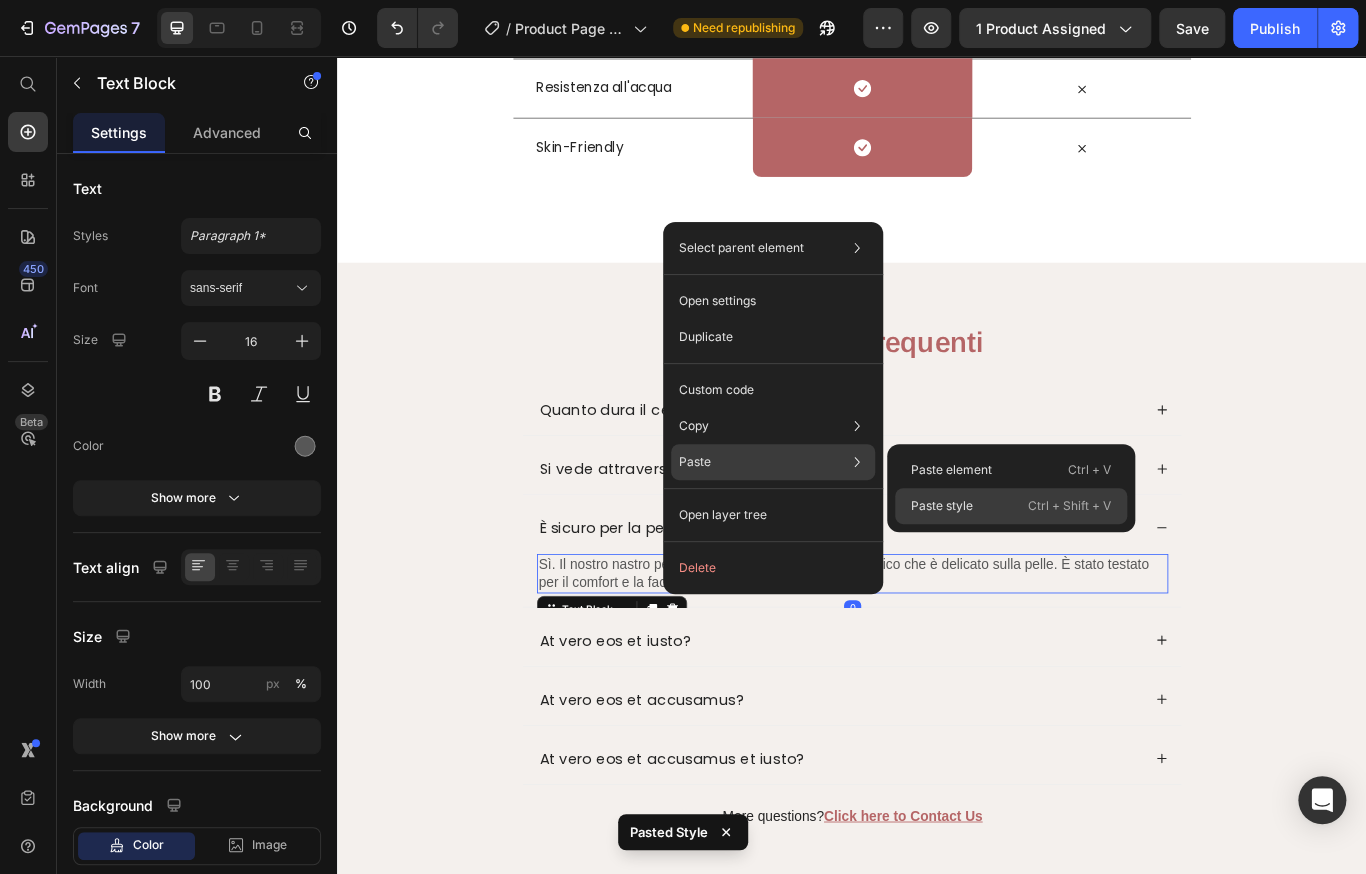 click on "Paste style" at bounding box center [942, 506] 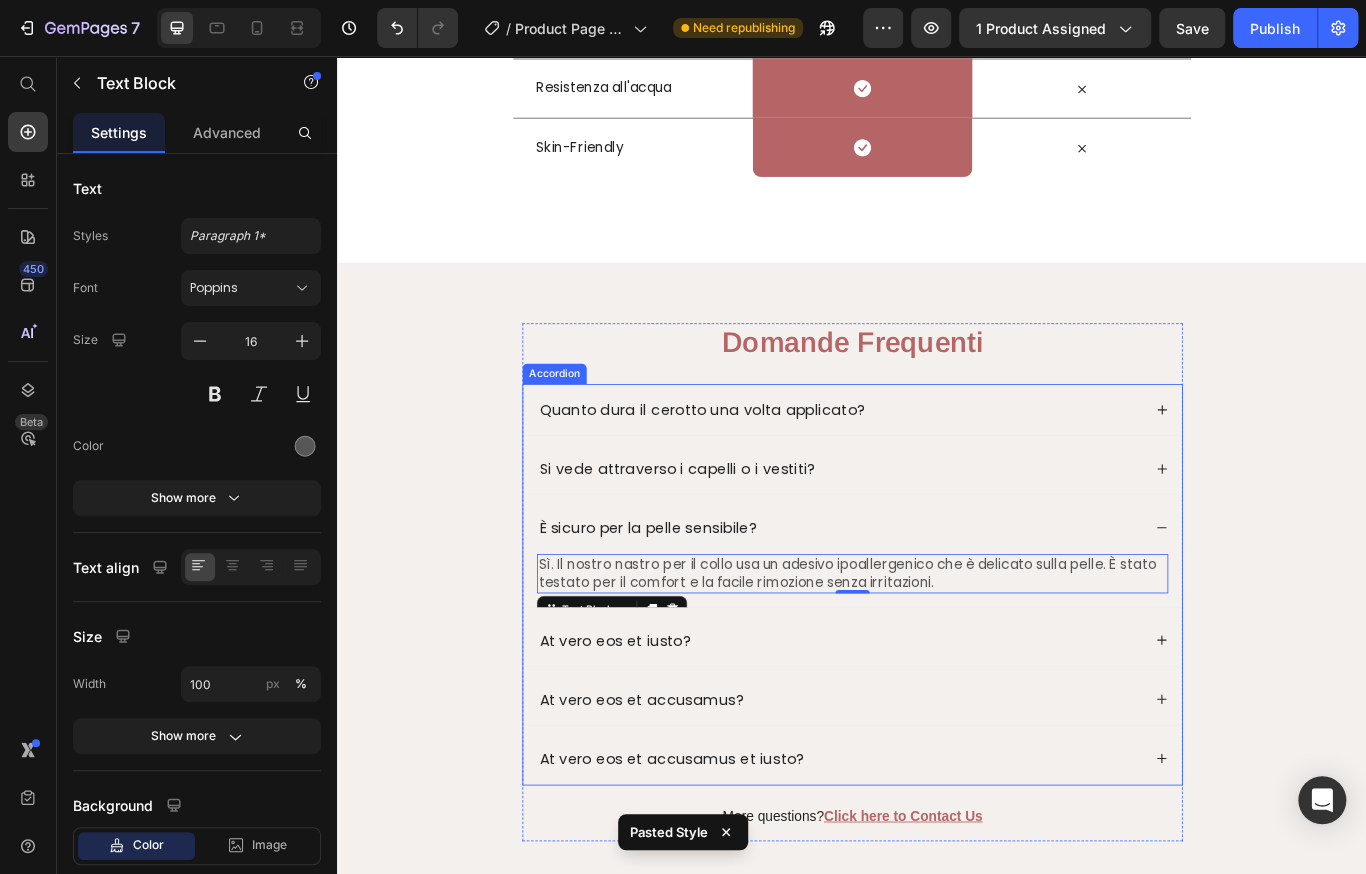 click on "At vero eos et iusto?" at bounding box center [922, 737] 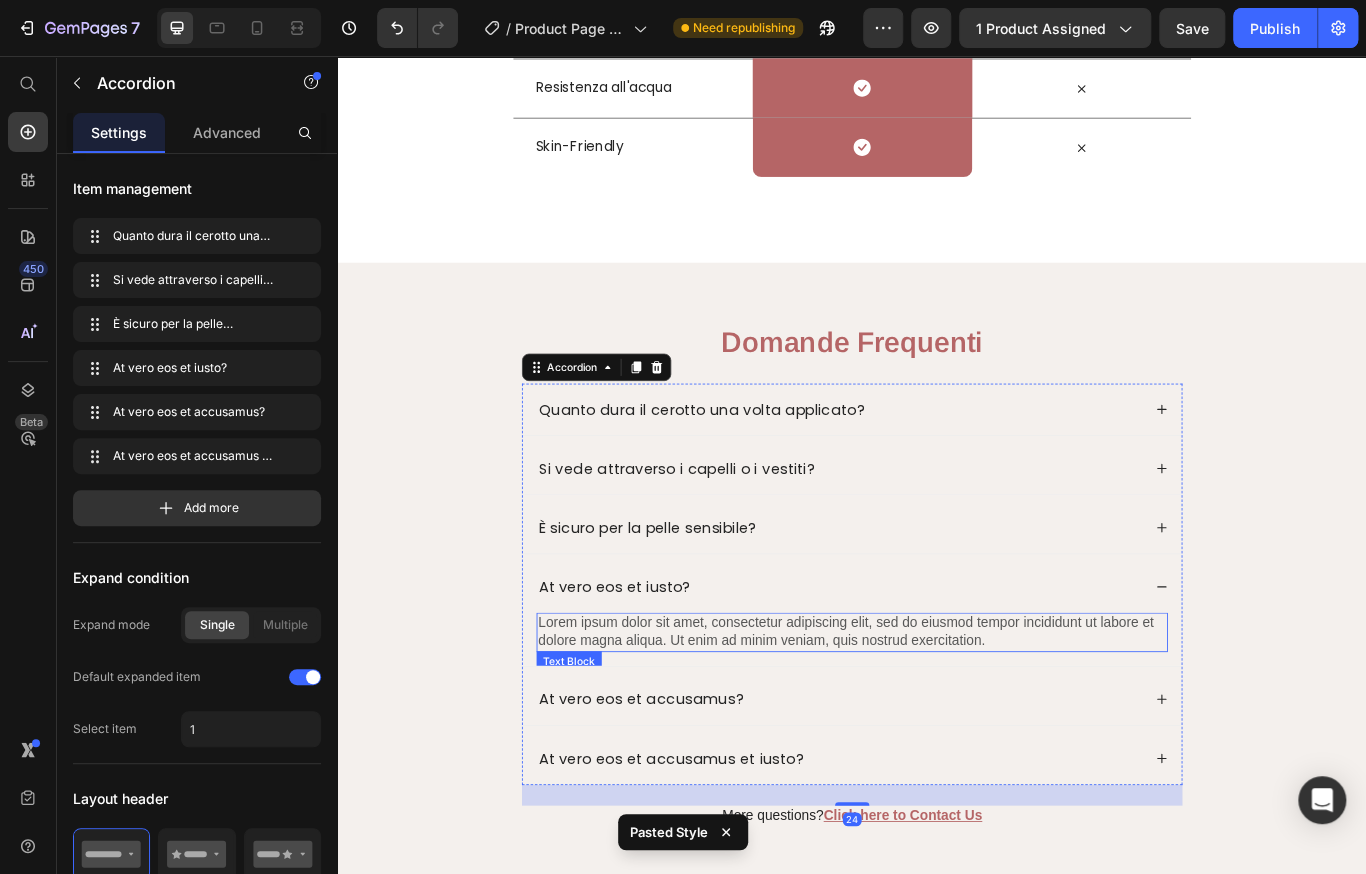 click on "Lorem ipsum dolor sit amet, consectetur adipiscing elit, sed do eiusmod tempor incididunt ut labore et dolore magna aliqua. Ut enim ad minim veniam, quis nostrud exercitation." at bounding box center (937, 728) 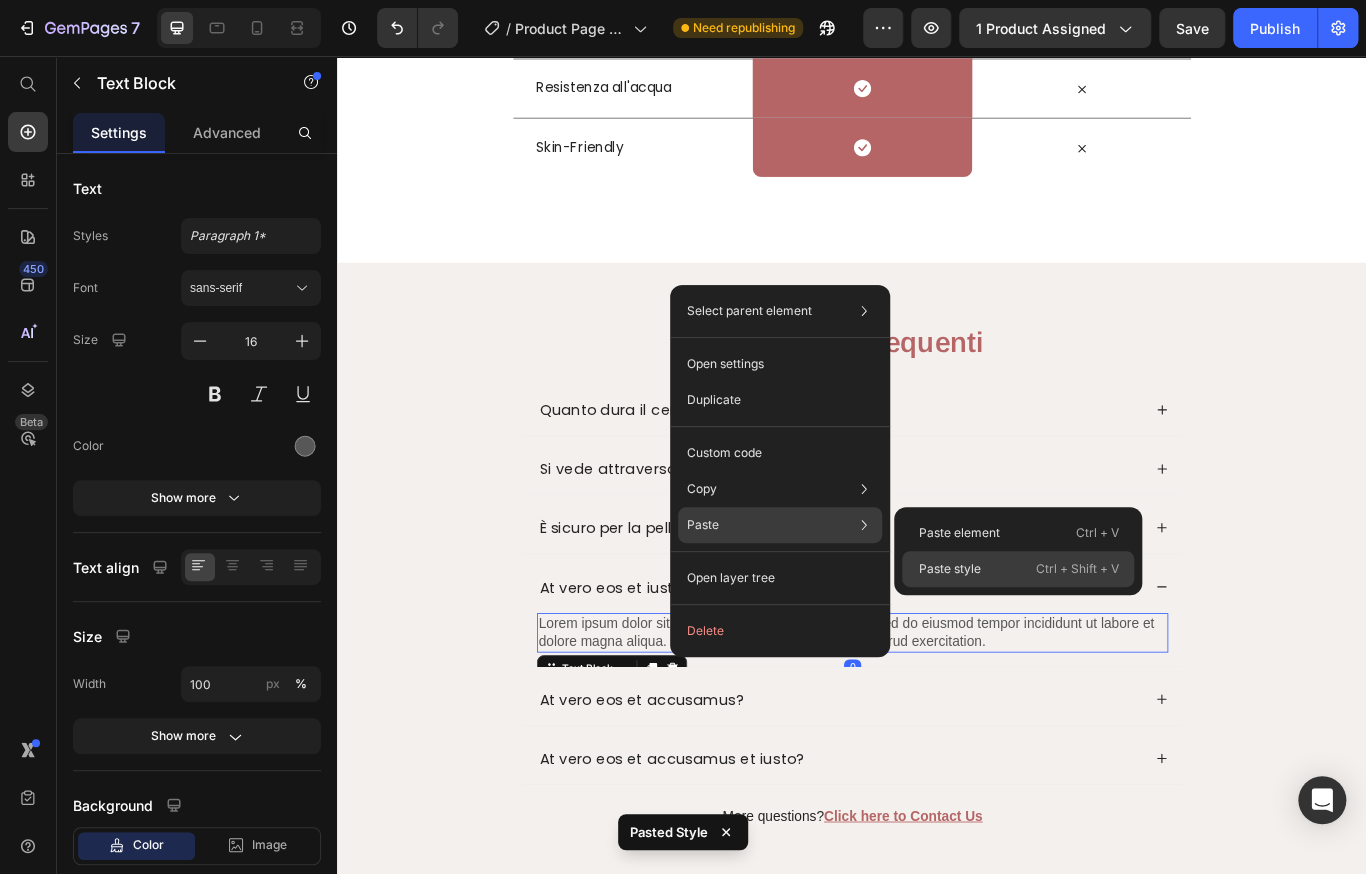 click on "Paste style" at bounding box center (949, 569) 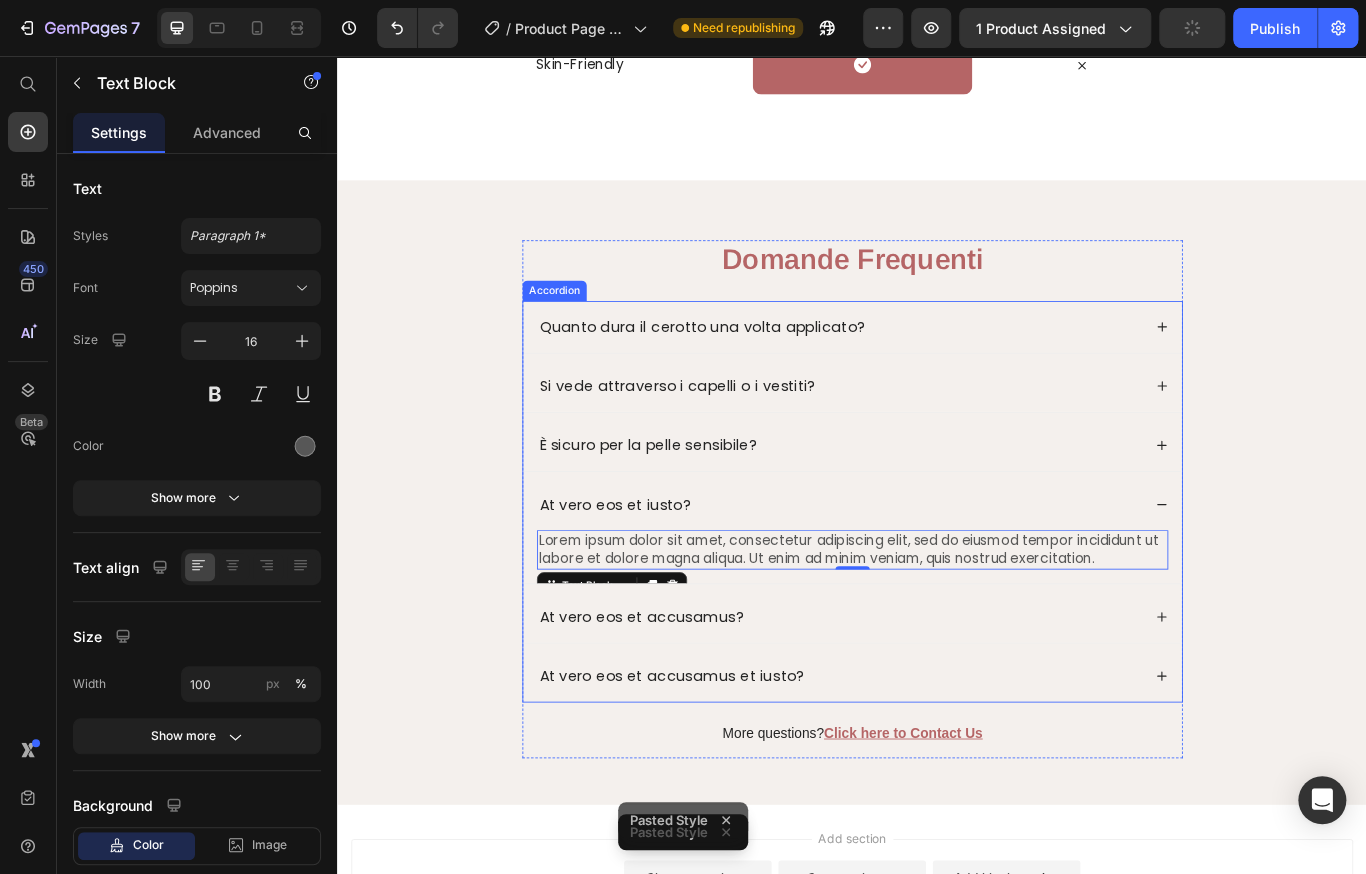 scroll, scrollTop: 4617, scrollLeft: 0, axis: vertical 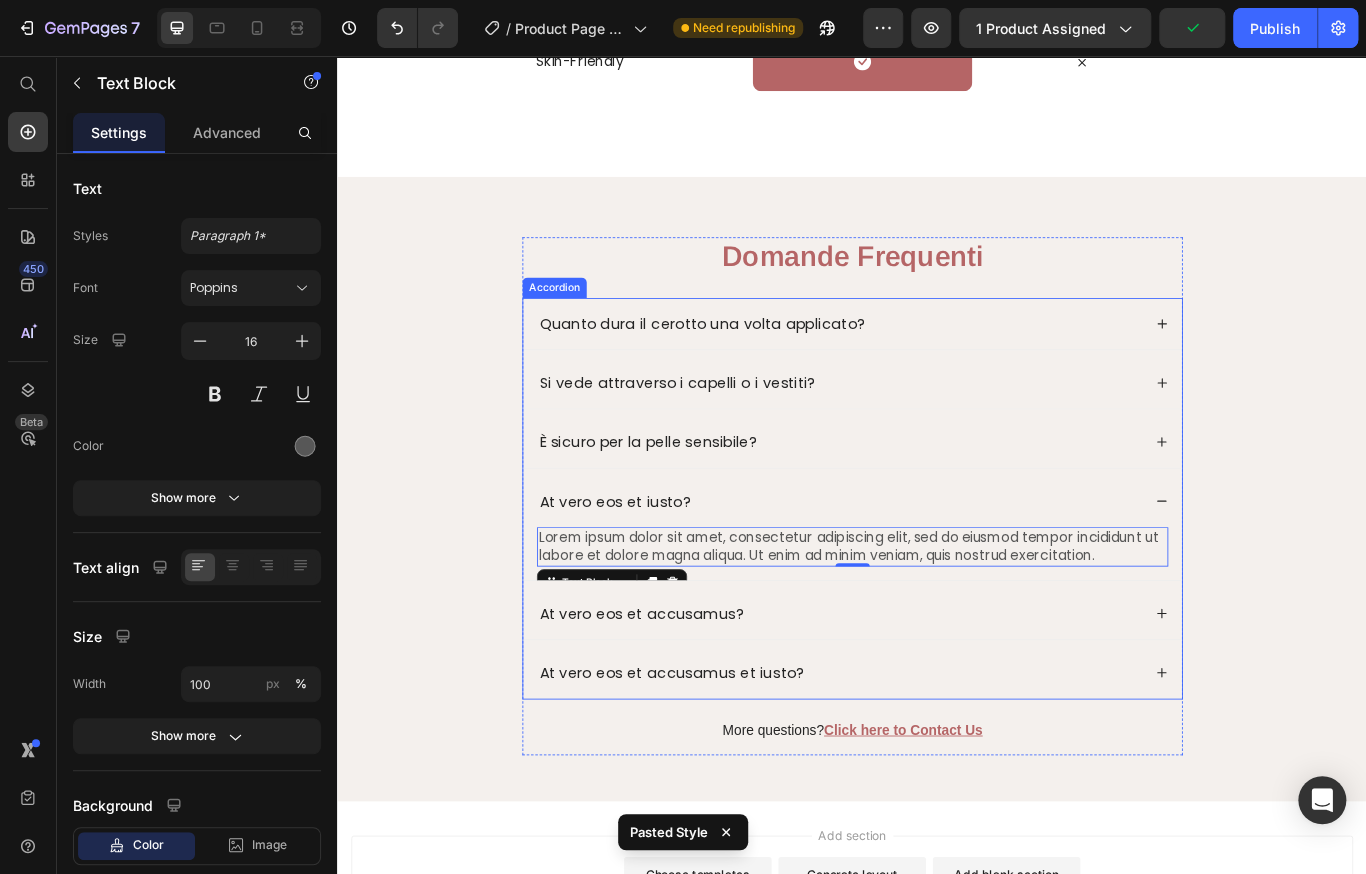 drag, startPoint x: 827, startPoint y: 733, endPoint x: 831, endPoint y: 756, distance: 23.345236 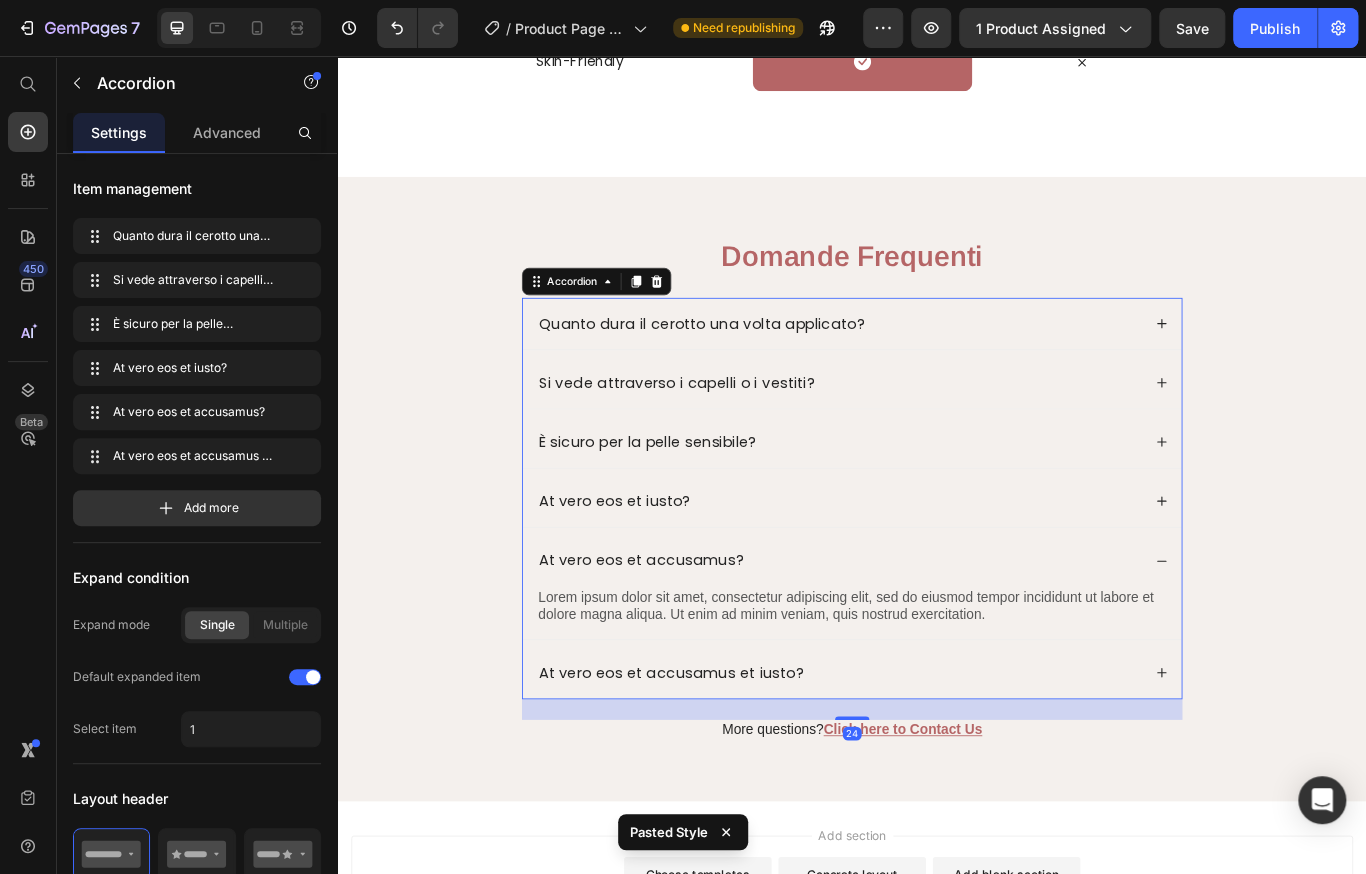 click on "Lorem ipsum dolor sit amet, consectetur adipiscing elit, sed do eiusmod tempor incididunt ut labore et dolore magna aliqua. Ut enim ad minim veniam, quis nostrud exercitation." at bounding box center (937, 698) 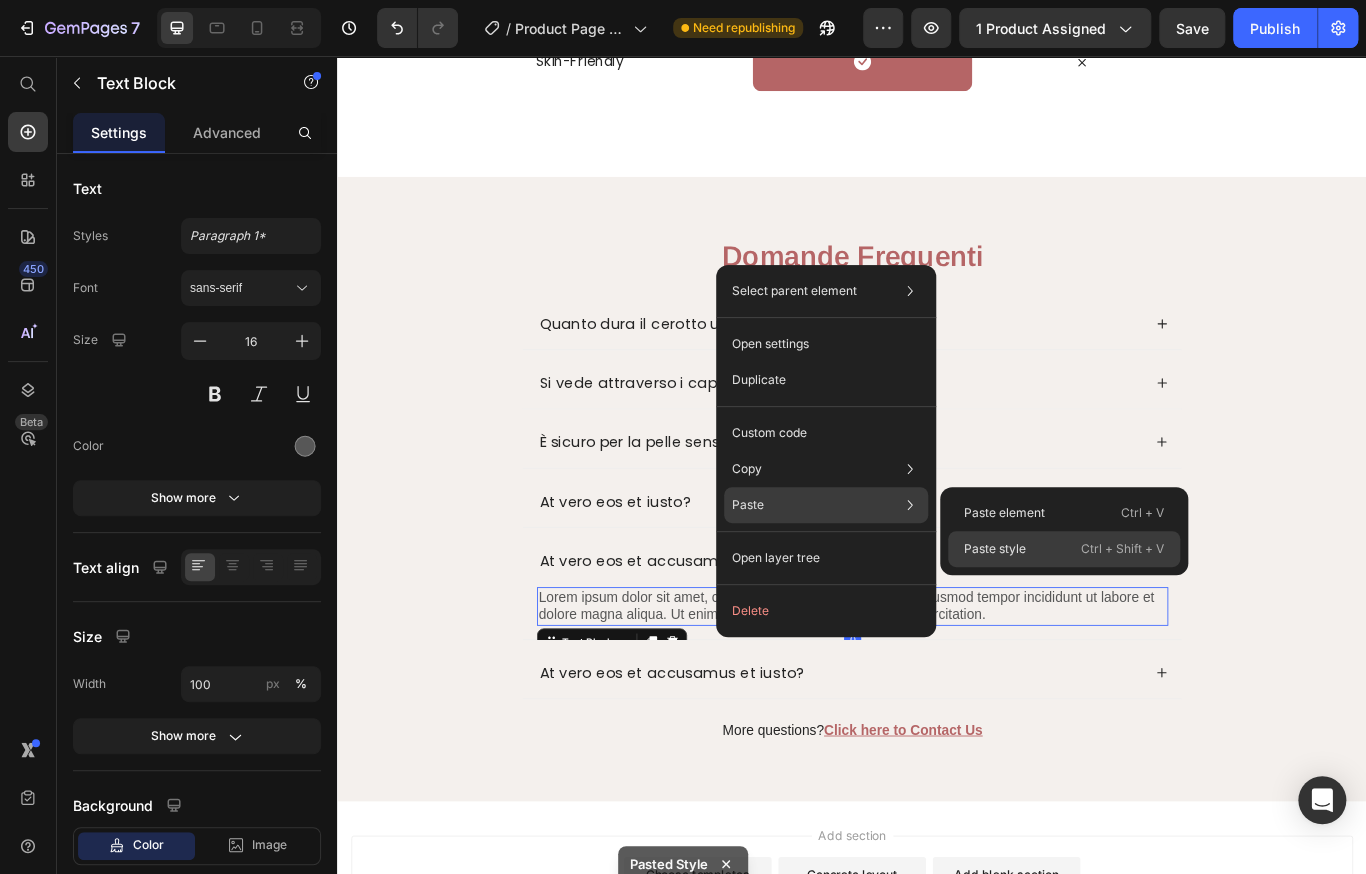 click on "Paste style" at bounding box center (995, 549) 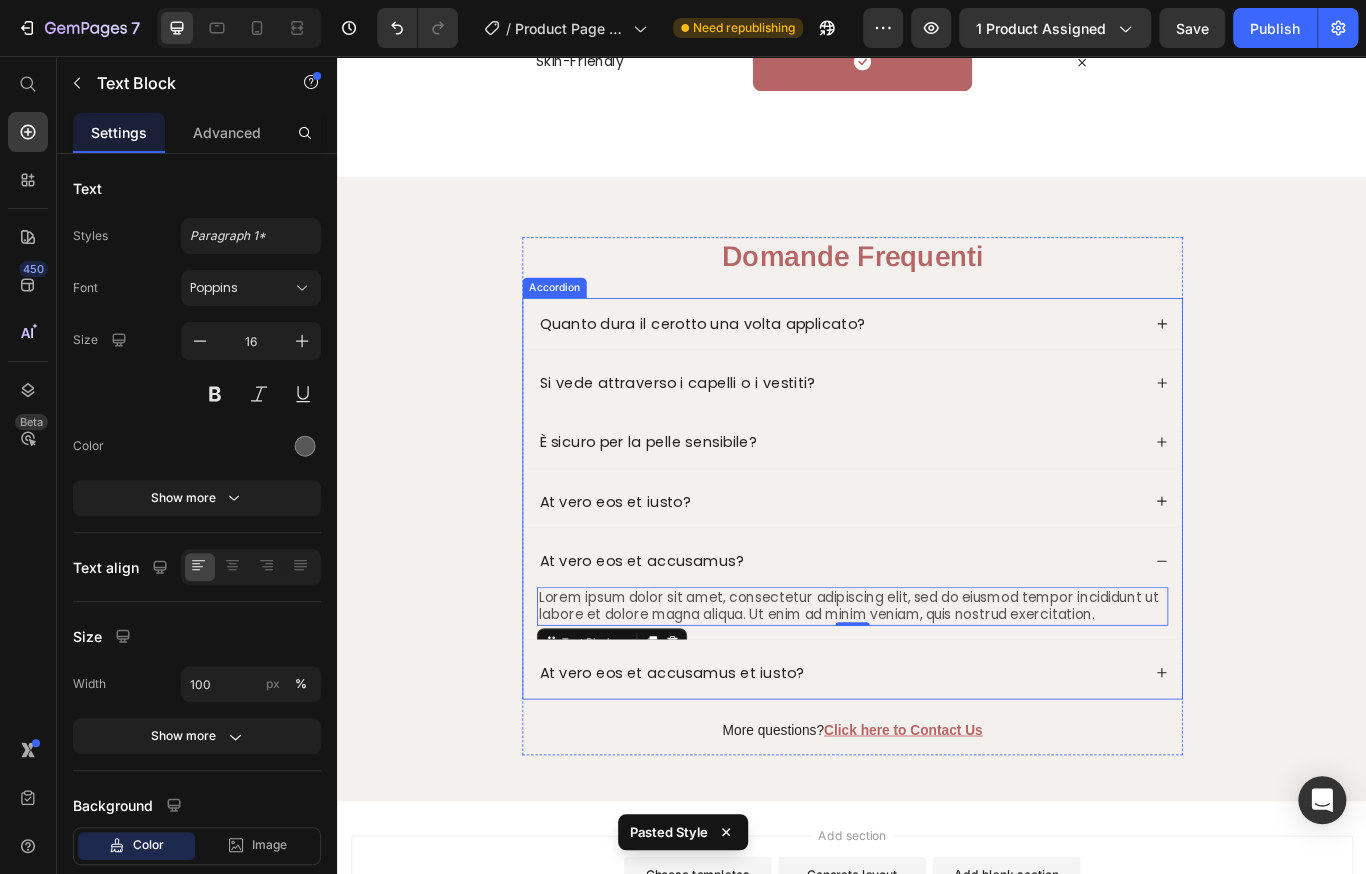 click on "At vero eos et accusamus et iusto?" at bounding box center (922, 775) 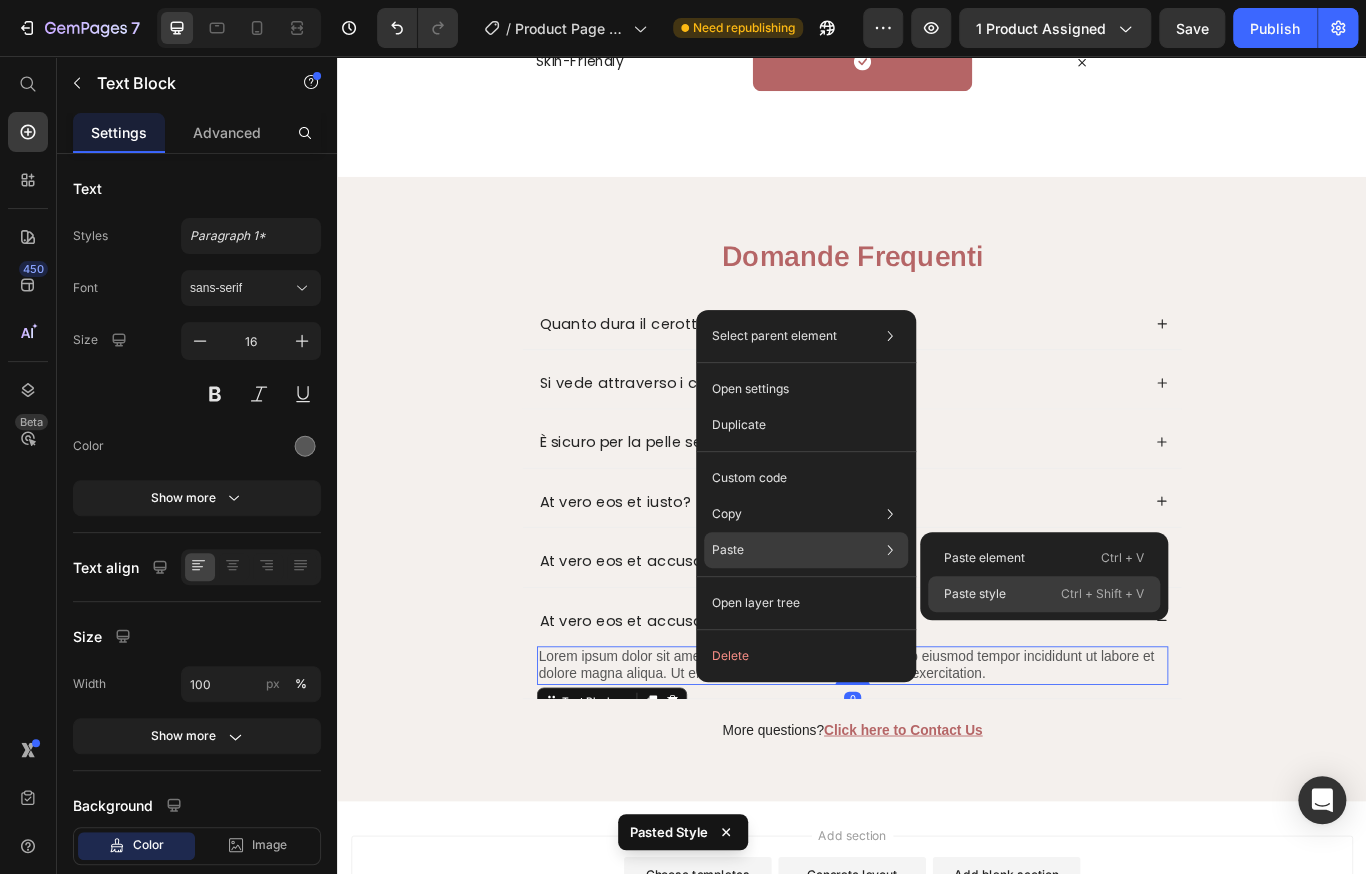 click on "Paste style" at bounding box center [975, 594] 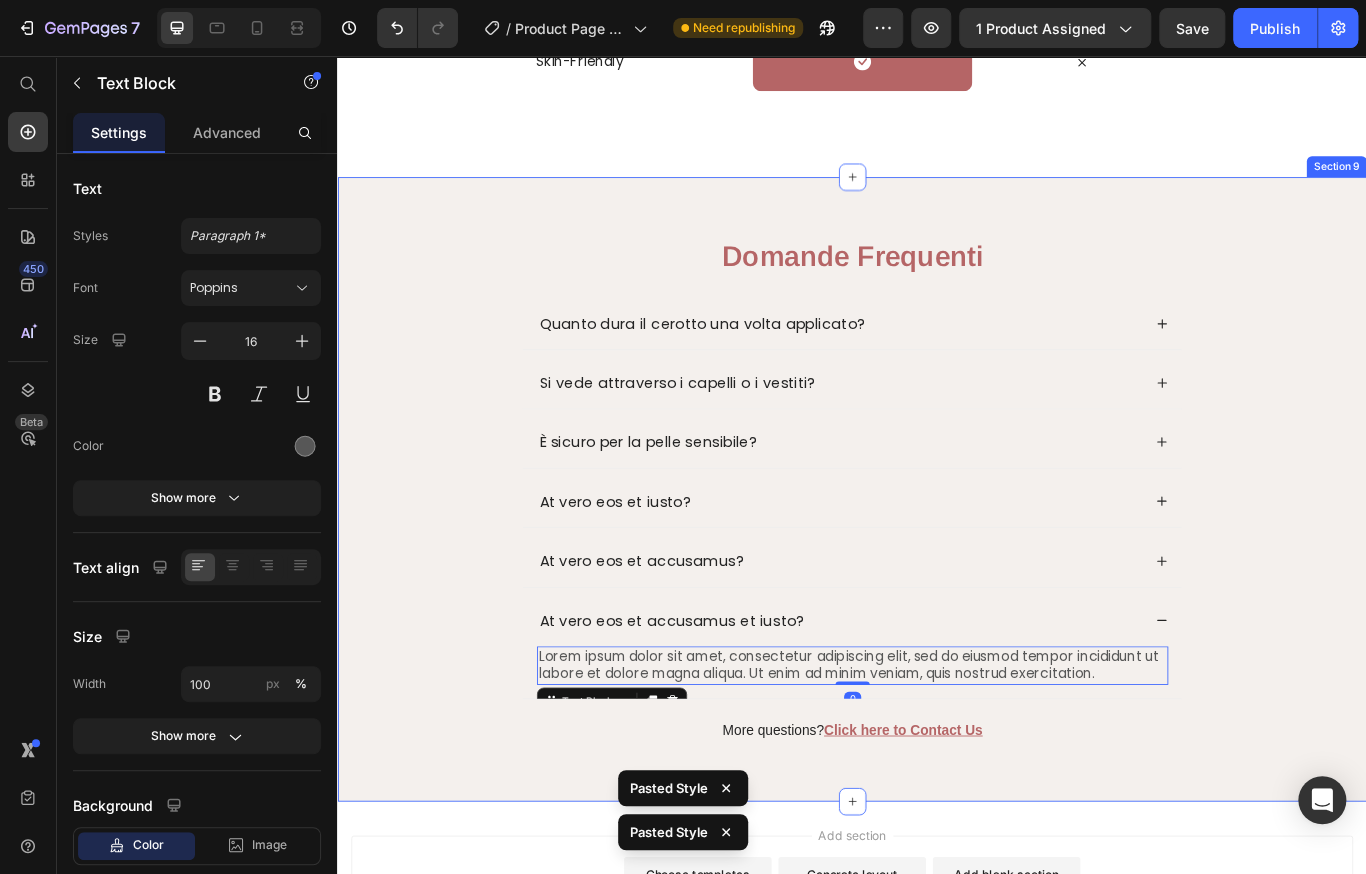 click on "Domande Frequenti Heading
Quanto dura il cerotto una volta applicato?
Si vede attraverso i capelli o i vestiti?
È sicuro per la pelle sensibile?
At vero eos et iusto?
At vero eos et accusamus?
At vero eos et accusamus et iusto? Lorem ipsum dolor sit amet, consectetur adipiscing elit, sed do eiusmod tempor incididunt ut labore et dolore magna aliqua. Ut enim ad minim veniam, quis nostrud exercitation. Text Block   0 Accordion More questions?  Click here to Contact Us Text Block Row" at bounding box center [937, 577] 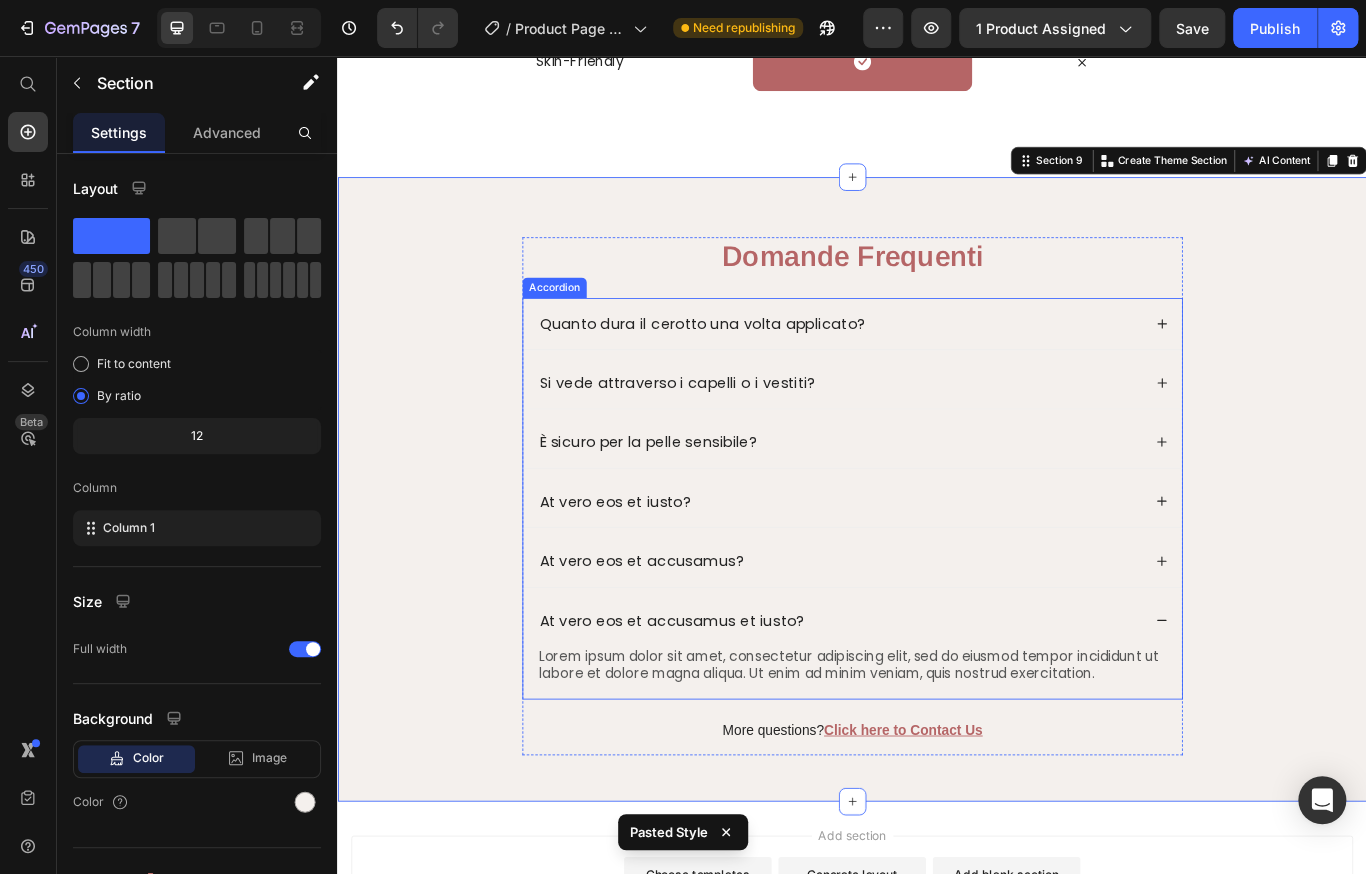 click 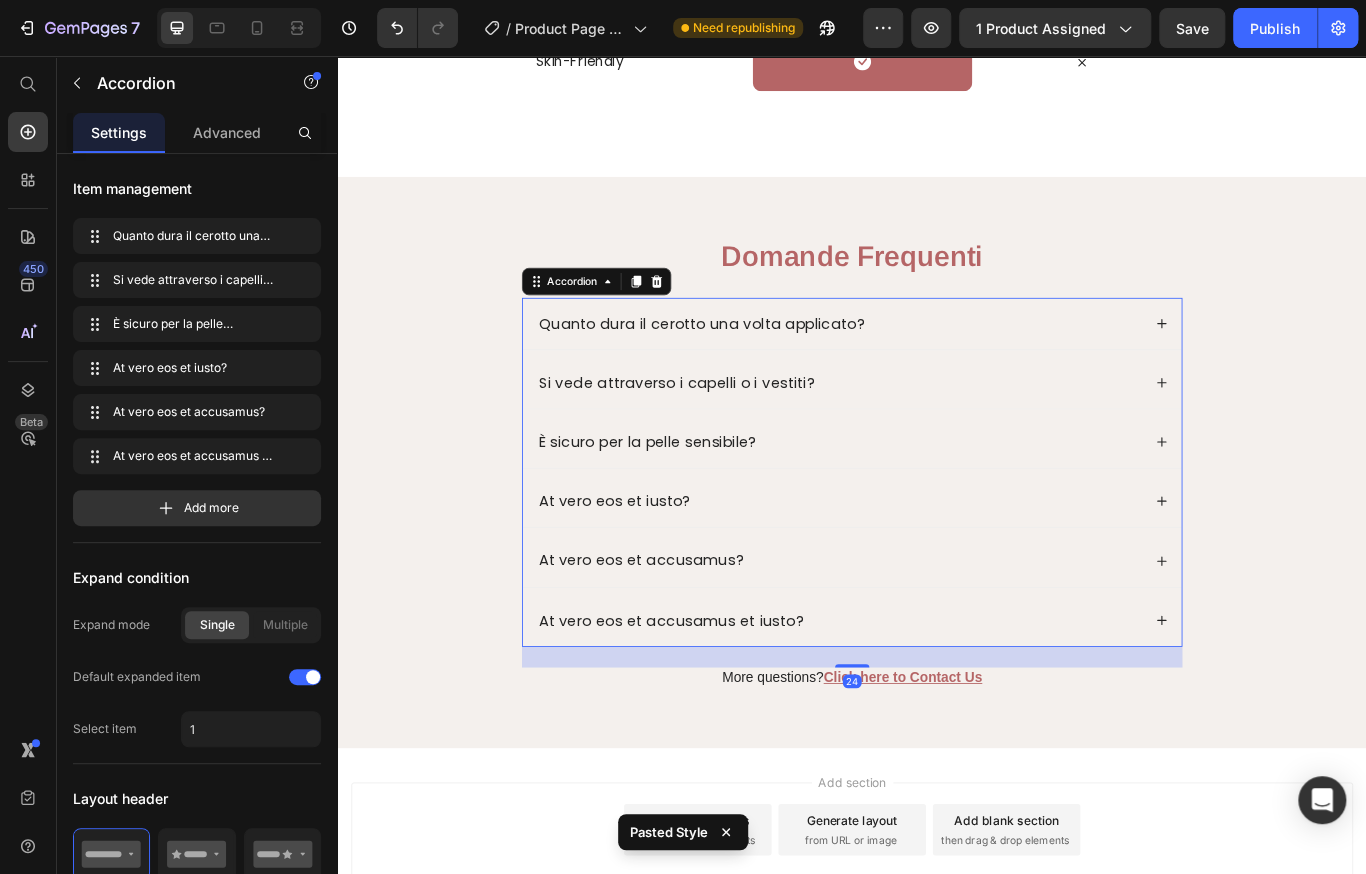 click on "È sicuro per la pelle sensibile?" at bounding box center [922, 506] 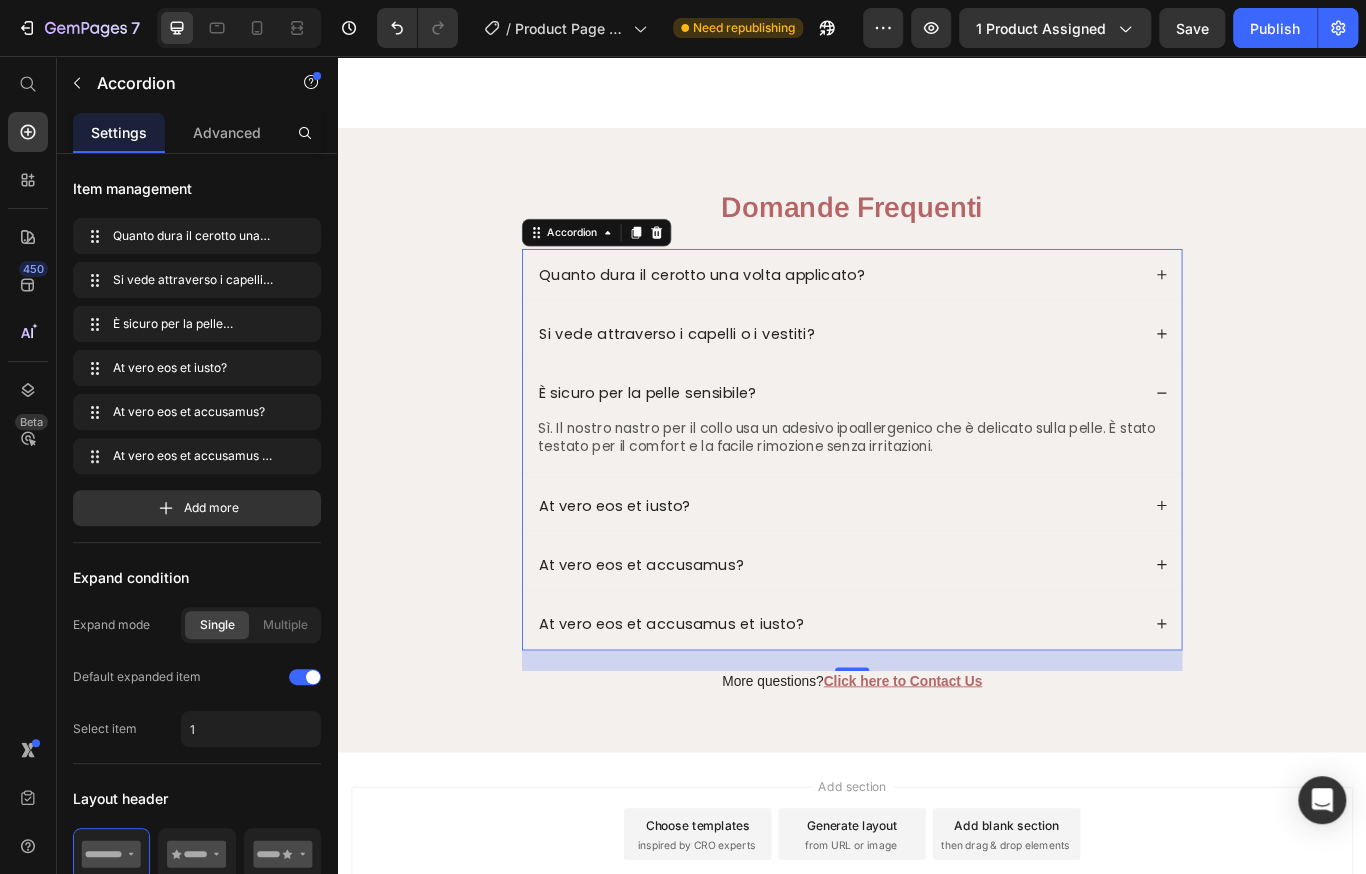 scroll, scrollTop: 4717, scrollLeft: 0, axis: vertical 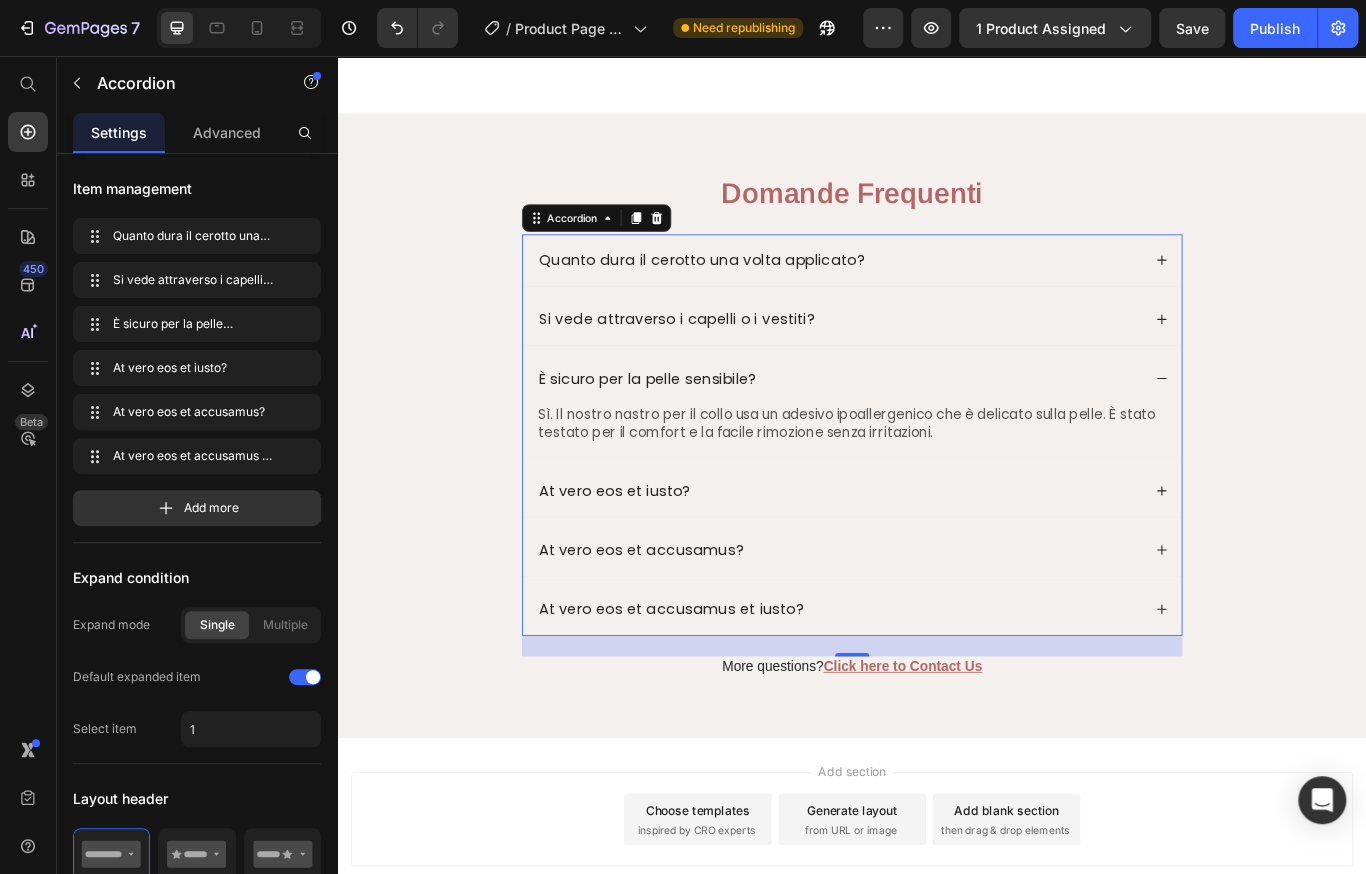 click on "At vero eos et iusto?" at bounding box center (922, 563) 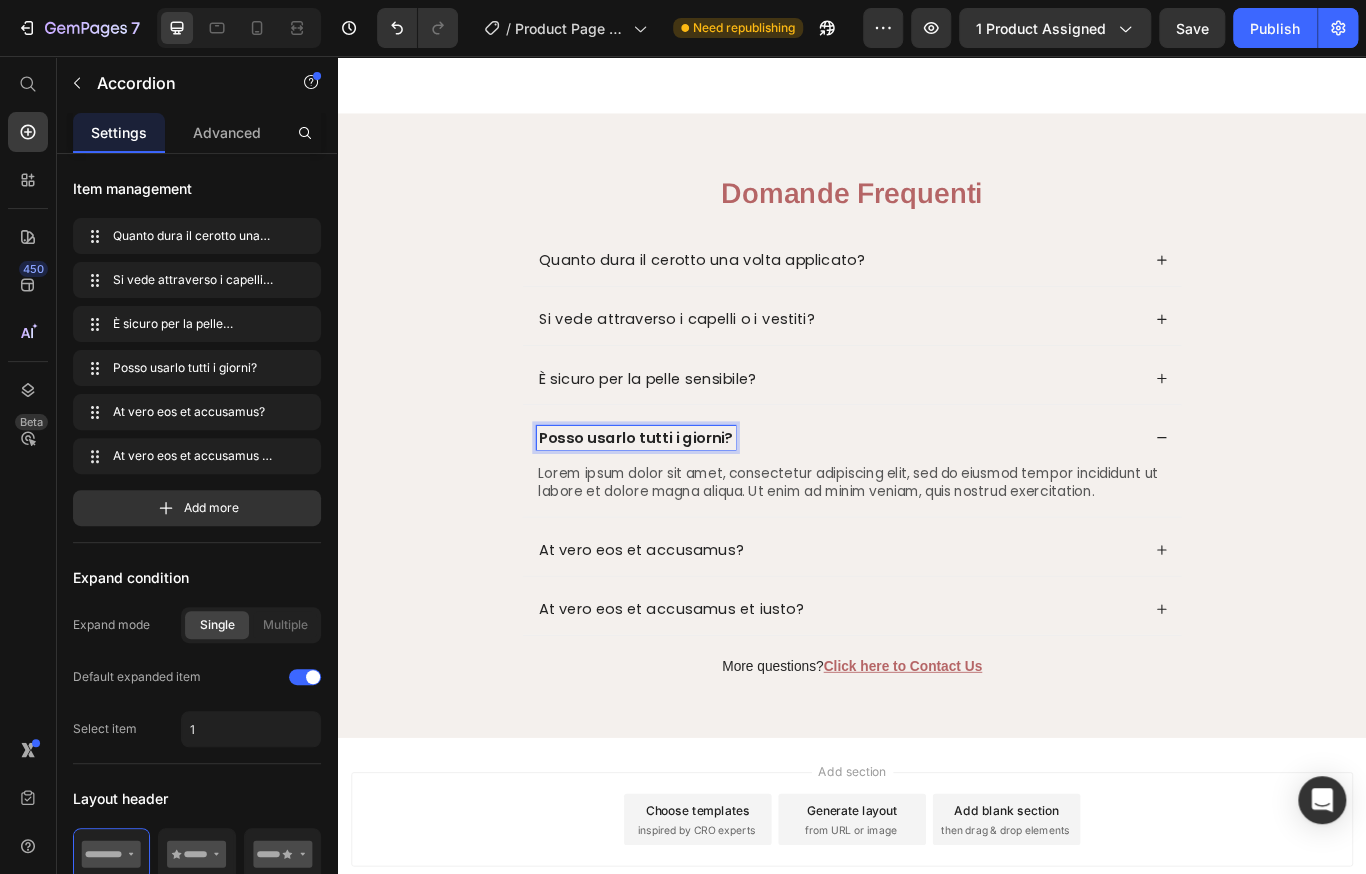 click on "Posso usarlo tutti i giorni?" at bounding box center [685, 501] 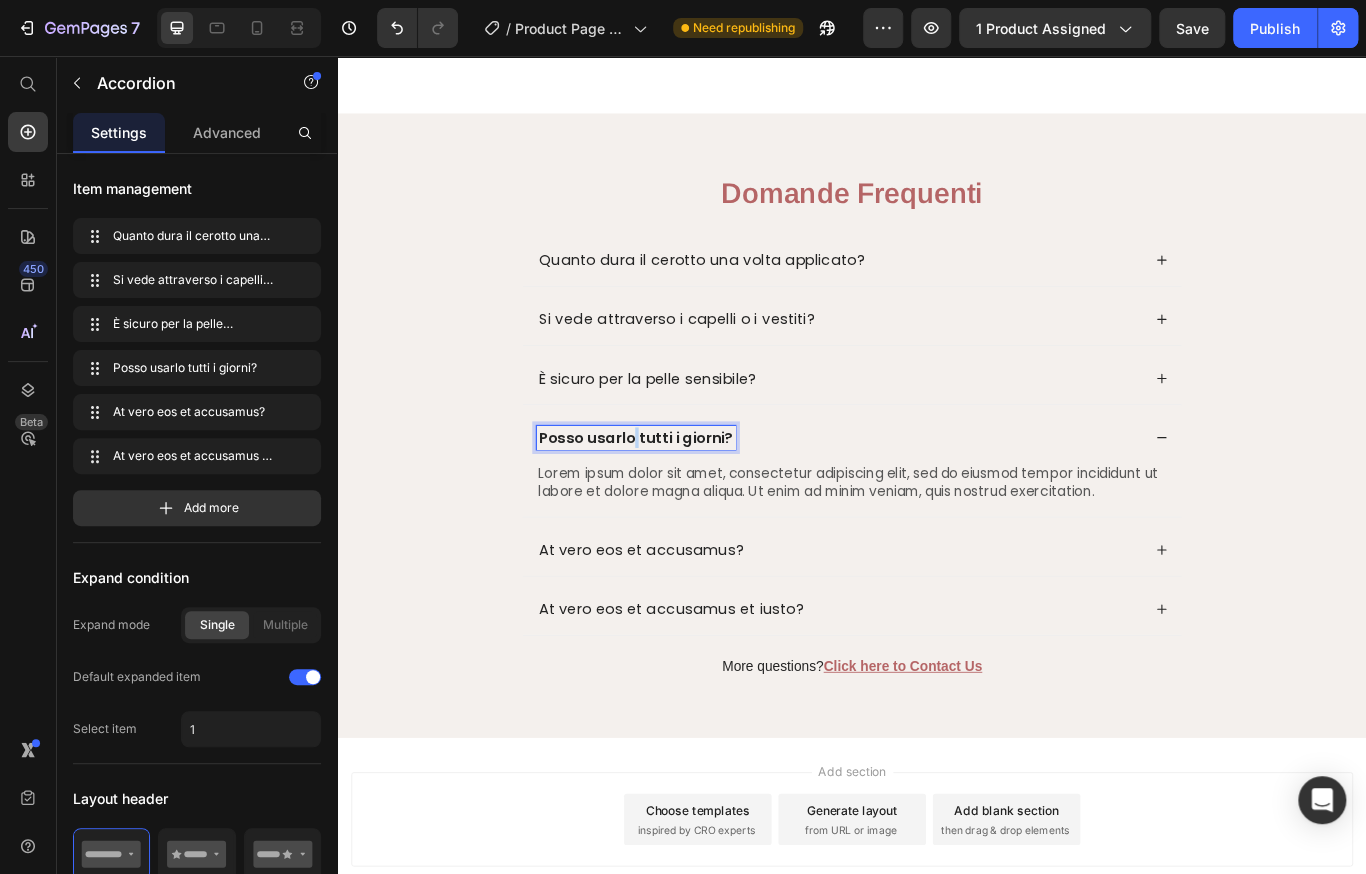 click on "Posso usarlo tutti i giorni?" at bounding box center (685, 501) 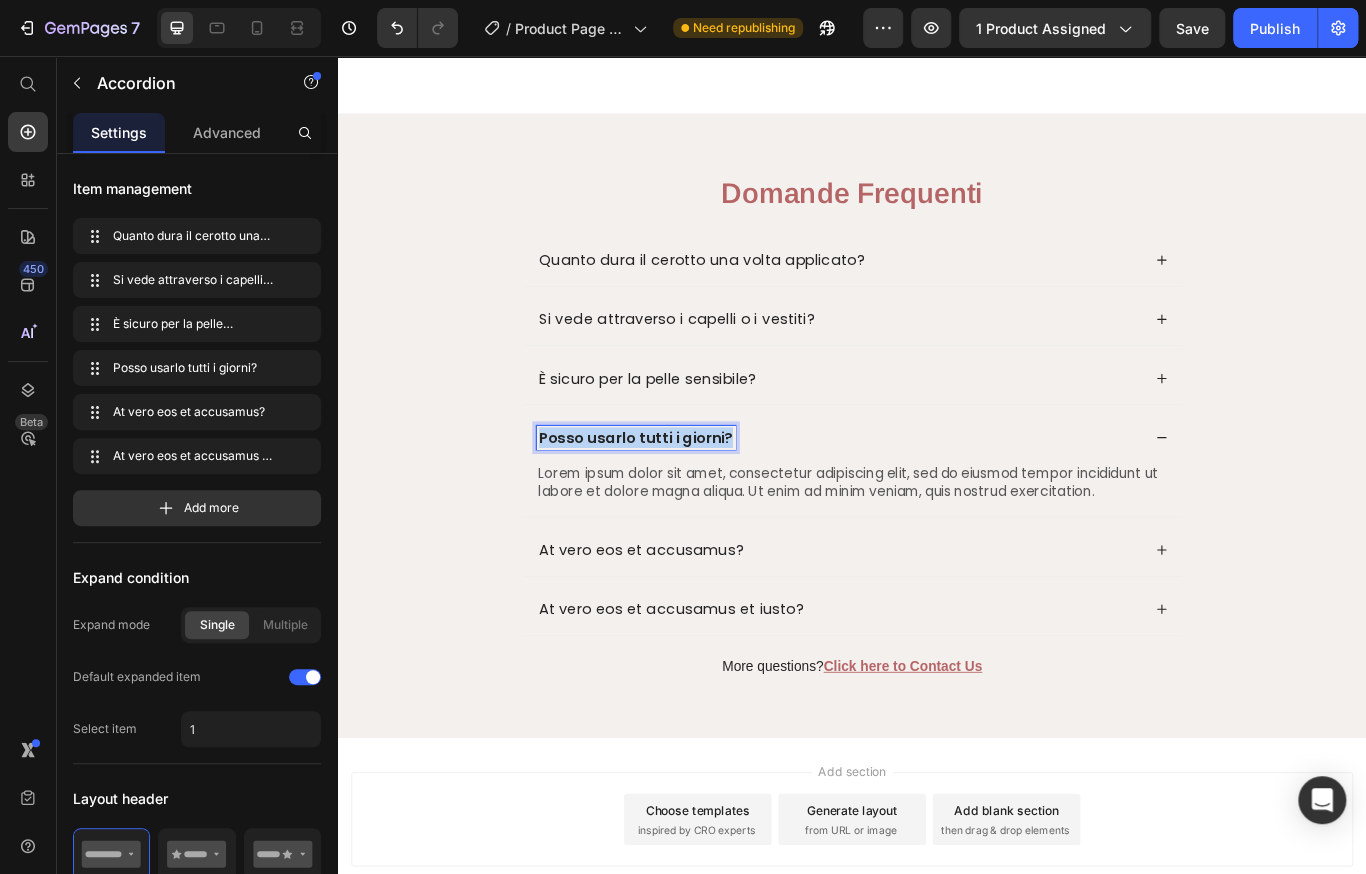 click on "Posso usarlo tutti i giorni?" at bounding box center [685, 501] 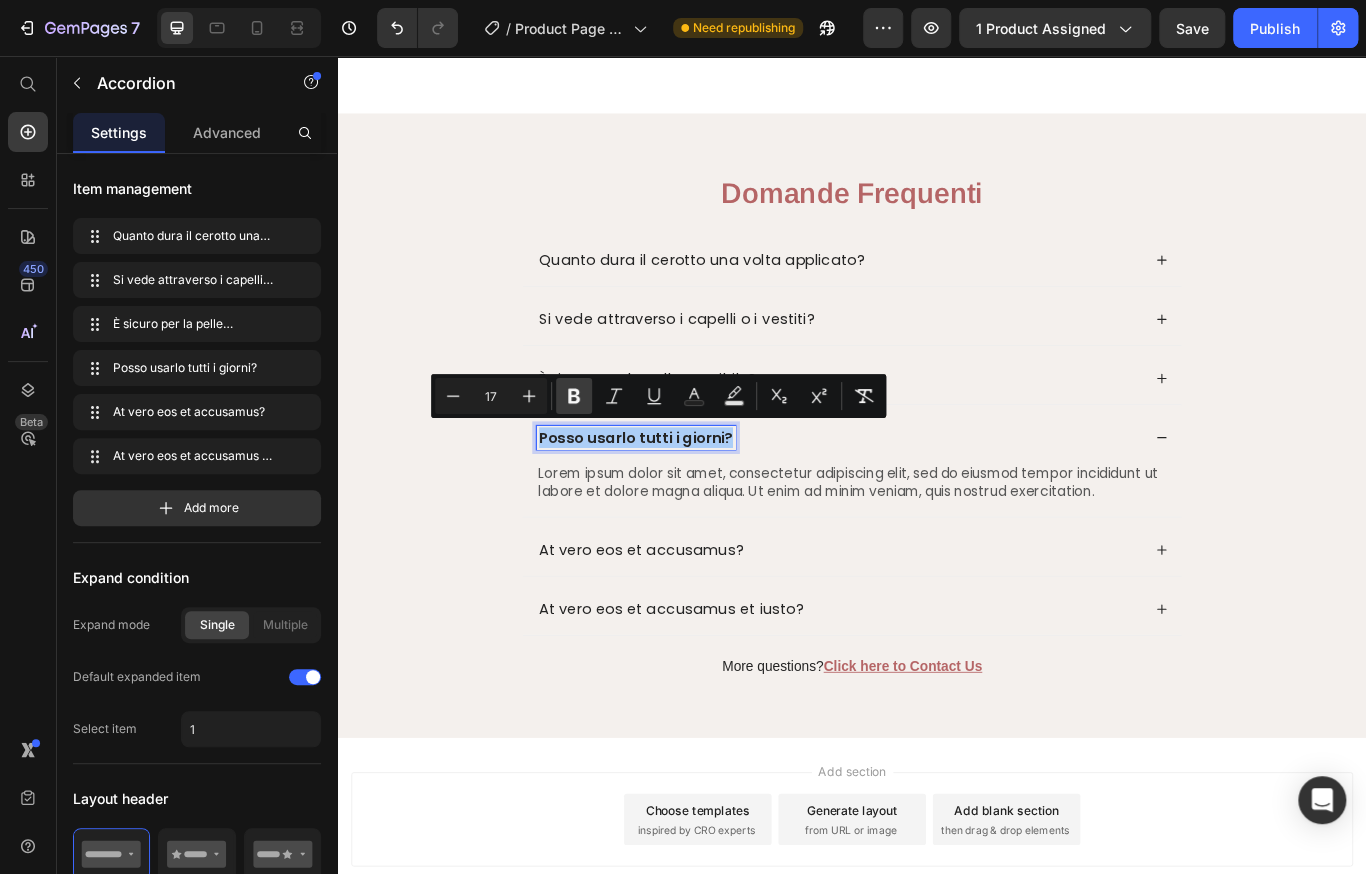 click 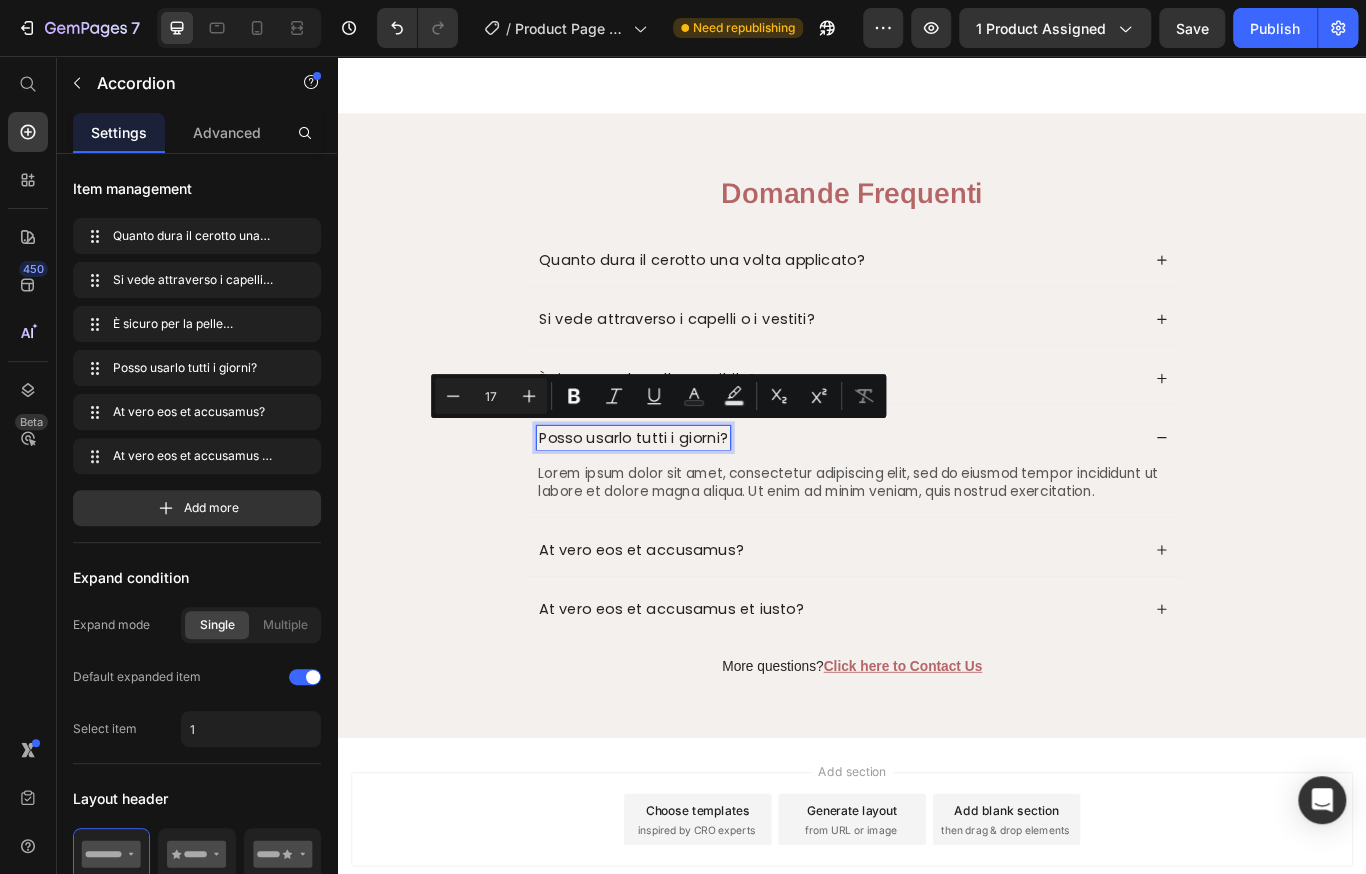 click on "Lorem ipsum dolor sit amet, consectetur adipiscing elit, sed do eiusmod tempor incididunt ut labore et dolore magna aliqua. Ut enim ad minim veniam, quis nostrud exercitation." at bounding box center (937, 554) 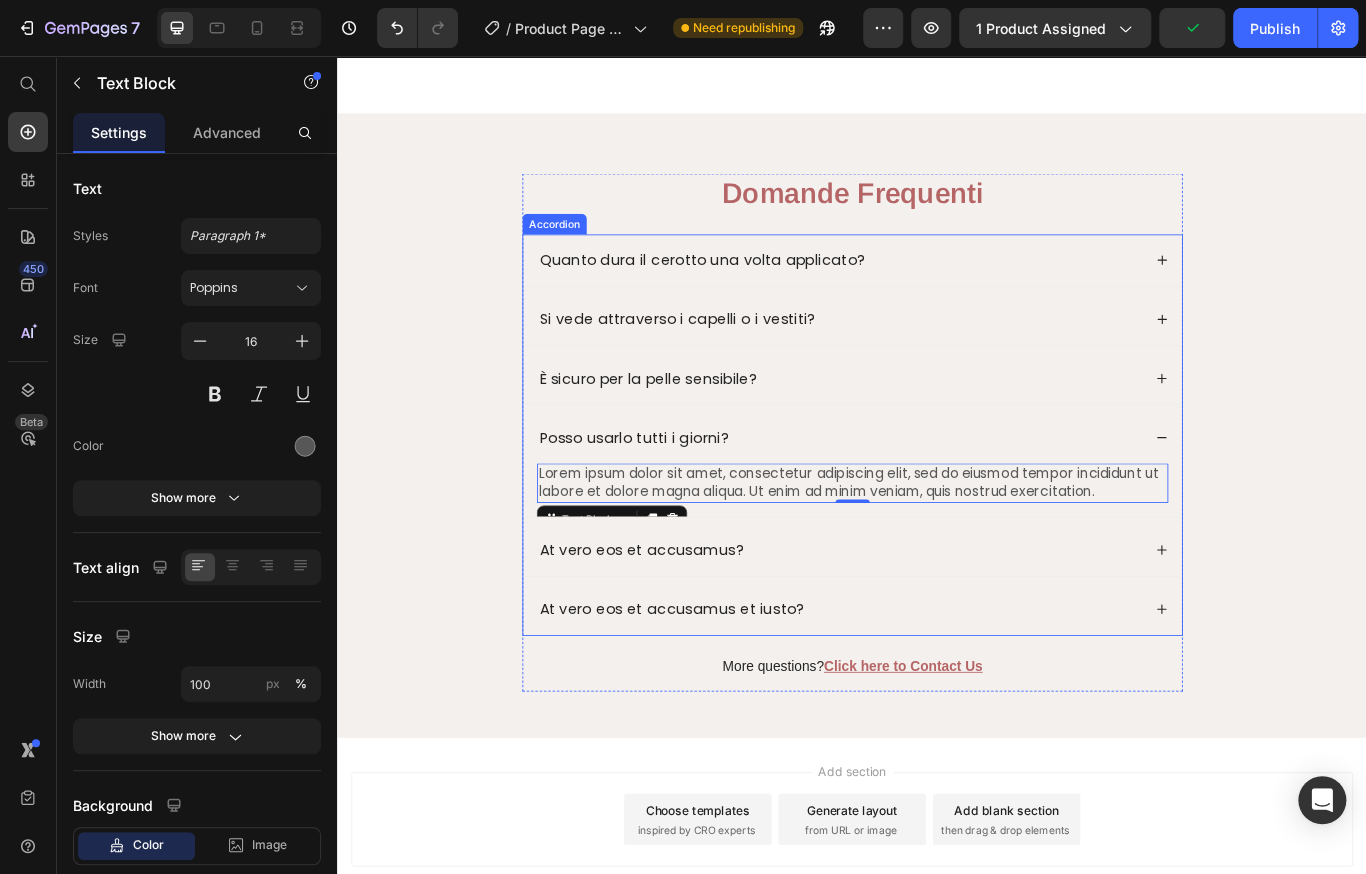 click on "Domande Frequenti Heading
Quanto dura il cerotto una volta applicato?
Si vede attraverso i capelli o i vestiti?
È sicuro per la pelle sensibile?
Posso usarlo tutti i giorni? Lorem ipsum dolor sit amet, consectetur adipiscing elit, sed do eiusmod tempor incididunt ut labore et dolore magna aliqua. Ut enim ad minim veniam, quis nostrud exercitation. Text Block   0
At vero eos et accusamus?
At vero eos et accusamus et iusto? Accordion More questions?  Click here to Contact Us Text Block Row" at bounding box center (937, 503) 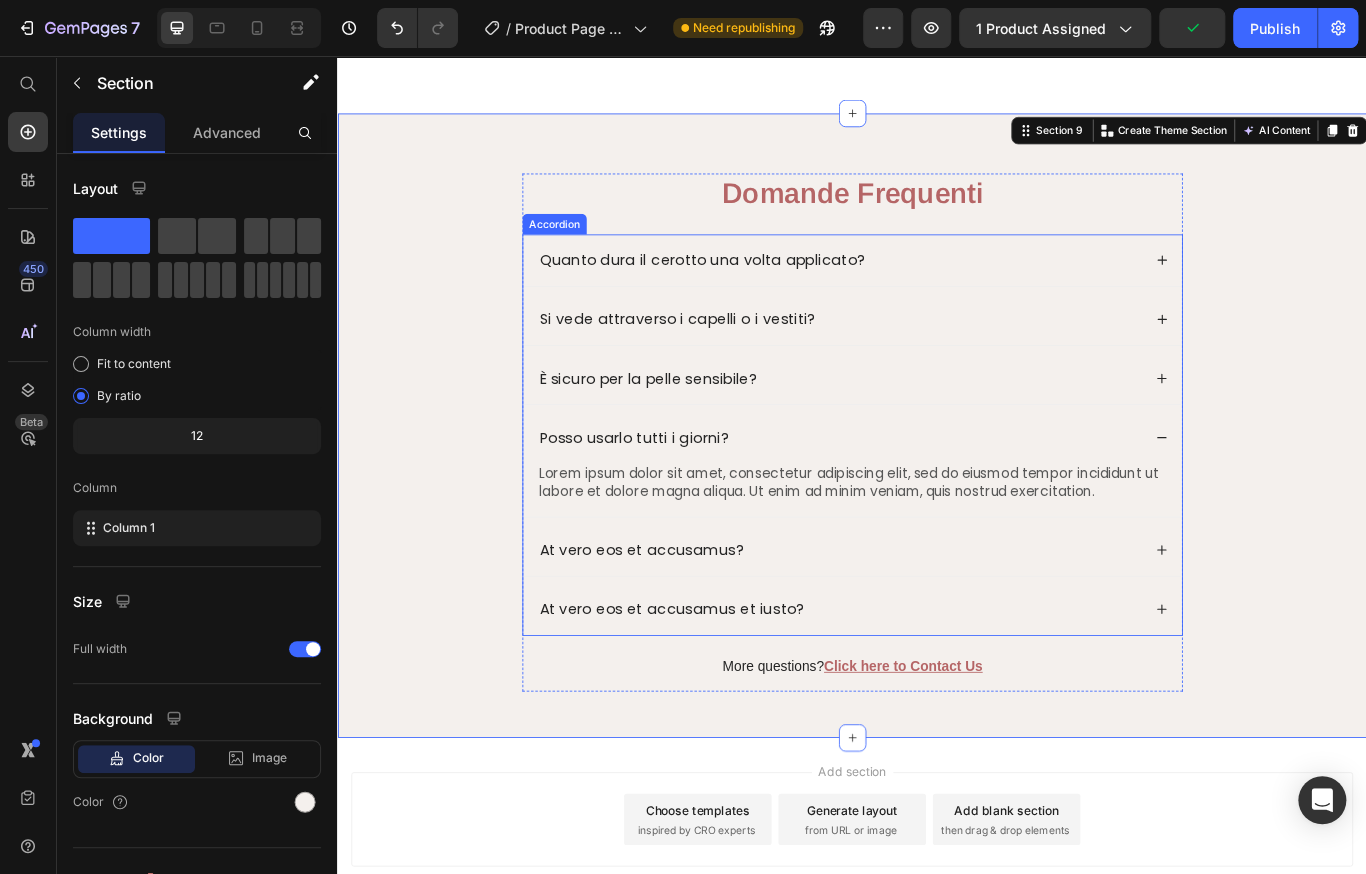 click on "At vero eos et accusamus?" at bounding box center [691, 632] 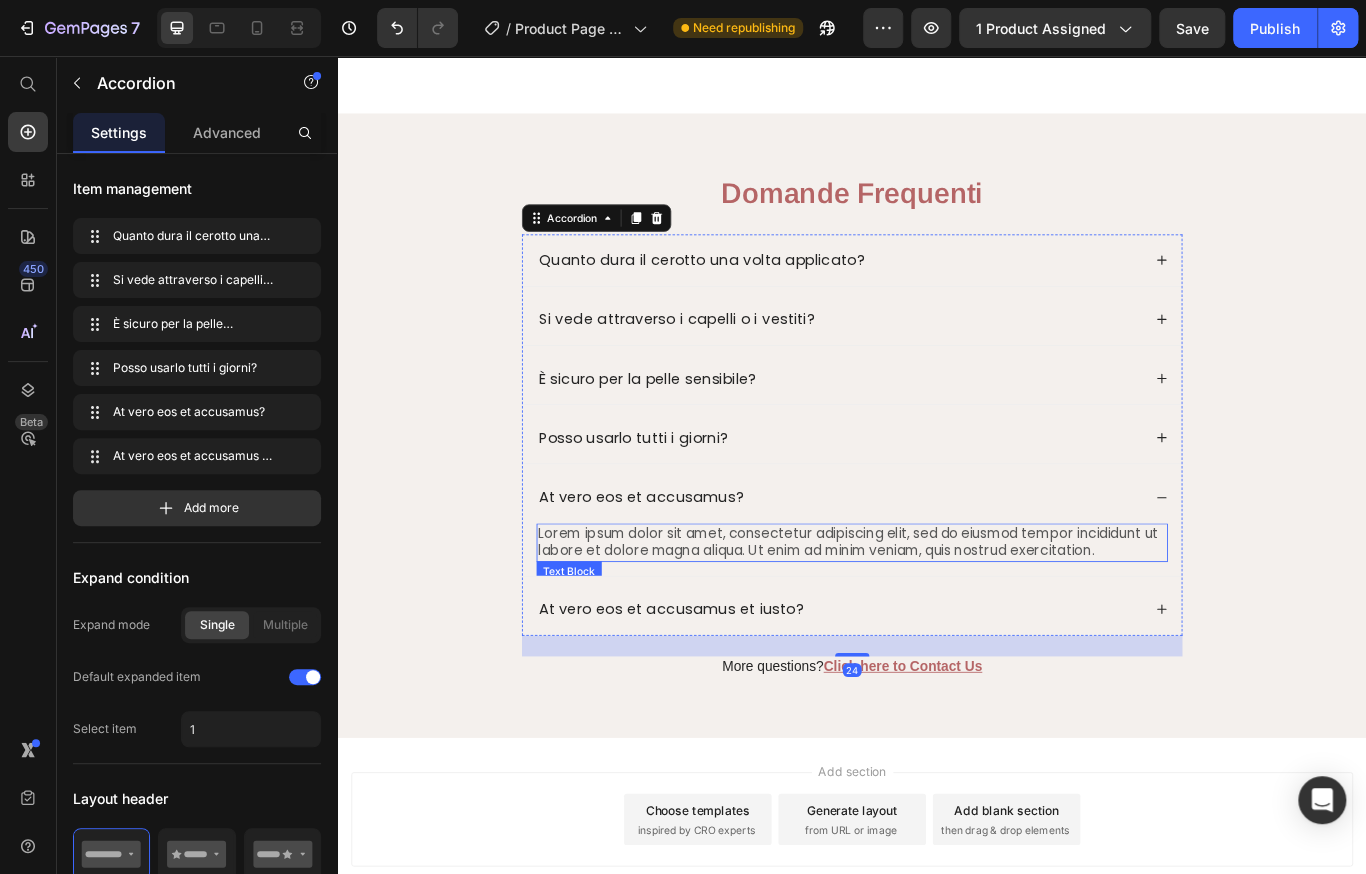 click on "Lorem ipsum dolor sit amet, consectetur adipiscing elit, sed do eiusmod tempor incididunt ut labore et dolore magna aliqua. Ut enim ad minim veniam, quis nostrud exercitation." at bounding box center (937, 624) 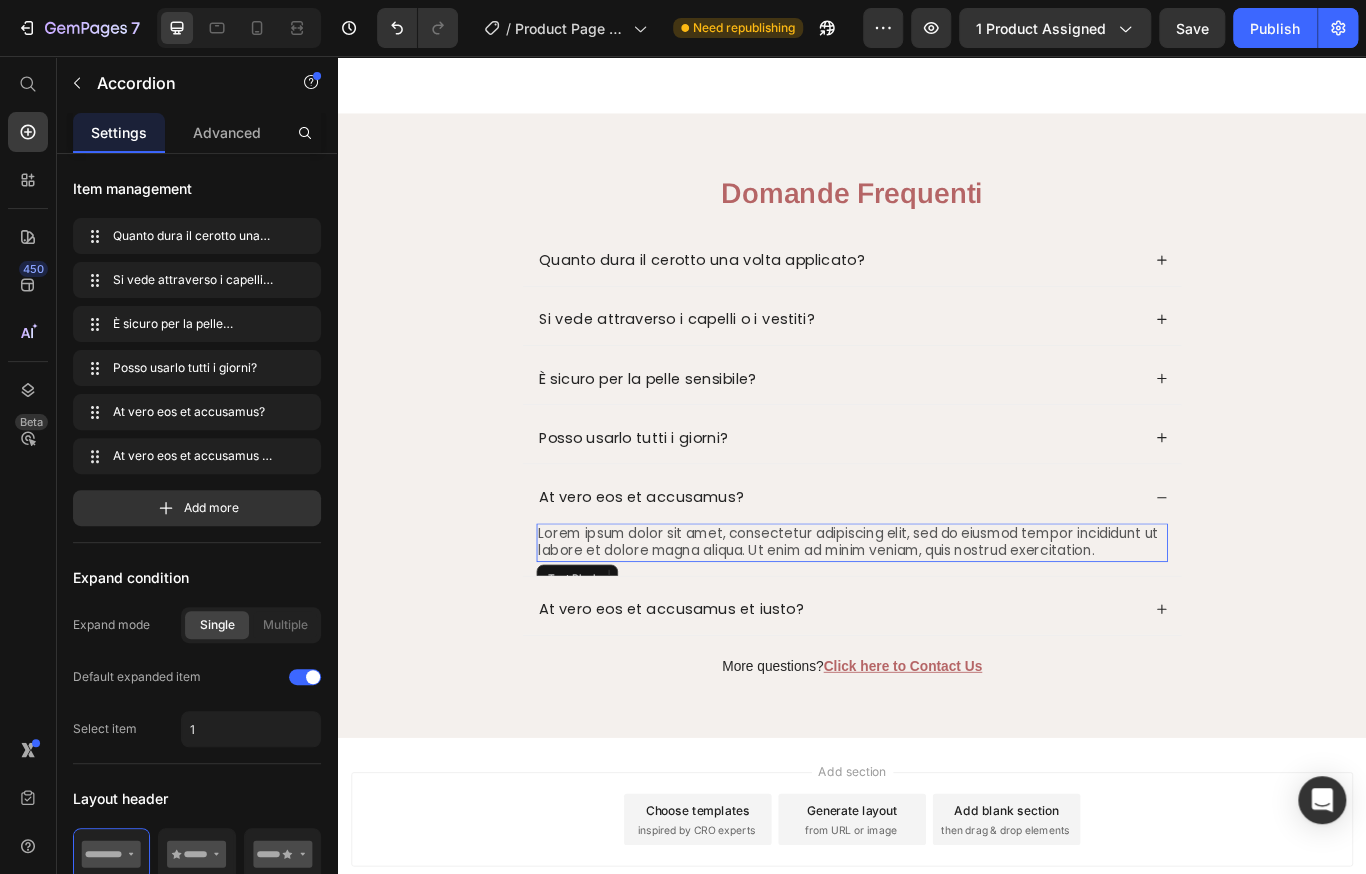 click on "Lorem ipsum dolor sit amet, consectetur adipiscing elit, sed do eiusmod tempor incididunt ut labore et dolore magna aliqua. Ut enim ad minim veniam, quis nostrud exercitation." at bounding box center [937, 624] 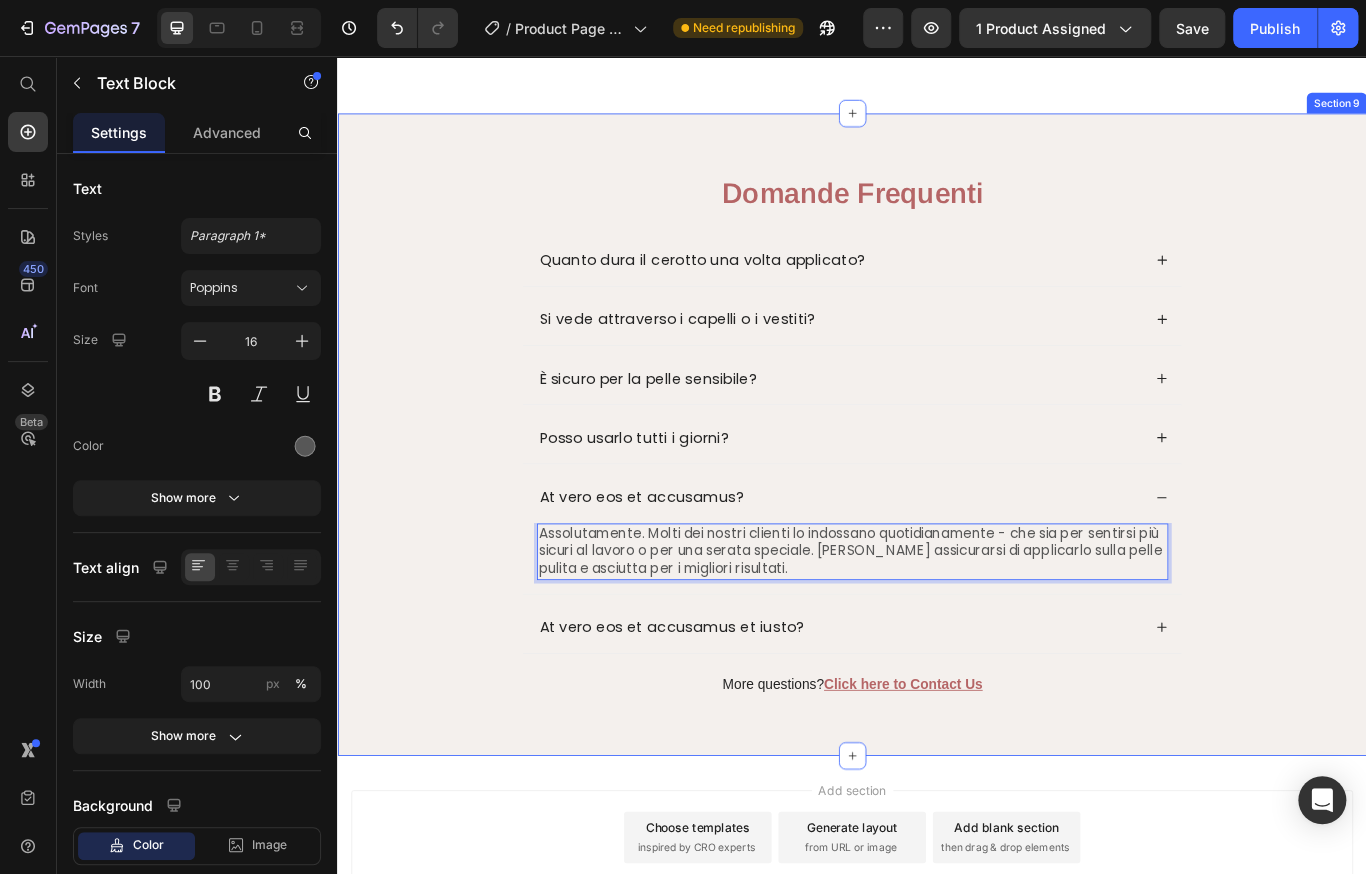 click on "Domande Frequenti Heading
Quanto dura il cerotto una volta applicato?
Si vede attraverso i capelli o i vestiti?
È sicuro per la pelle sensibile?
Posso usarlo tutti i giorni?
At vero eos et accusamus? Assolutamente. Molti dei nostri clienti lo indossano quotidianamente - che sia per sentirsi più sicuri al lavoro o per una serata speciale. [PERSON_NAME] assicurarsi di applicarlo sulla pelle pulita e asciutta per i migliori risultati. Text Block   0
At vero eos et accusamus et iusto? Accordion More questions?  Click here to Contact Us Text Block Row" at bounding box center [937, 513] 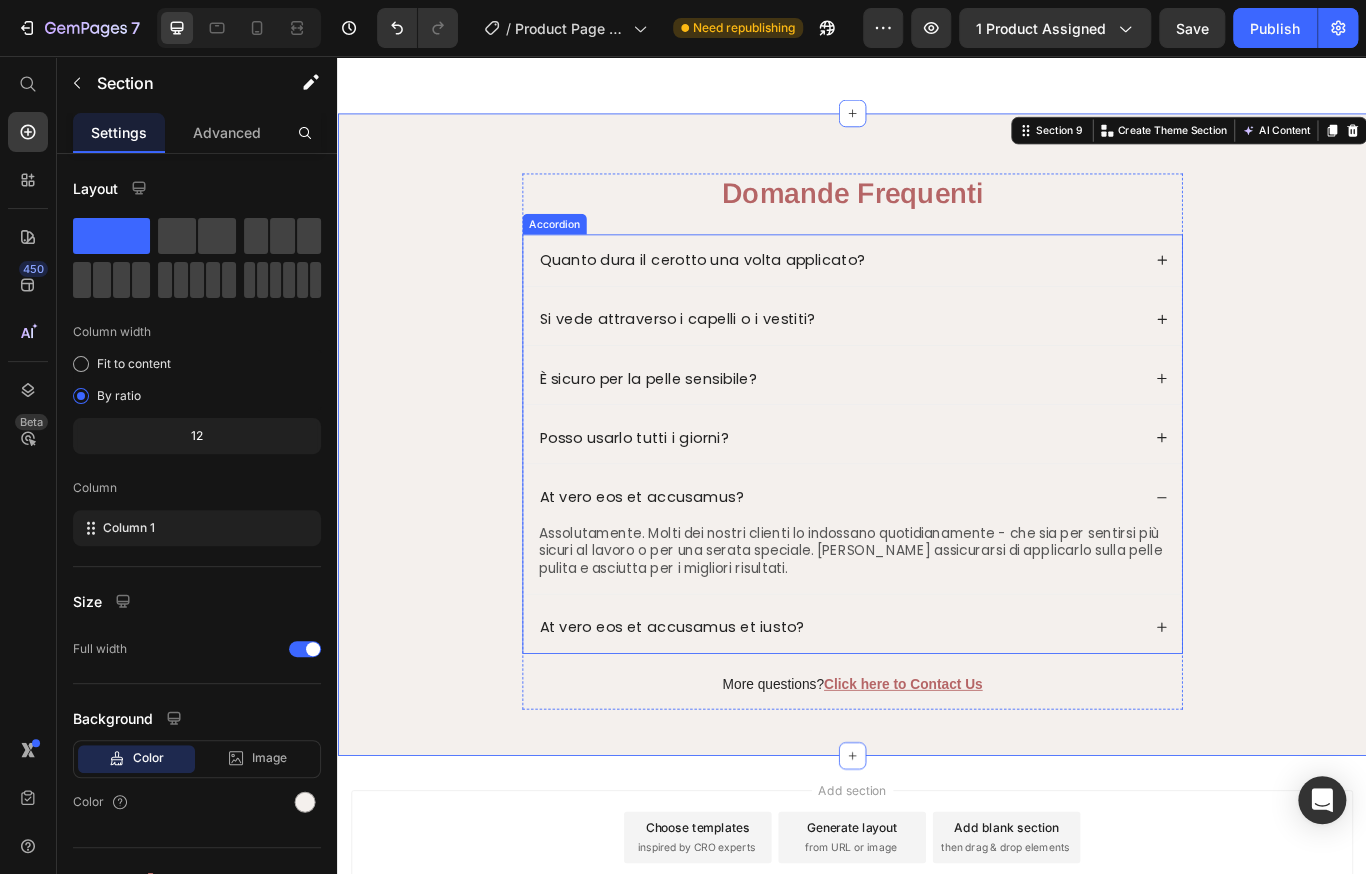 click on "At vero eos et accusamus?" at bounding box center (937, 570) 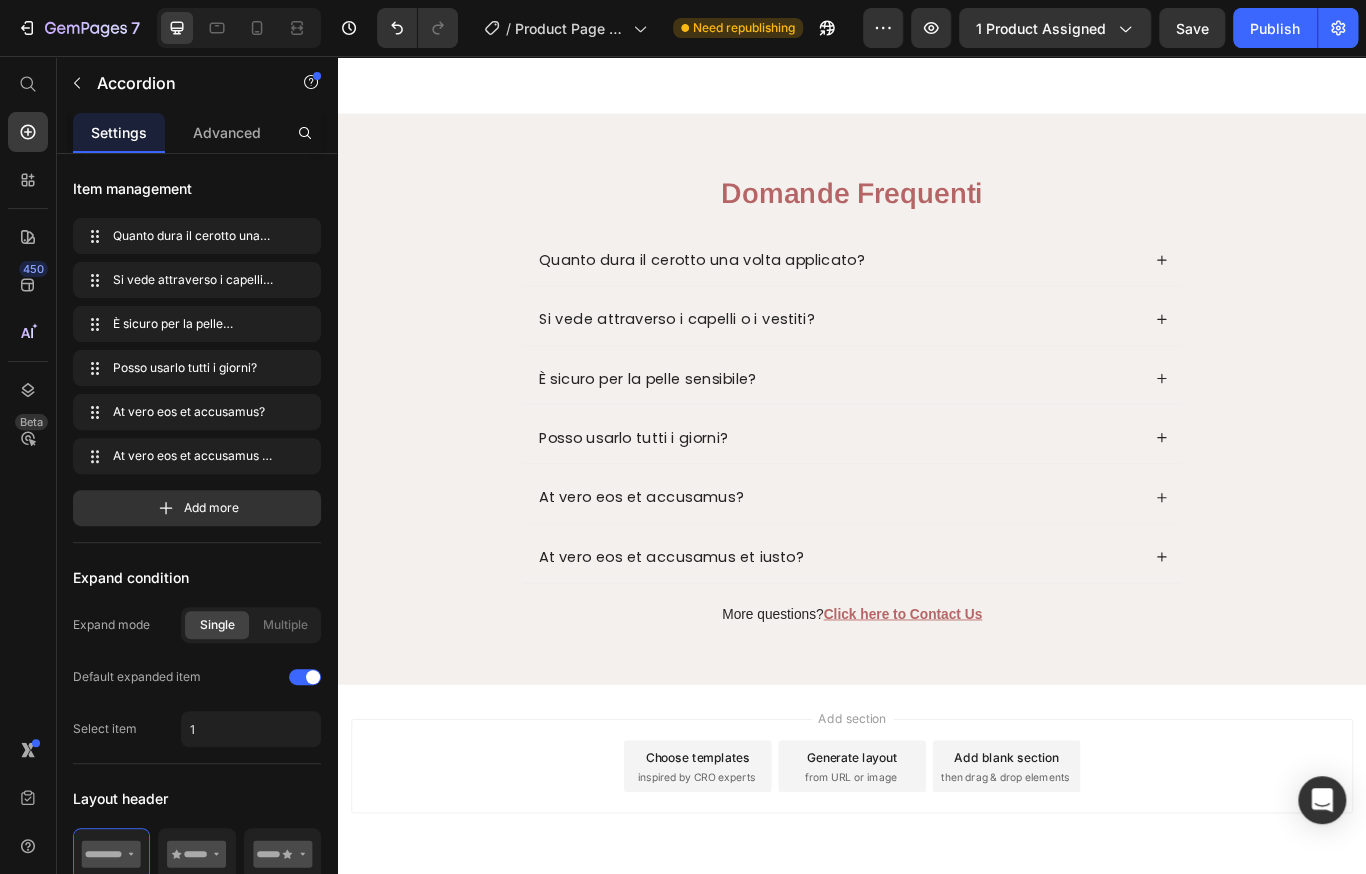 click on "At vero eos et accusamus?" at bounding box center (922, 570) 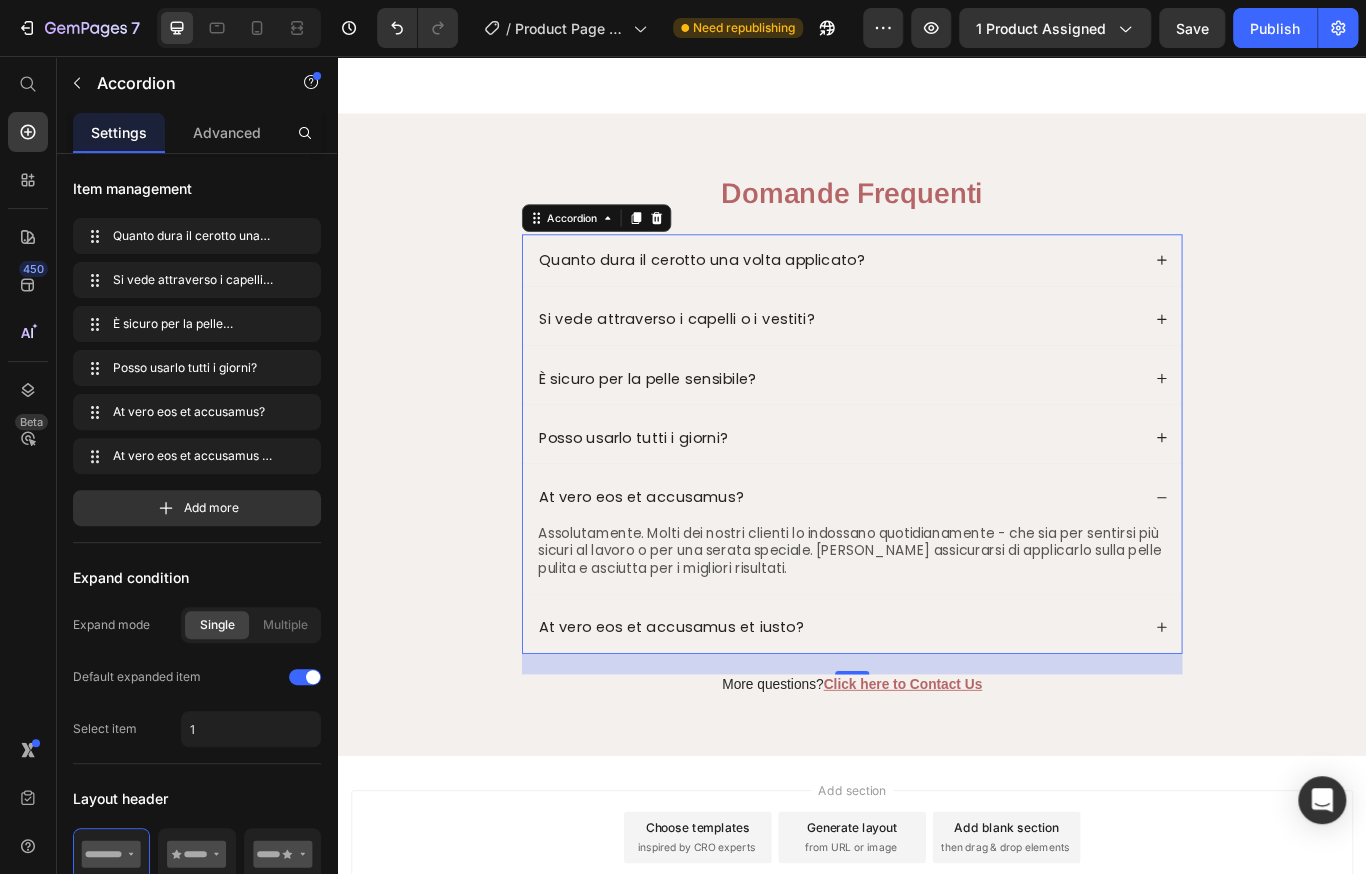 click on "At vero eos et accusamus?" at bounding box center (922, 570) 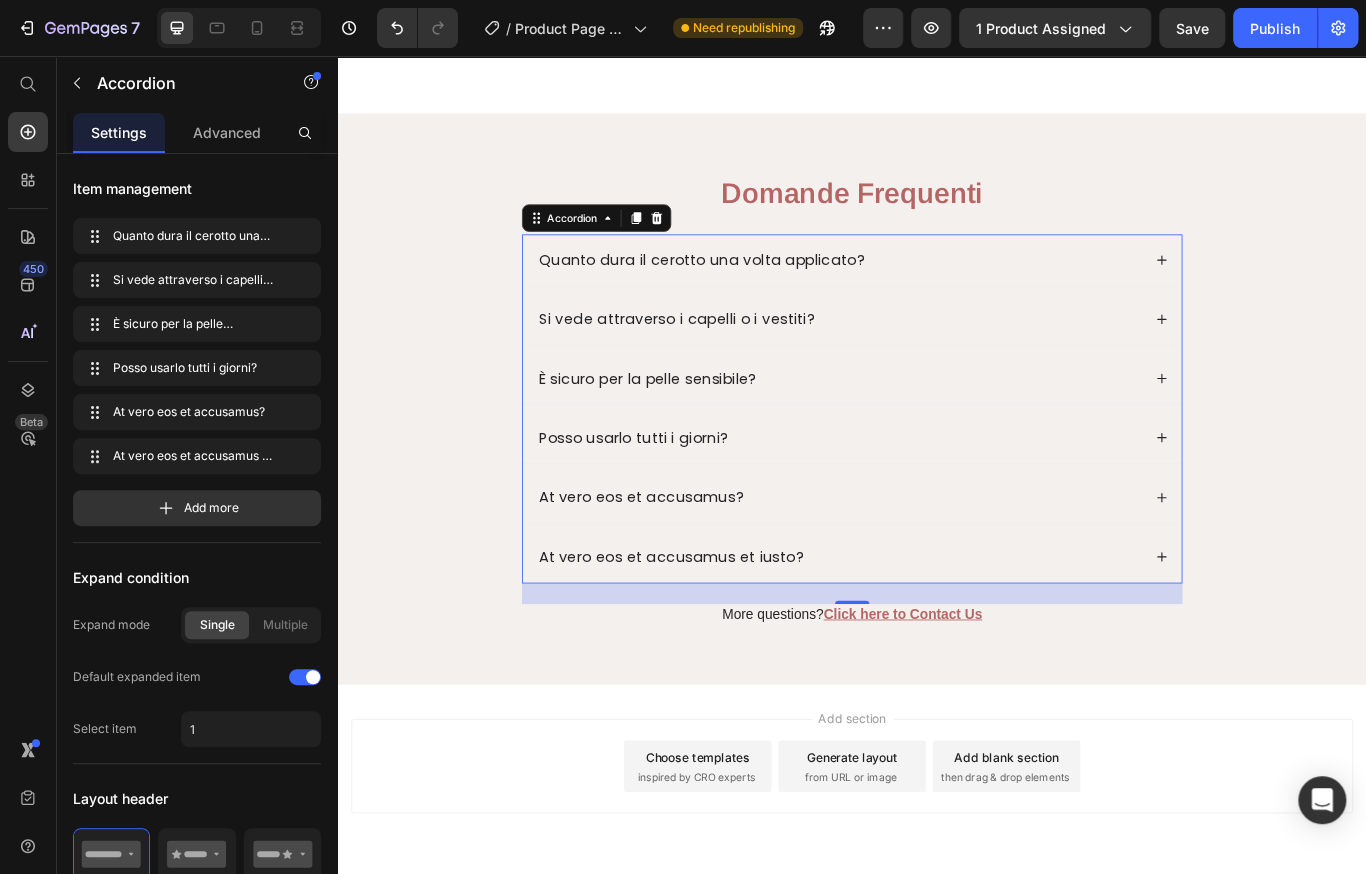 click on "At vero eos et accusamus?" at bounding box center [691, 570] 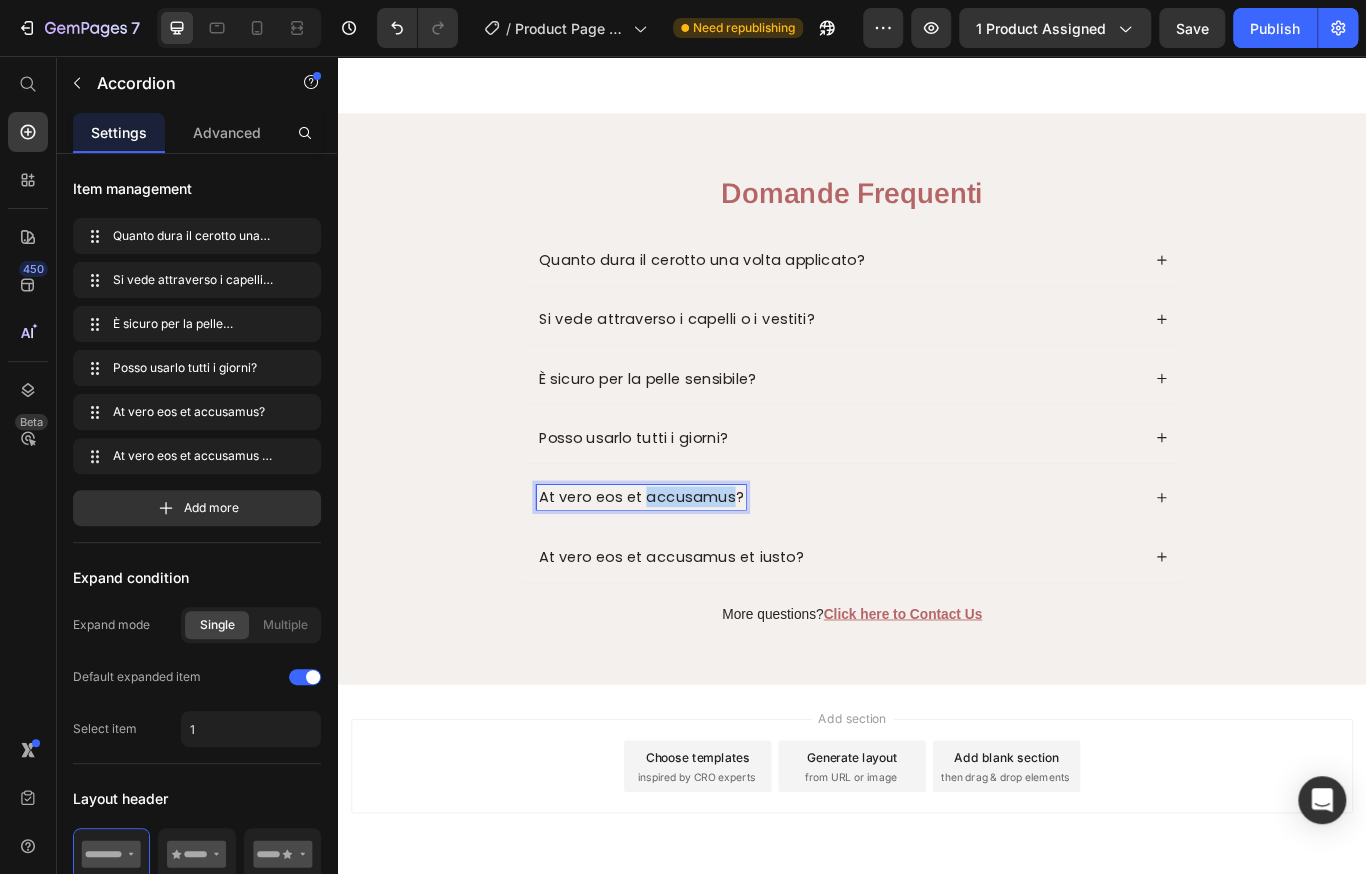 click on "At vero eos et accusamus?" at bounding box center (691, 570) 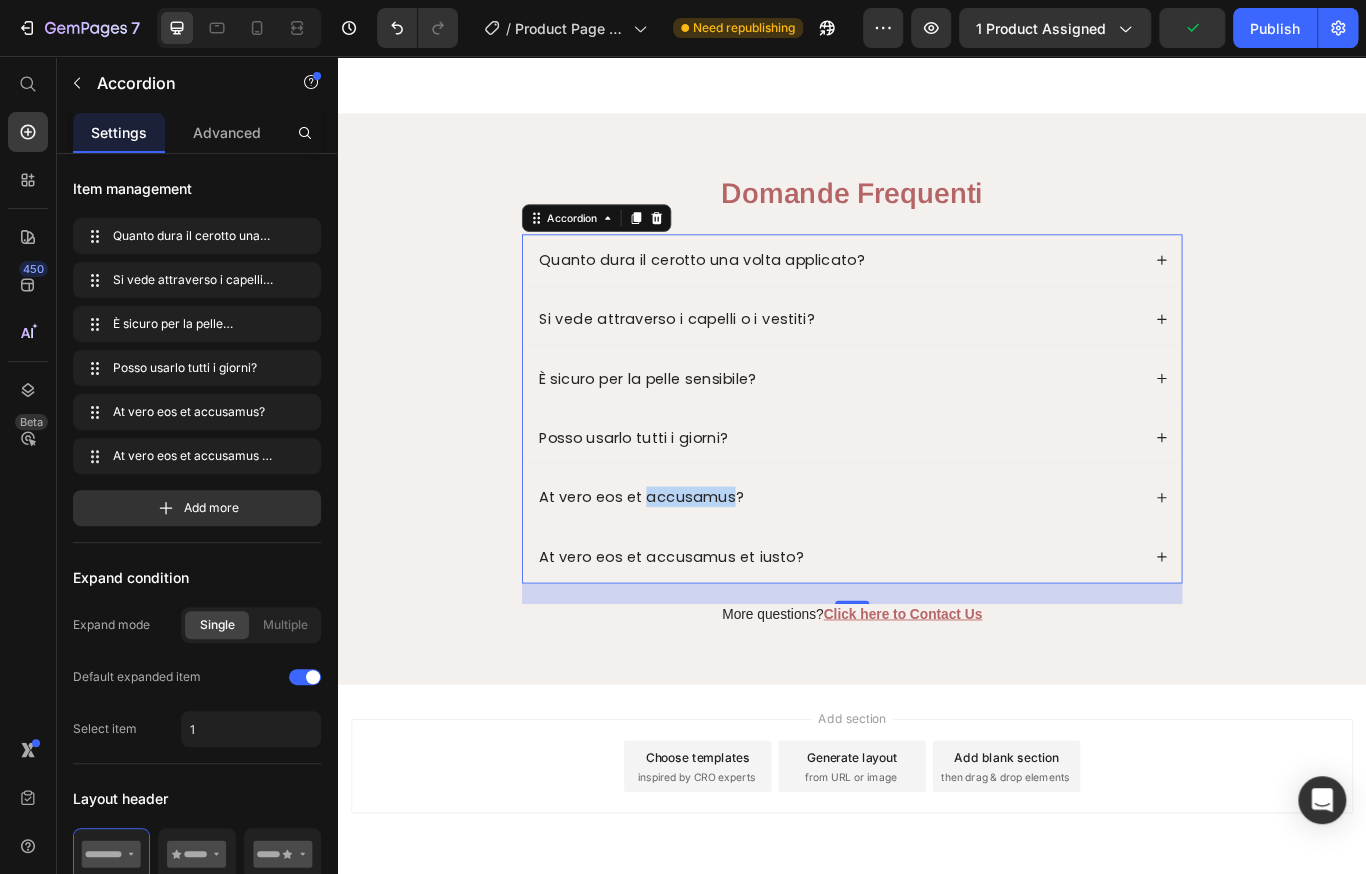 drag, startPoint x: 1137, startPoint y: 526, endPoint x: 1103, endPoint y: 524, distance: 34.058773 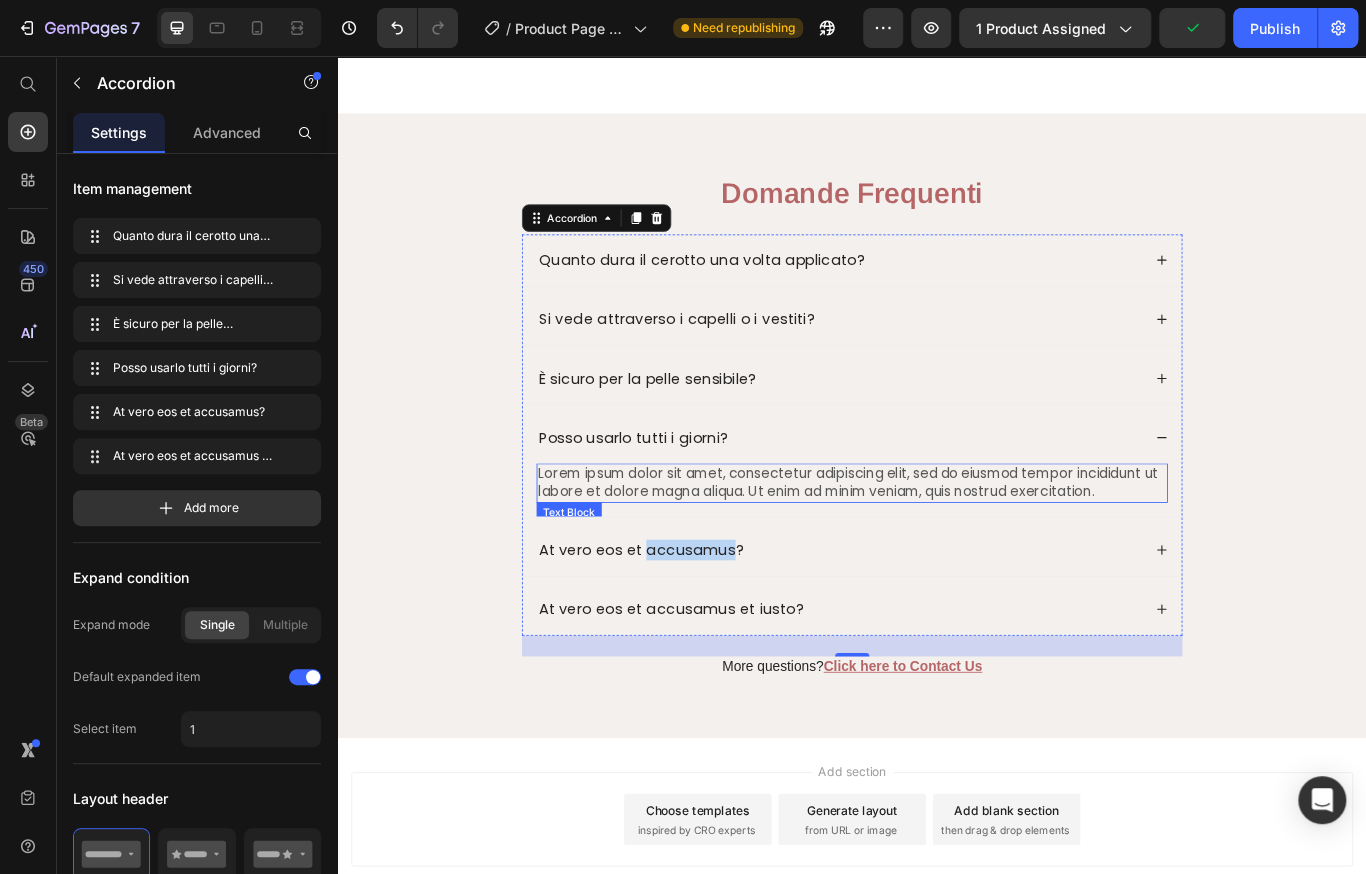 click on "Lorem ipsum dolor sit amet, consectetur adipiscing elit, sed do eiusmod tempor incididunt ut labore et dolore magna aliqua. Ut enim ad minim veniam, quis nostrud exercitation." at bounding box center (937, 554) 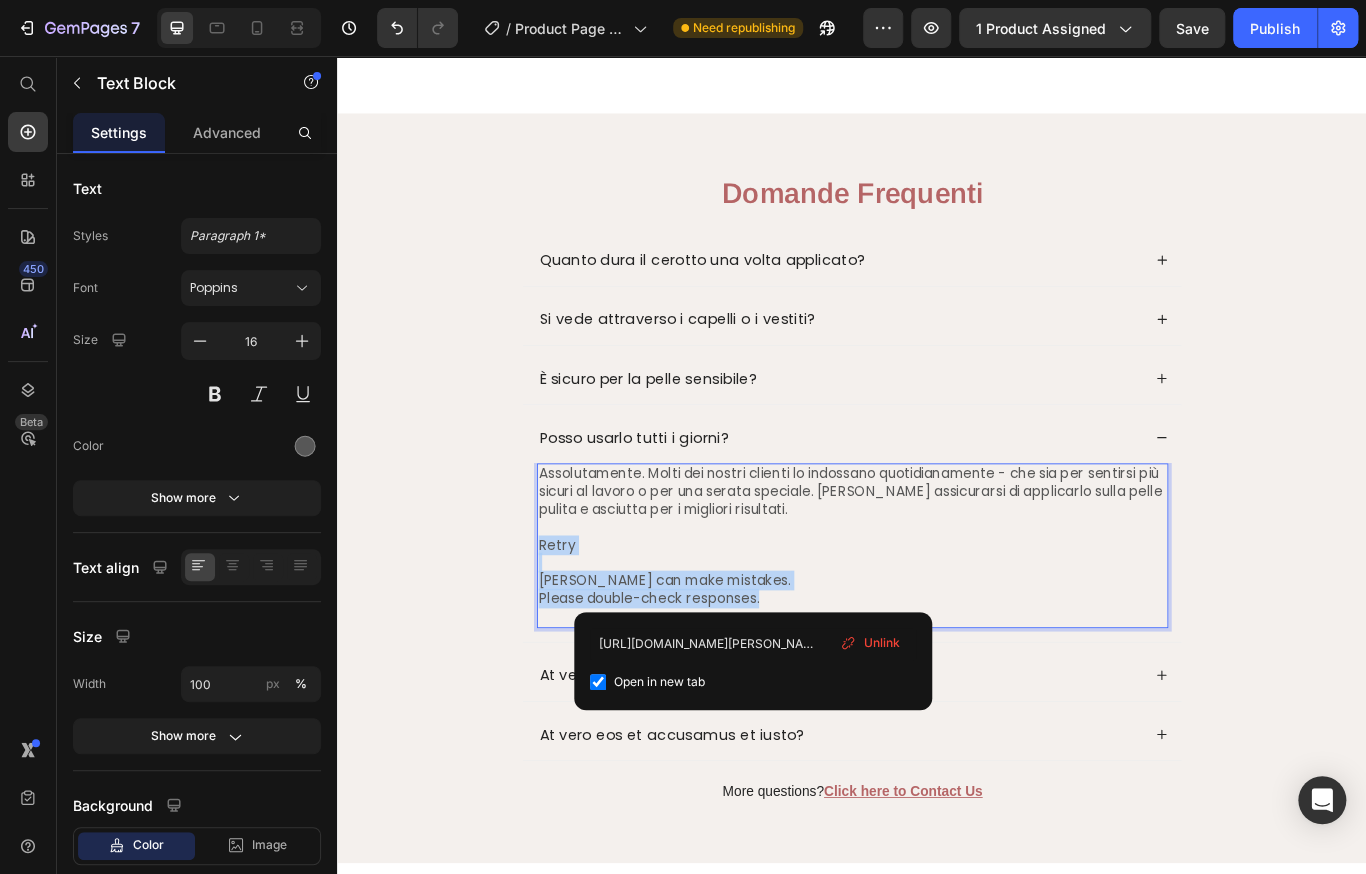 drag, startPoint x: 849, startPoint y: 691, endPoint x: 562, endPoint y: 615, distance: 296.89224 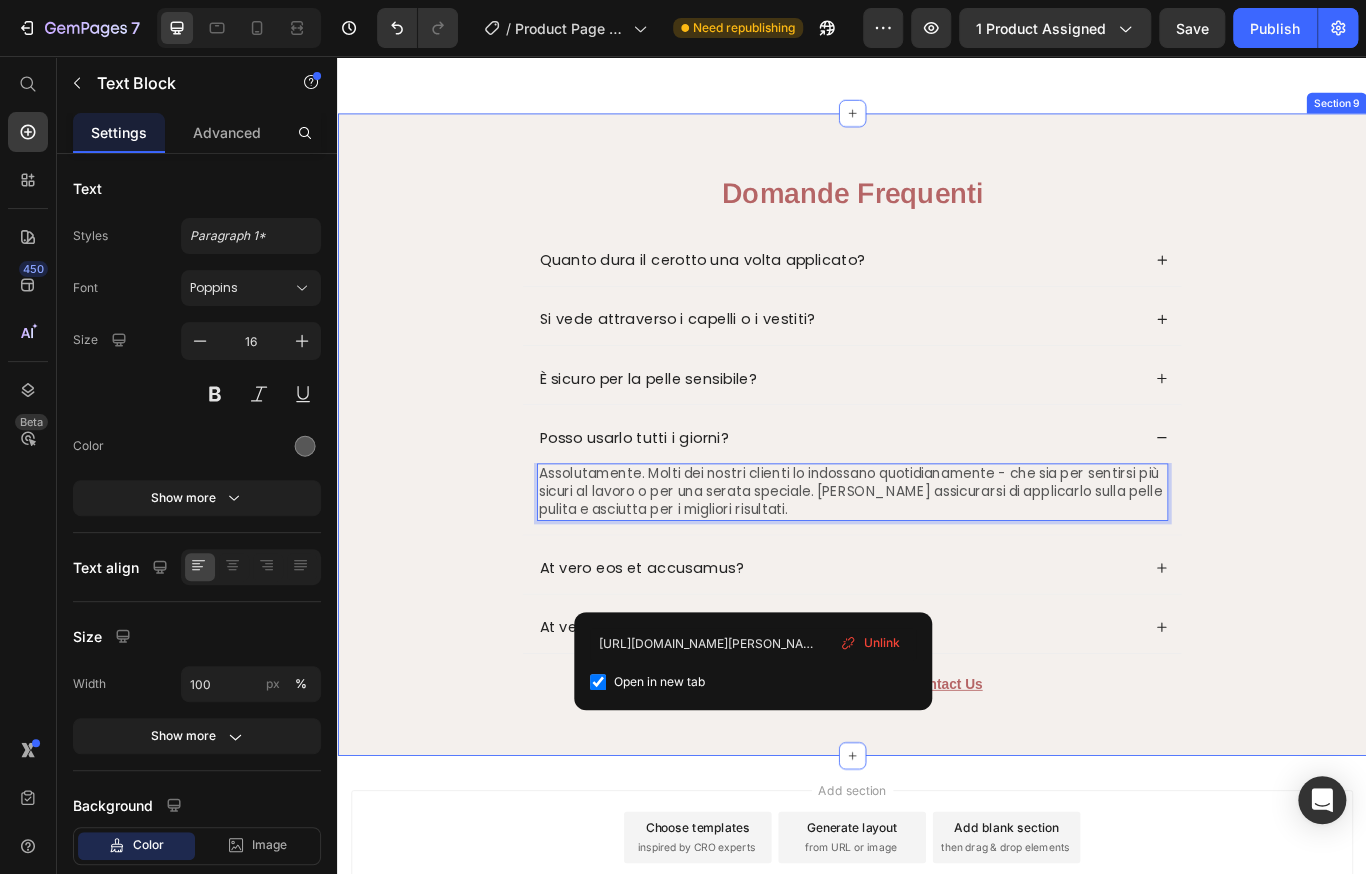 click on "Domande Frequenti Heading
Quanto dura il cerotto una volta applicato?
Si vede attraverso i capelli o i vestiti?
È sicuro per la pelle sensibile?
Posso usarlo tutti i giorni? Assolutamente. Molti dei nostri clienti lo indossano quotidianamente - che sia per sentirsi più sicuri al lavoro o per una serata speciale. [PERSON_NAME] assicurarsi di applicarlo sulla pelle pulita e asciutta per i migliori risultati. Text Block   0
At vero eos et accusamus?
At vero eos et accusamus et iusto? Accordion More questions?  Click here to Contact Us Text Block Row" at bounding box center (937, 513) 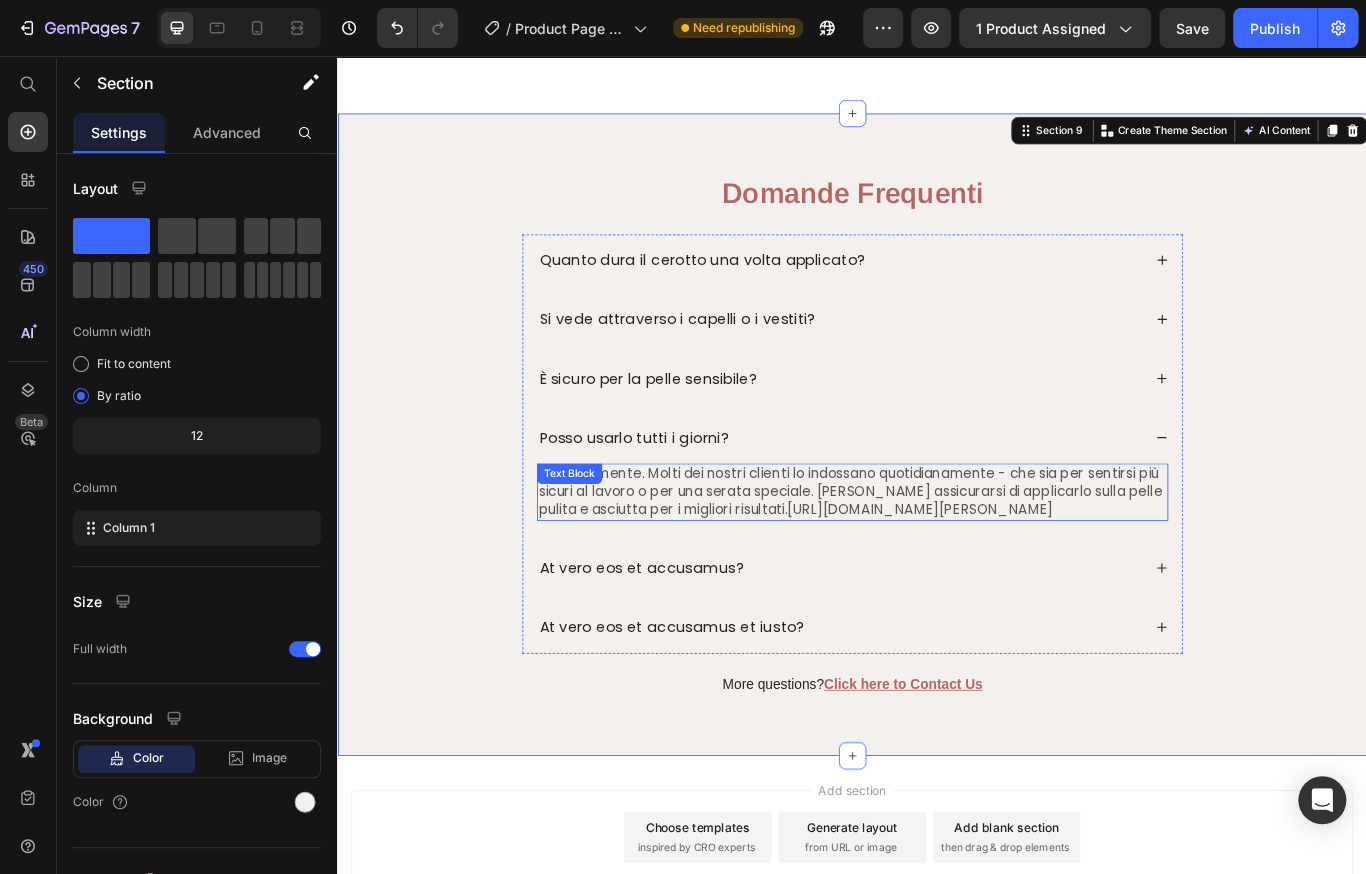 click on "Assolutamente. Molti dei nostri clienti lo indossano quotidianamente - che sia per sentirsi più sicuri al lavoro o per una serata speciale. [PERSON_NAME] assicurarsi di applicarlo sulla pelle pulita e asciutta per i migliori risultati. [URL][DOMAIN_NAME][PERSON_NAME]" at bounding box center (937, 564) 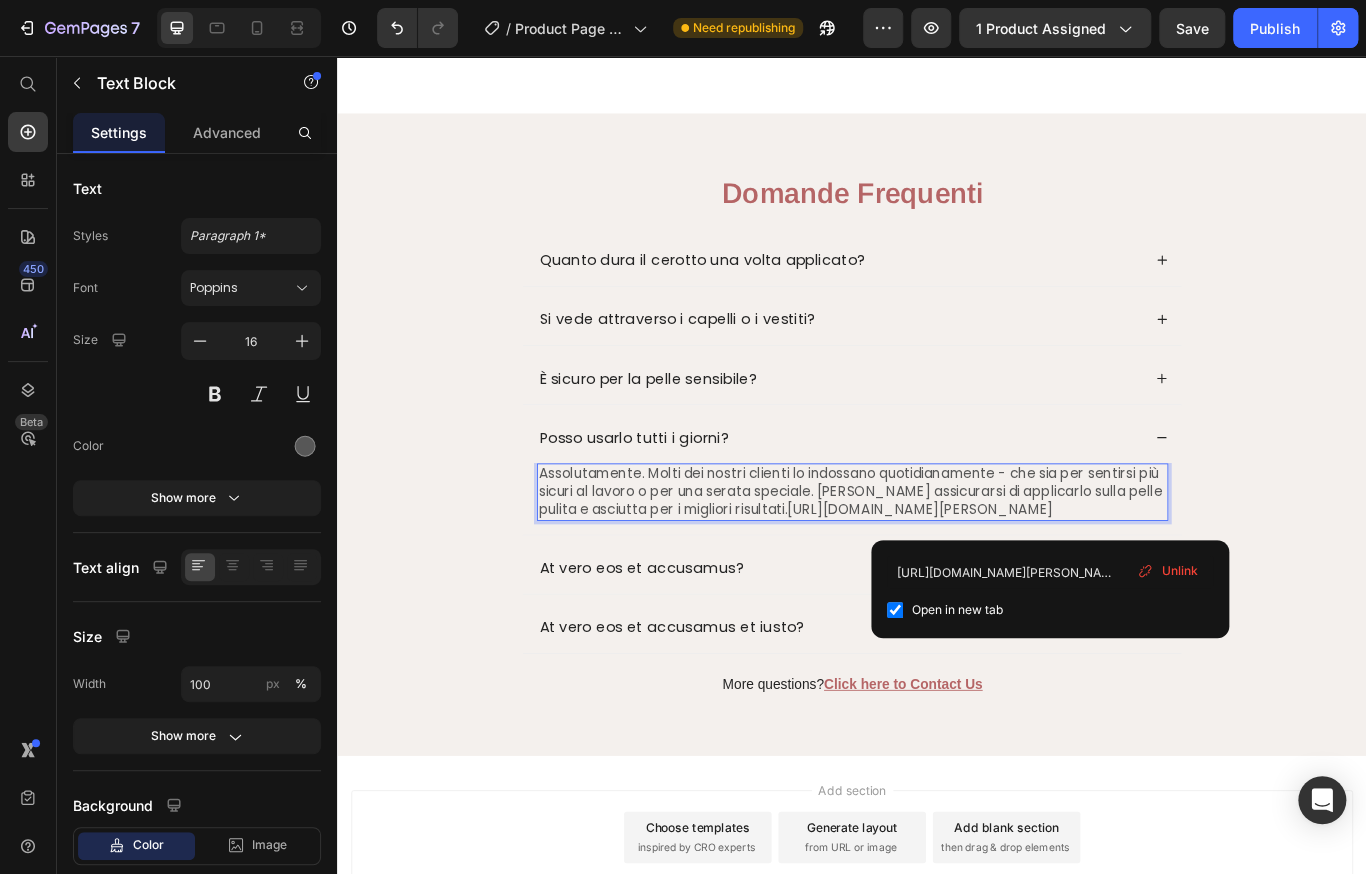 drag, startPoint x: 1191, startPoint y: 603, endPoint x: 858, endPoint y: 578, distance: 333.93713 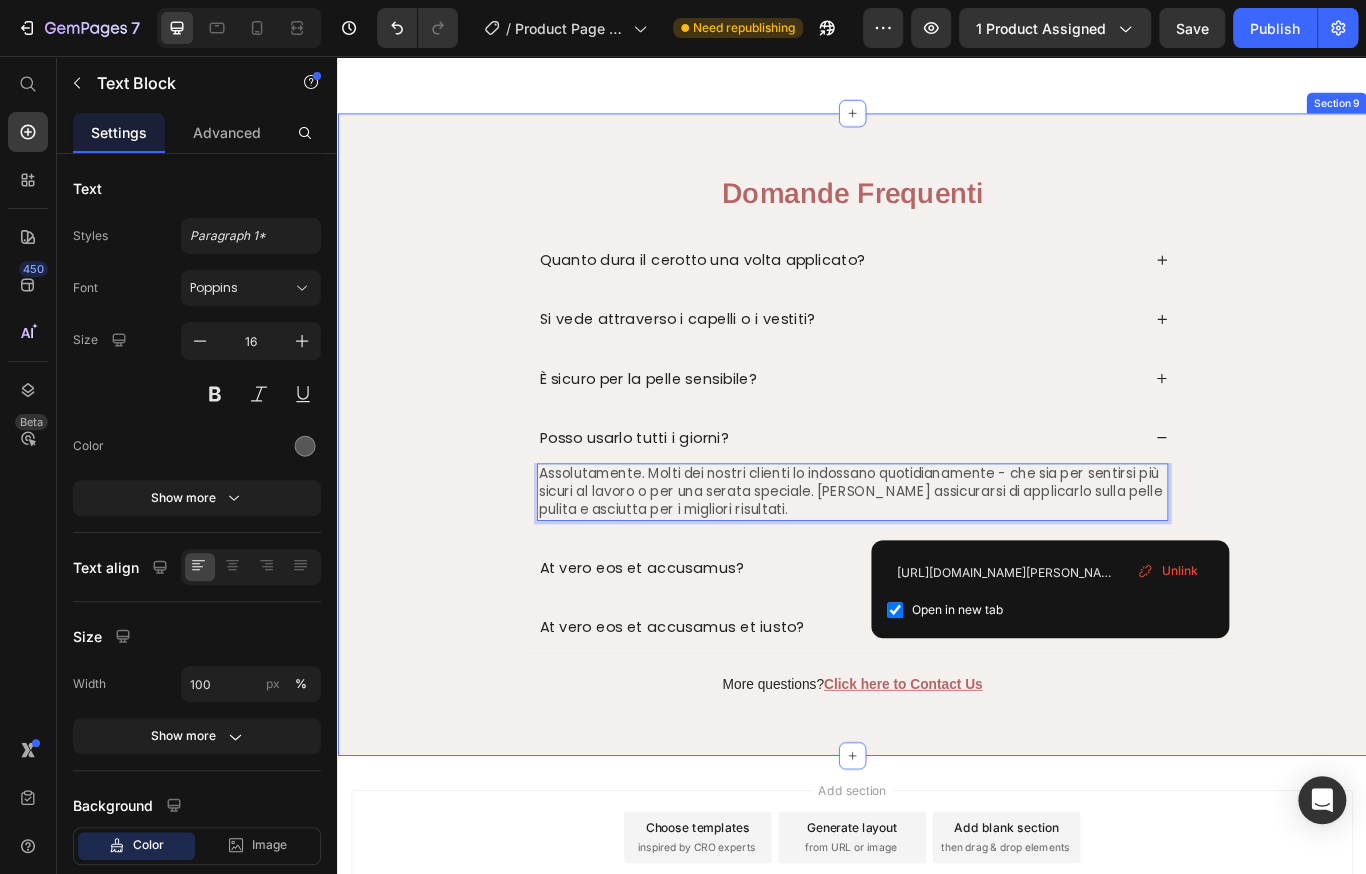 click on "Domande Frequenti Heading
Quanto dura il cerotto una volta applicato?
Si vede attraverso i capelli o i vestiti?
È sicuro per la pelle sensibile?
Posso usarlo tutti i giorni? Assolutamente. Molti dei nostri clienti lo indossano quotidianamente - che sia per sentirsi più sicuri al lavoro o per una serata speciale. [PERSON_NAME] assicurarsi di applicarlo sulla pelle pulita e asciutta per i migliori risultati. Text Block   0
At vero eos et accusamus?
At vero eos et accusamus et iusto? Accordion More questions?  Click here to Contact Us Text Block Row" at bounding box center (937, 513) 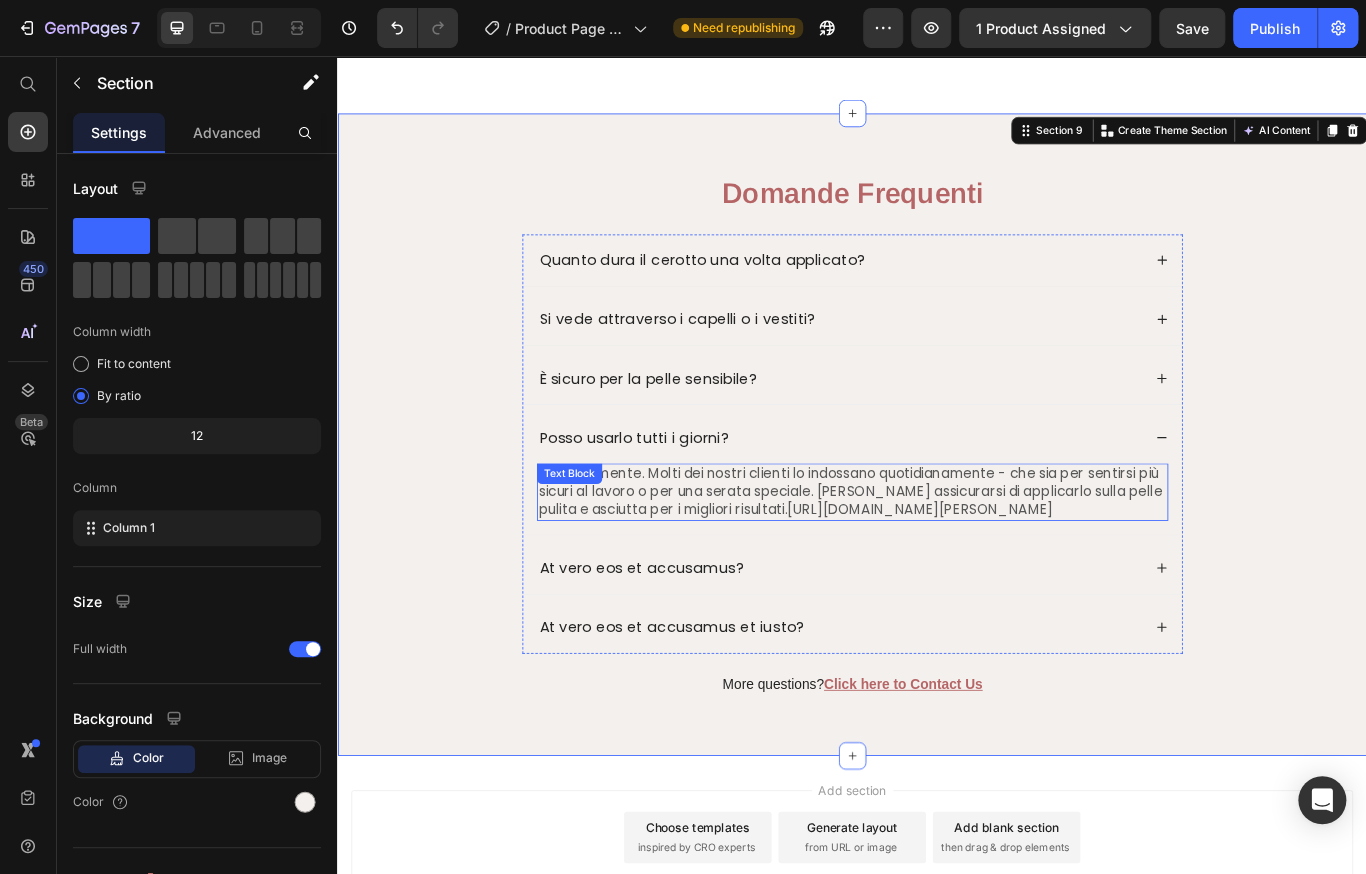 click on "[URL][DOMAIN_NAME][PERSON_NAME]" at bounding box center [1016, 584] 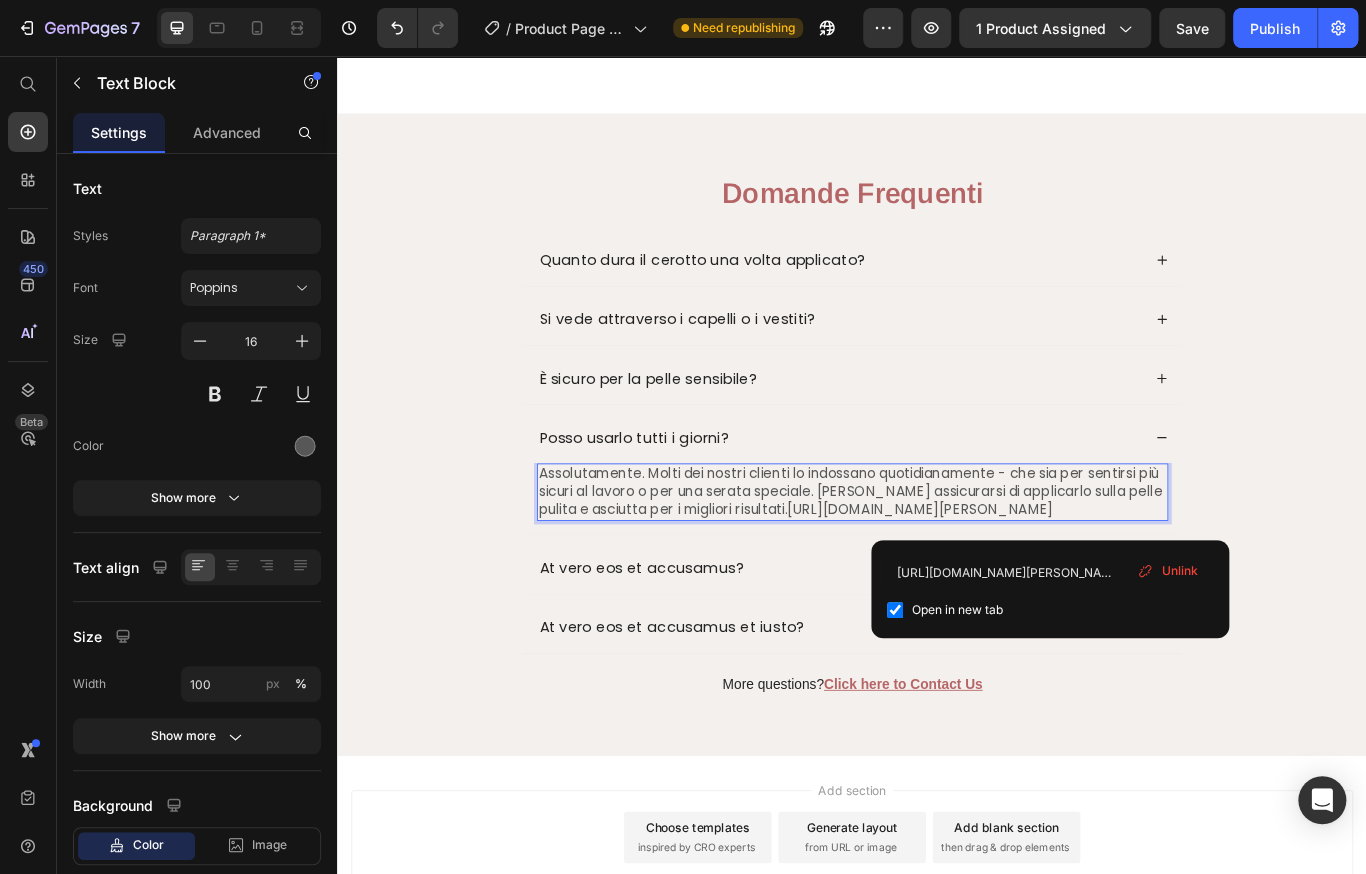 drag, startPoint x: 1215, startPoint y: 606, endPoint x: 944, endPoint y: 595, distance: 271.22314 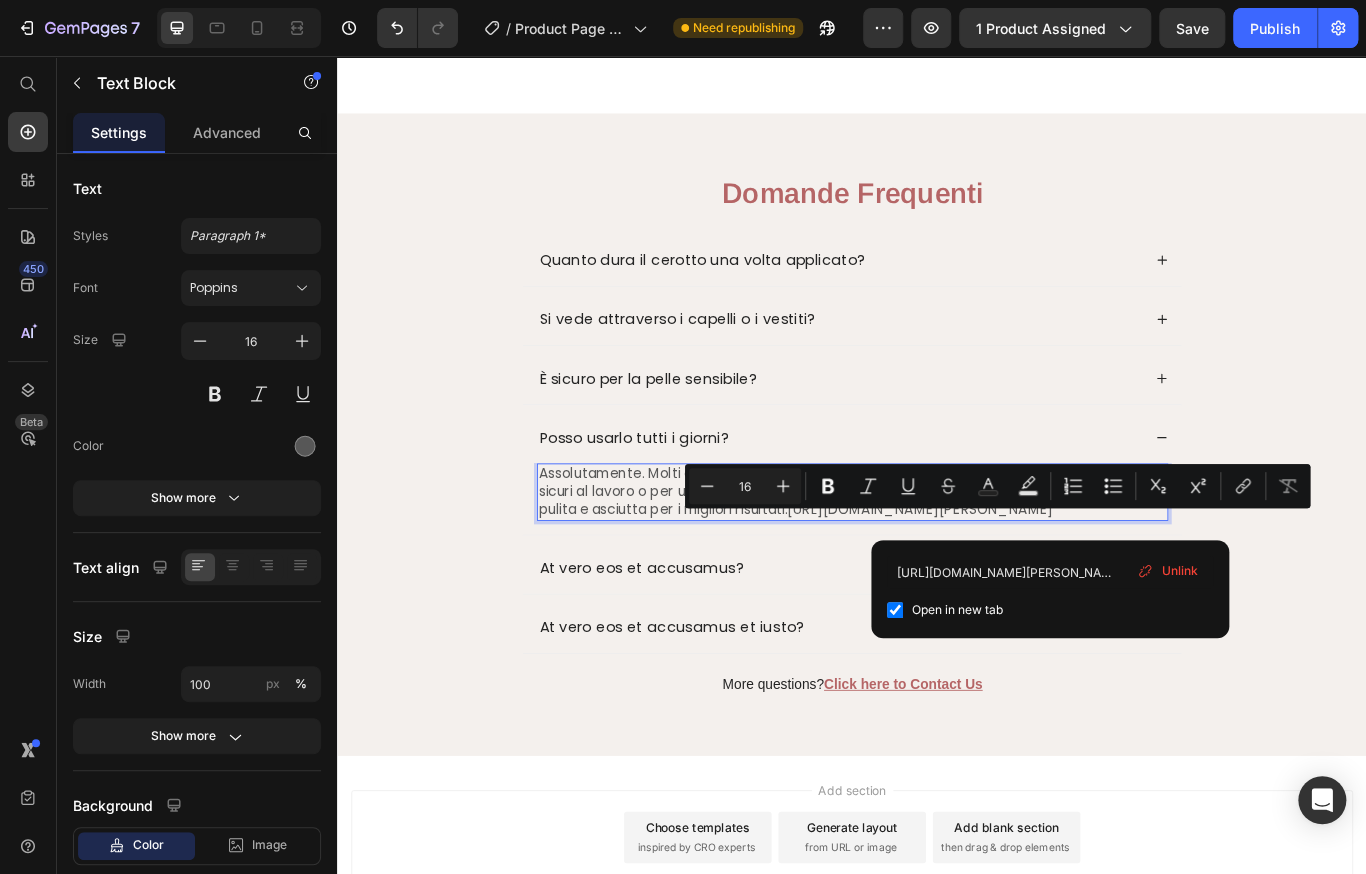 click on "Unlink" at bounding box center (1179, 571) 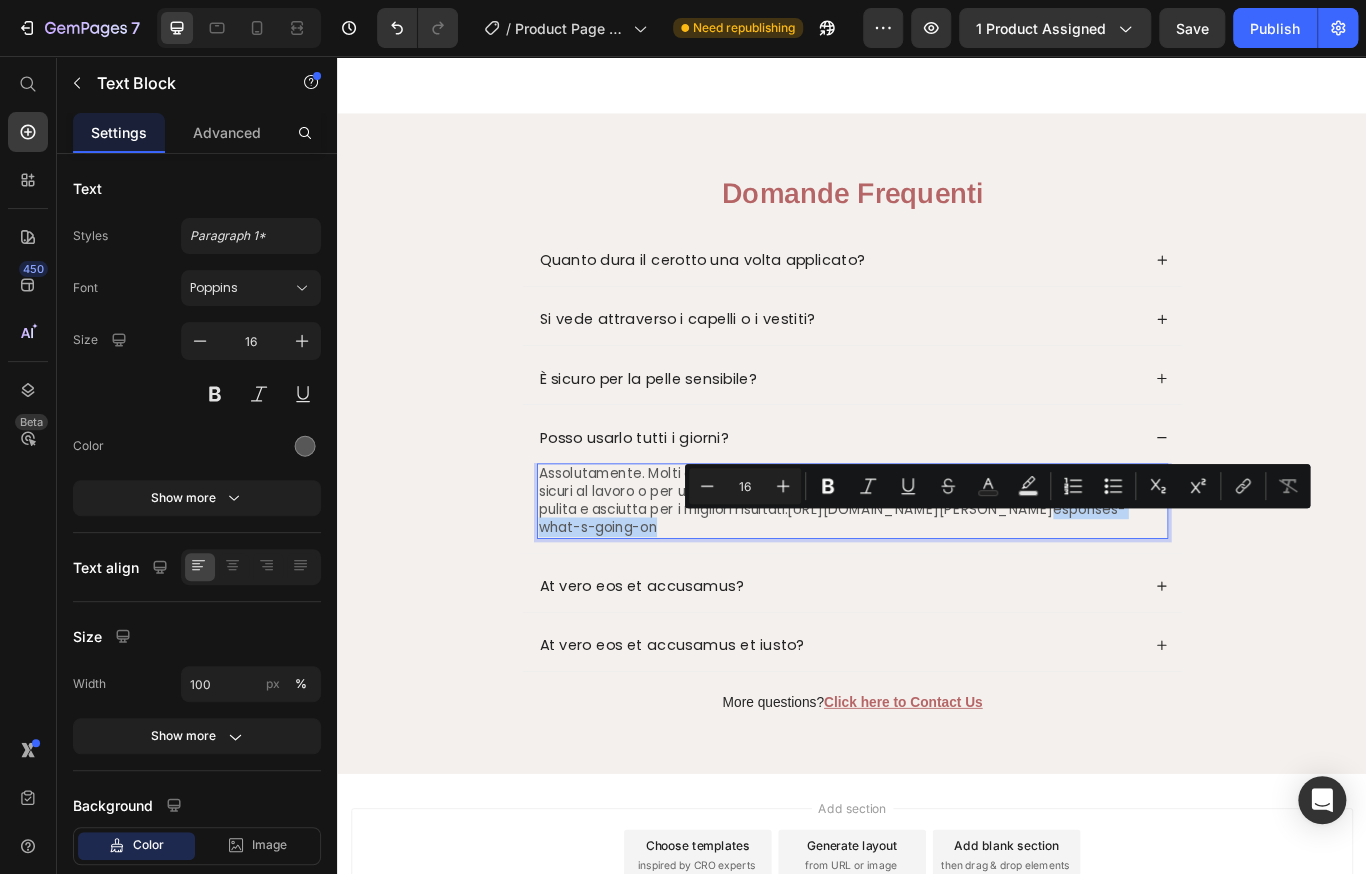 click on "Assolutamente. Molti dei nostri clienti lo indossano quotidianamente - che sia per sentirsi più sicuri al lavoro o per una serata speciale. [PERSON_NAME] assicurarsi di applicarlo sulla pelle pulita e asciutta per i migliori risultati. [URL][DOMAIN_NAME][PERSON_NAME] esponses-what-s-going-on" at bounding box center (937, 574) 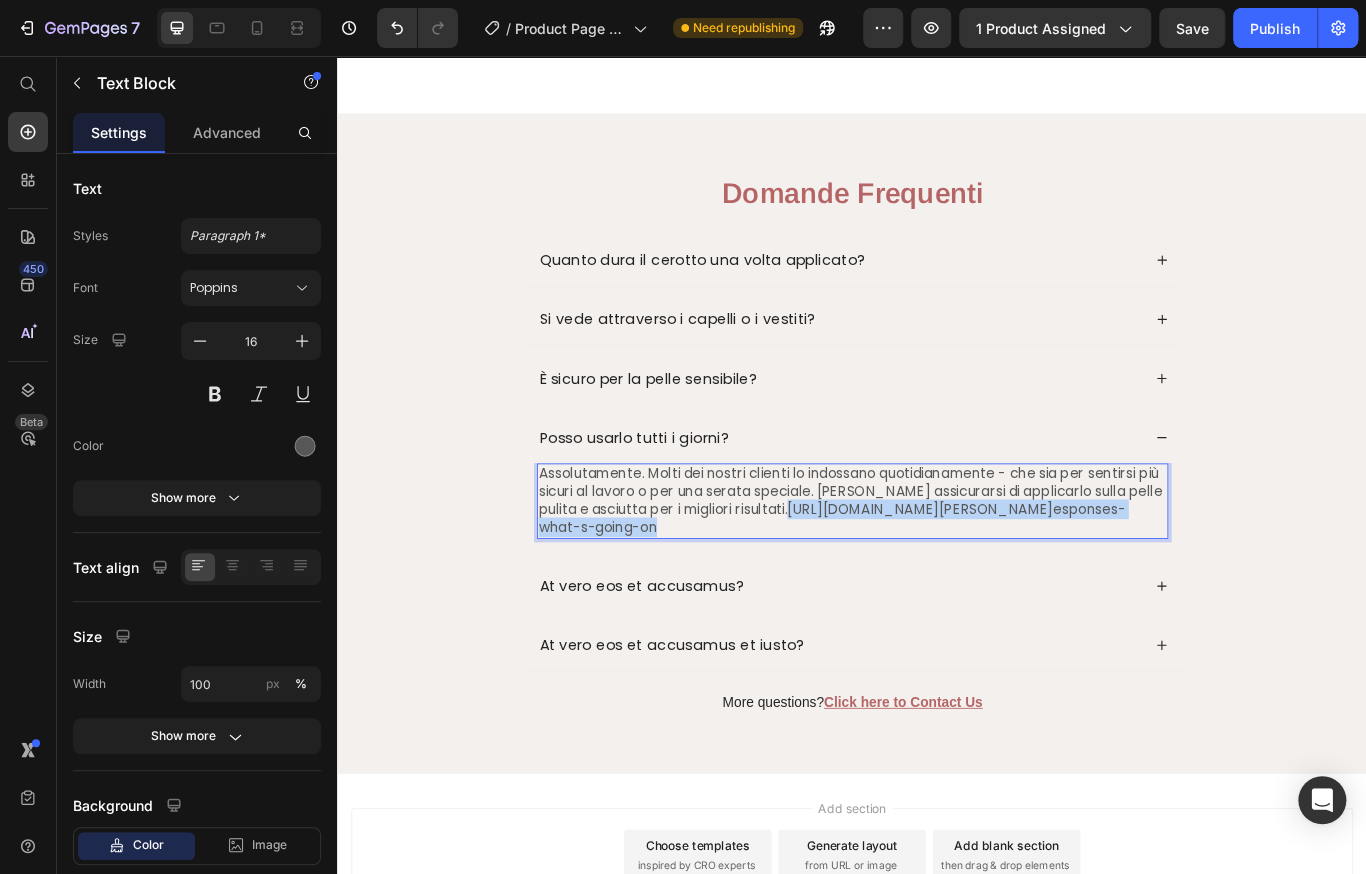 drag, startPoint x: 1194, startPoint y: 605, endPoint x: 865, endPoint y: 586, distance: 329.5482 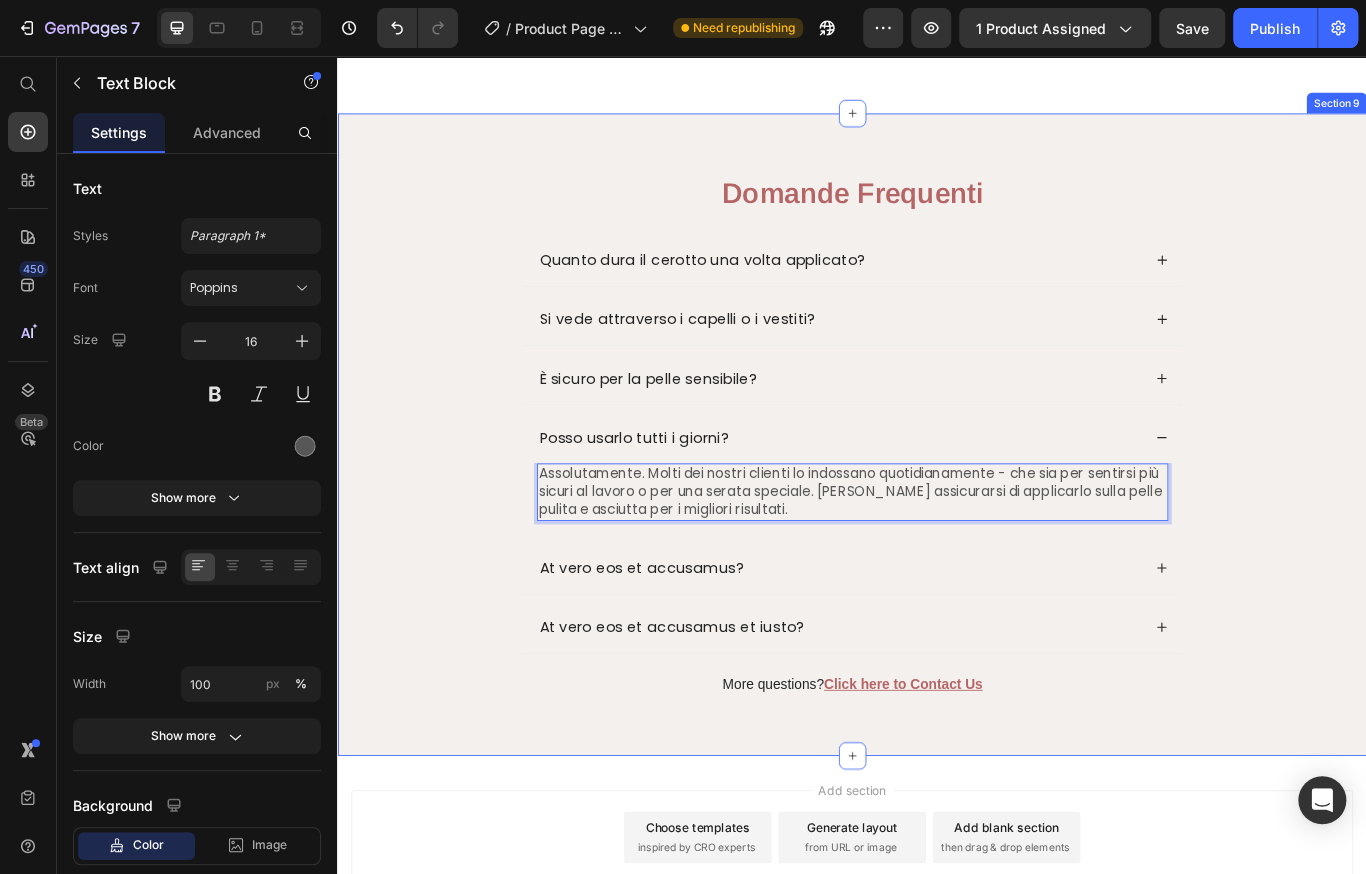 click on "Domande Frequenti Heading
Quanto dura il cerotto una volta applicato?
Si vede attraverso i capelli o i vestiti?
È sicuro per la pelle sensibile?
Posso usarlo tutti i giorni? Assolutamente. Molti dei nostri clienti lo indossano quotidianamente - che sia per sentirsi più sicuri al lavoro o per una serata speciale. [PERSON_NAME] assicurarsi di applicarlo sulla pelle pulita e asciutta per i migliori risultati.  Text Block   0
At vero eos et accusamus?
At vero eos et accusamus et iusto? Accordion More questions?  Click here to Contact Us Text Block Row" at bounding box center [937, 513] 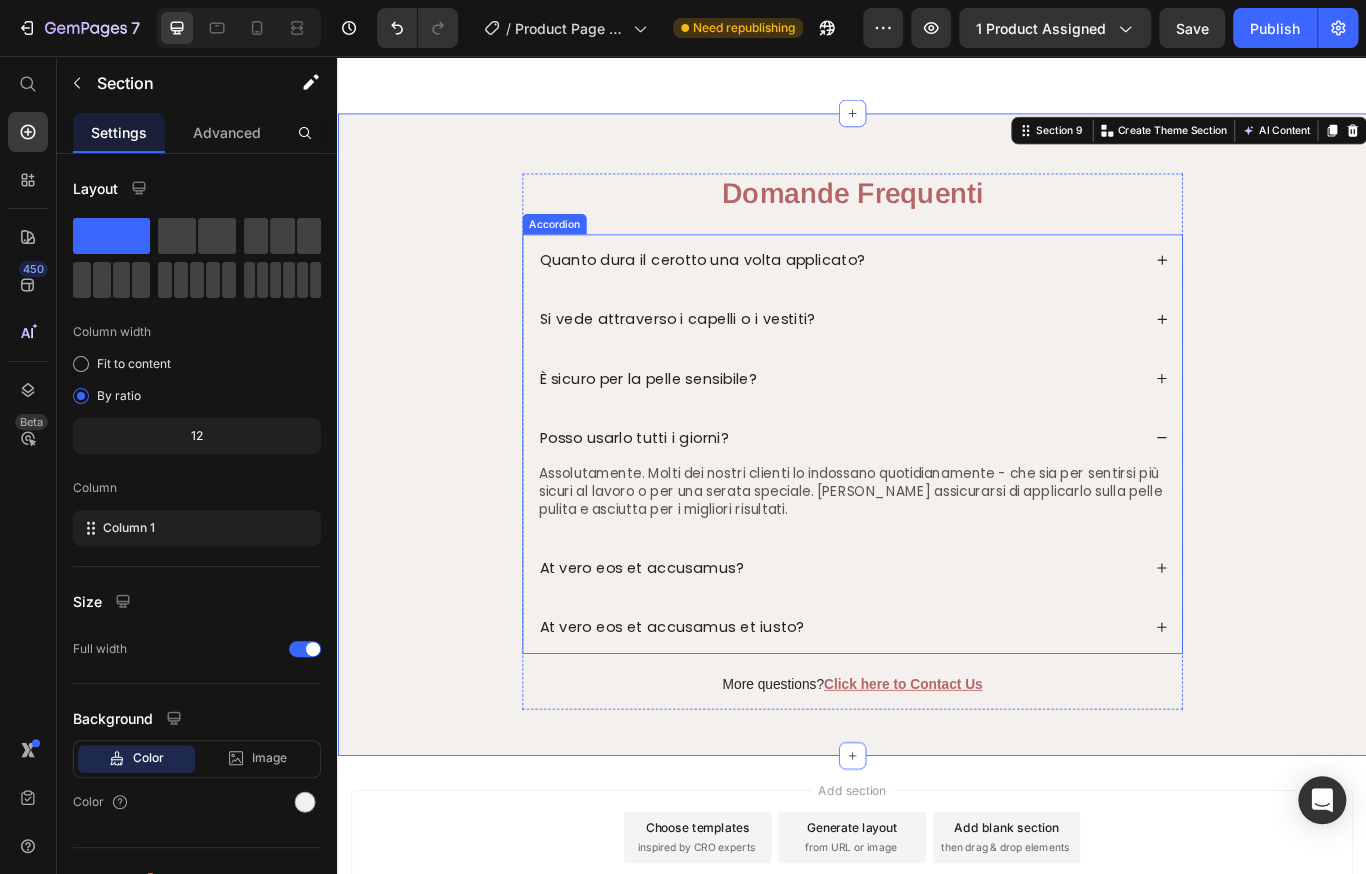 click on "At vero eos et accusamus?" at bounding box center [691, 653] 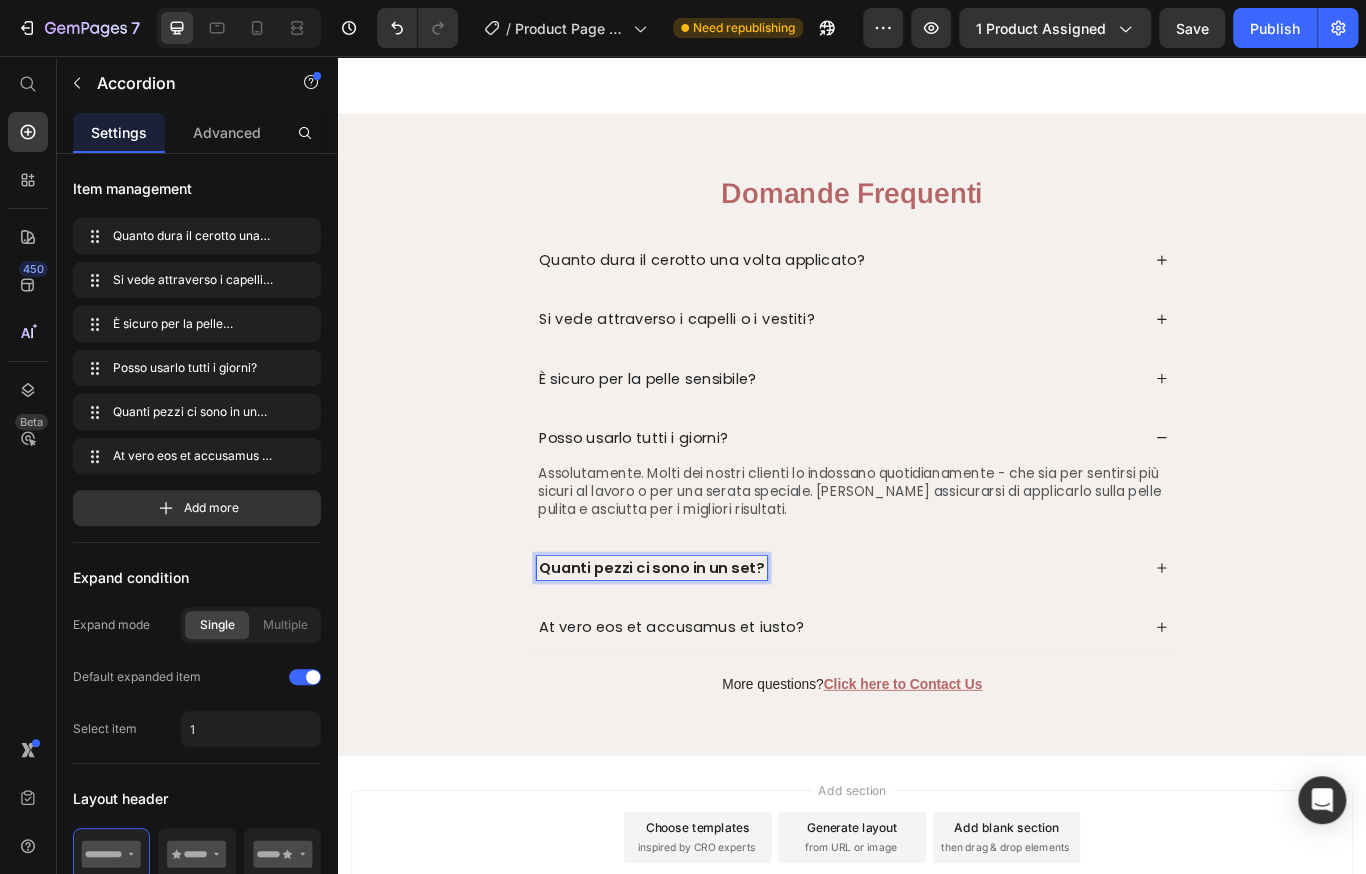 click on "Quanti pezzi ci sono in un set?" at bounding box center (703, 653) 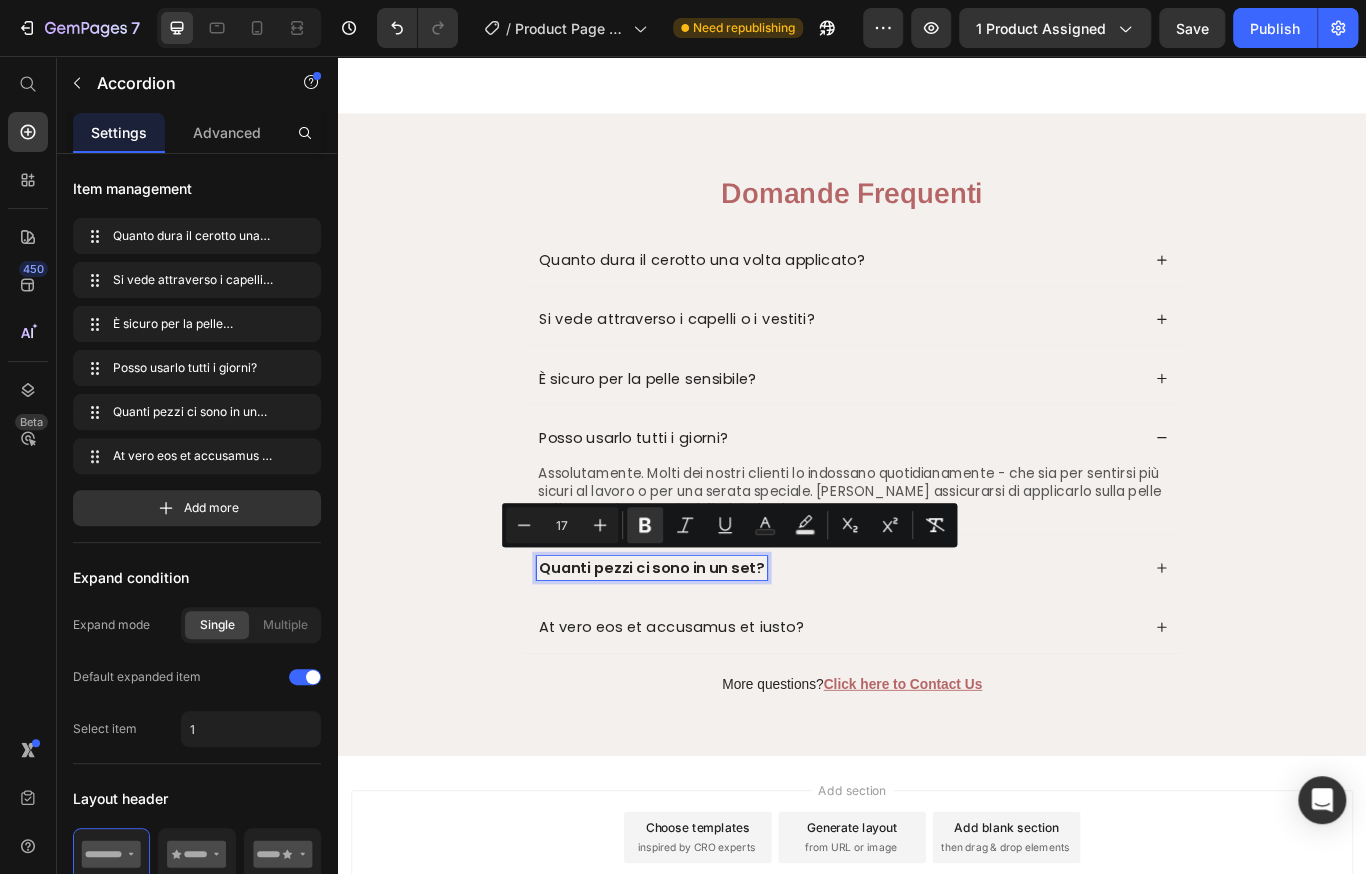 click on "Quanti pezzi ci sono in un set?" at bounding box center (703, 653) 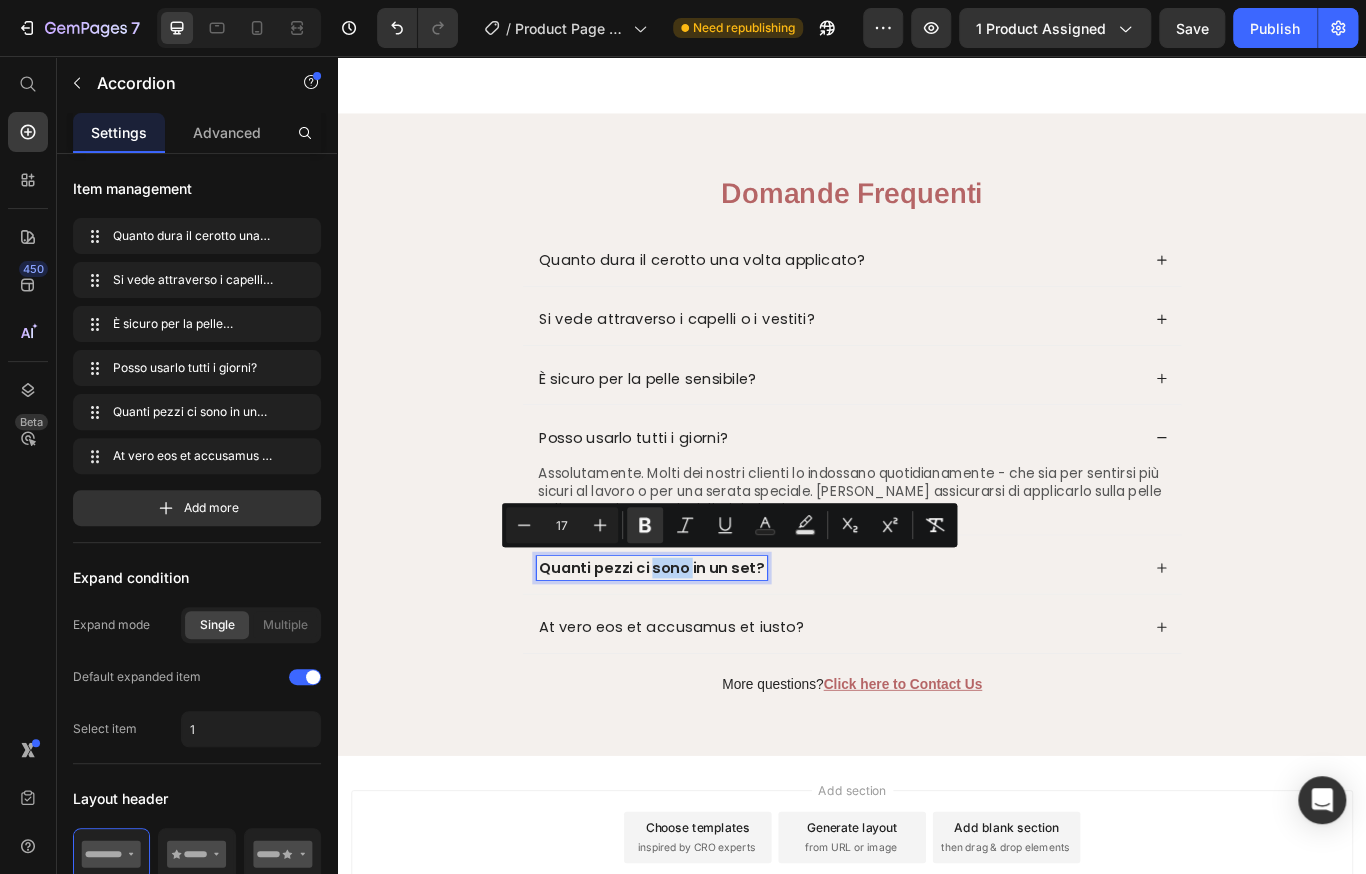 click on "Quanti pezzi ci sono in un set?" at bounding box center [703, 653] 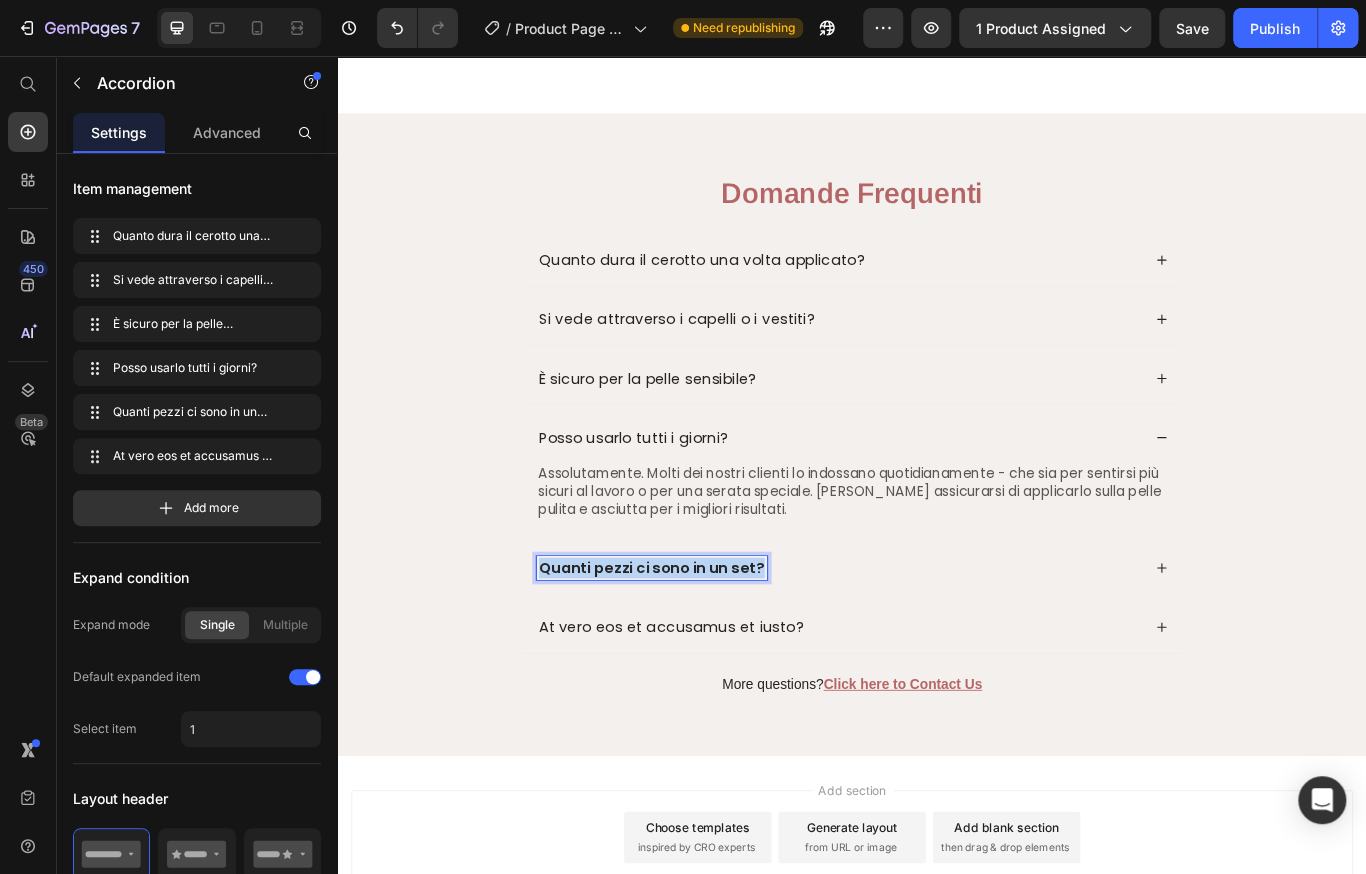 click on "Quanti pezzi ci sono in un set?" at bounding box center [703, 653] 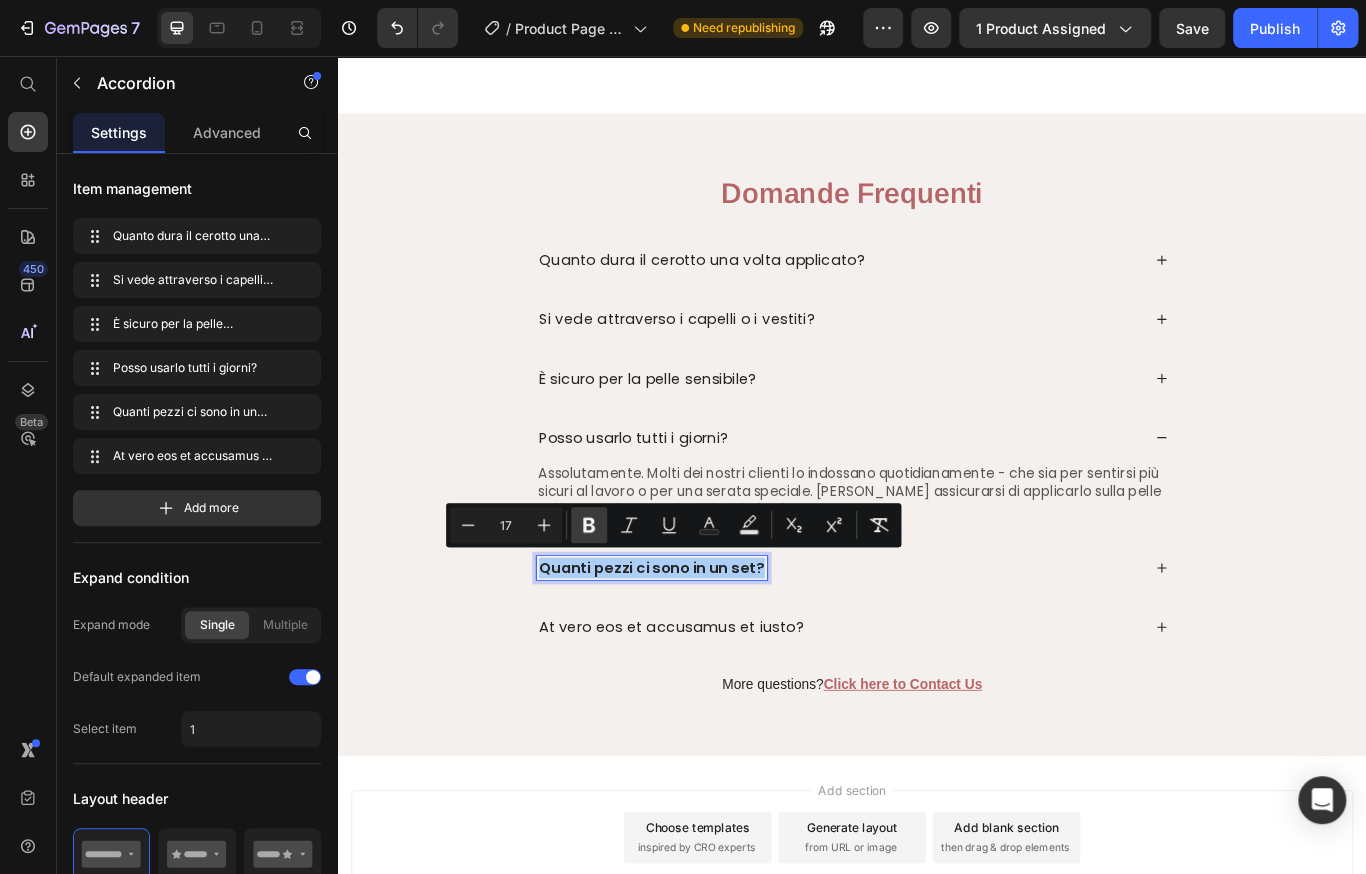 click 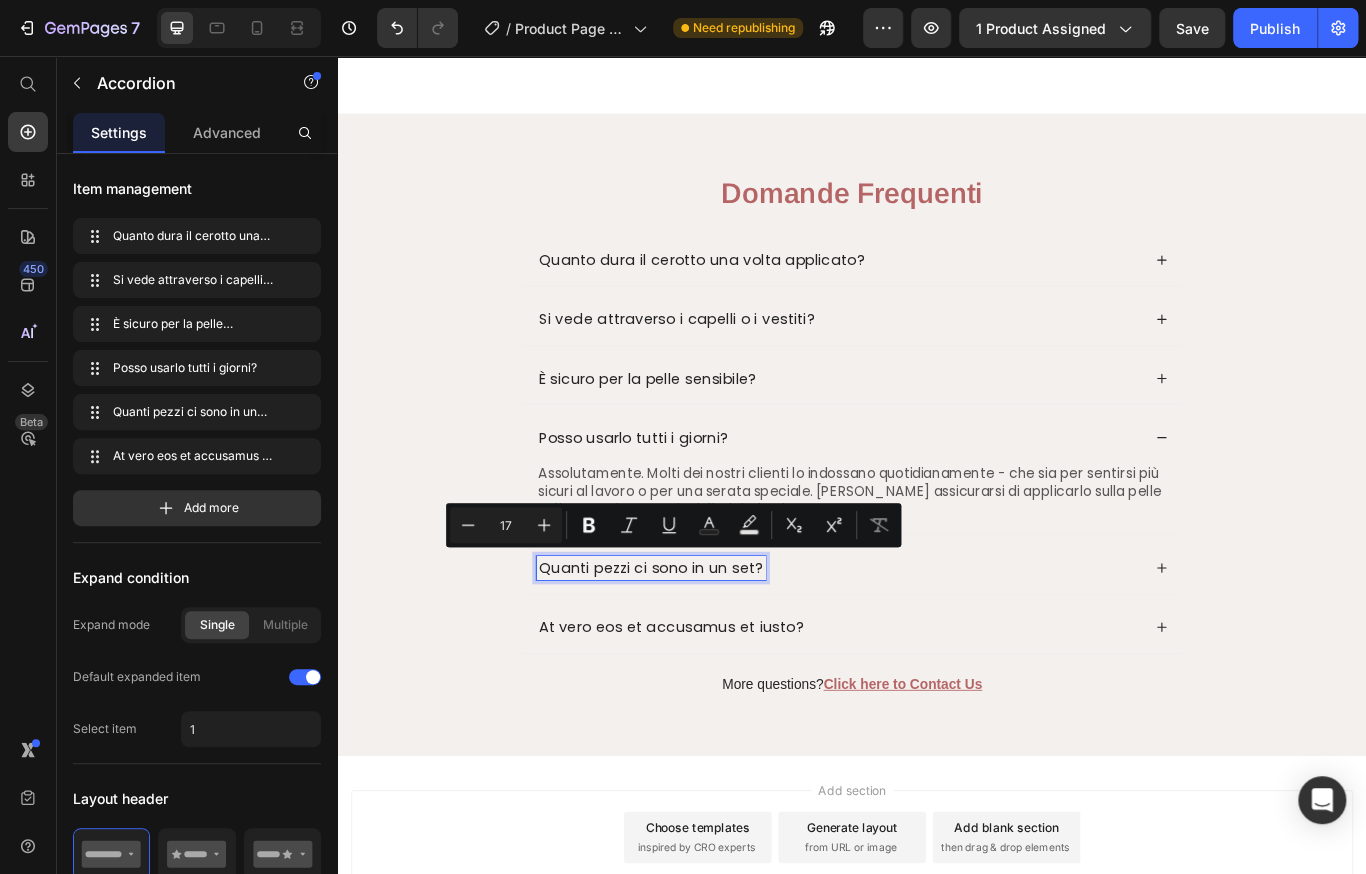 click on "Quanti pezzi ci sono in un set?" at bounding box center (702, 653) 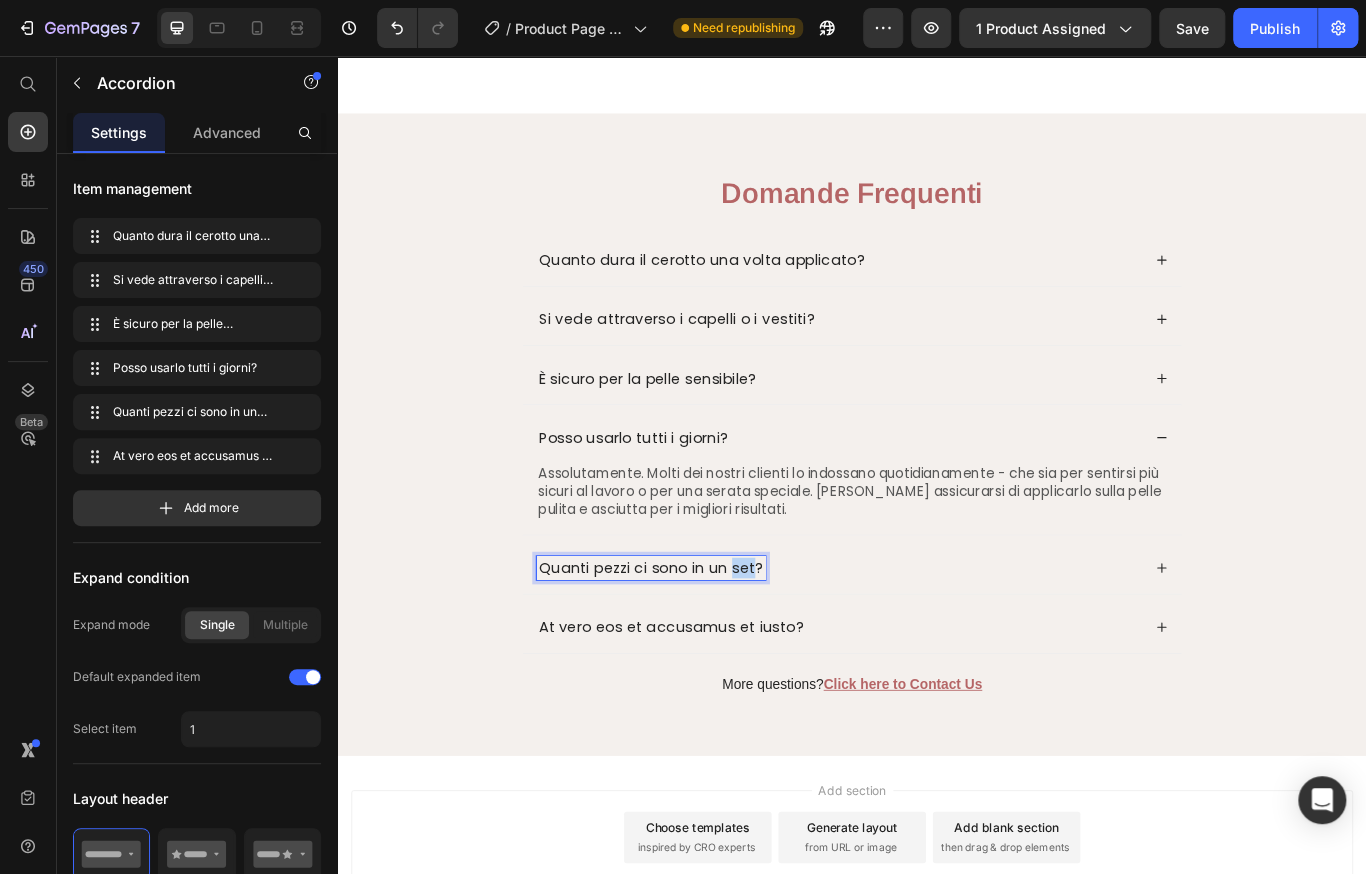drag, startPoint x: 782, startPoint y: 653, endPoint x: 804, endPoint y: 649, distance: 22.36068 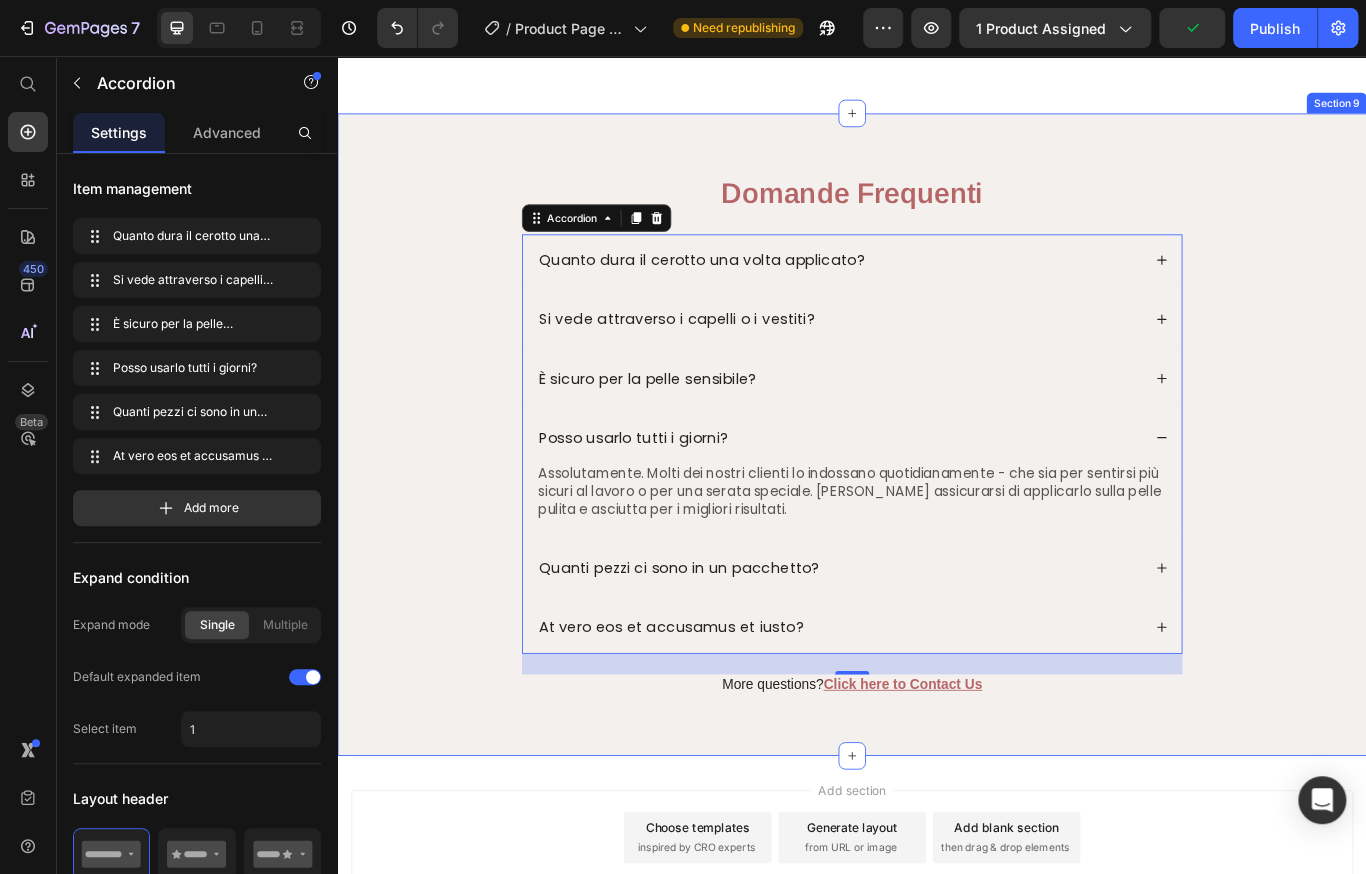 drag, startPoint x: 1372, startPoint y: 645, endPoint x: 935, endPoint y: 668, distance: 437.60486 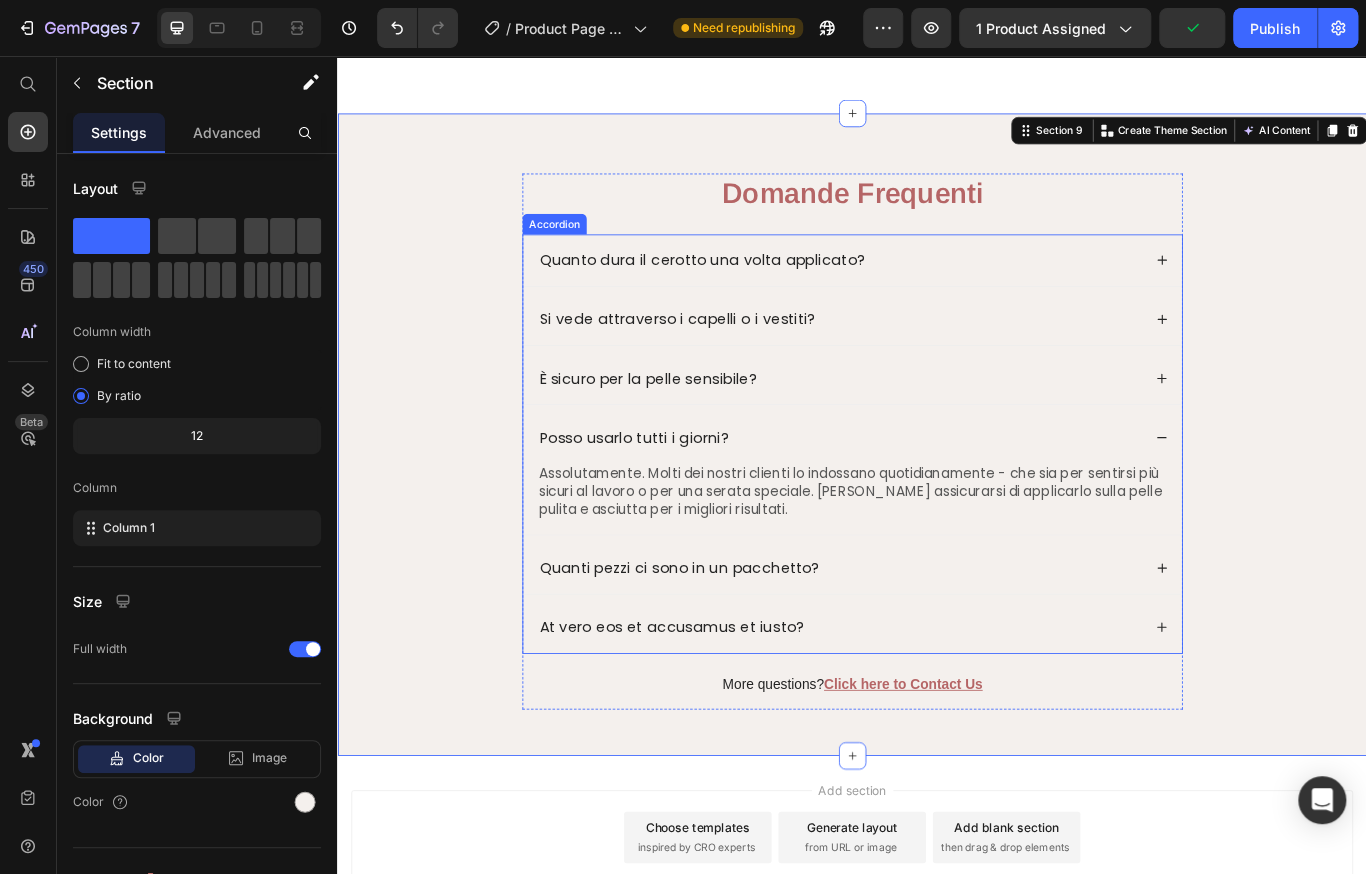 click on "Quanti pezzi ci sono in un pacchetto?" at bounding box center (922, 653) 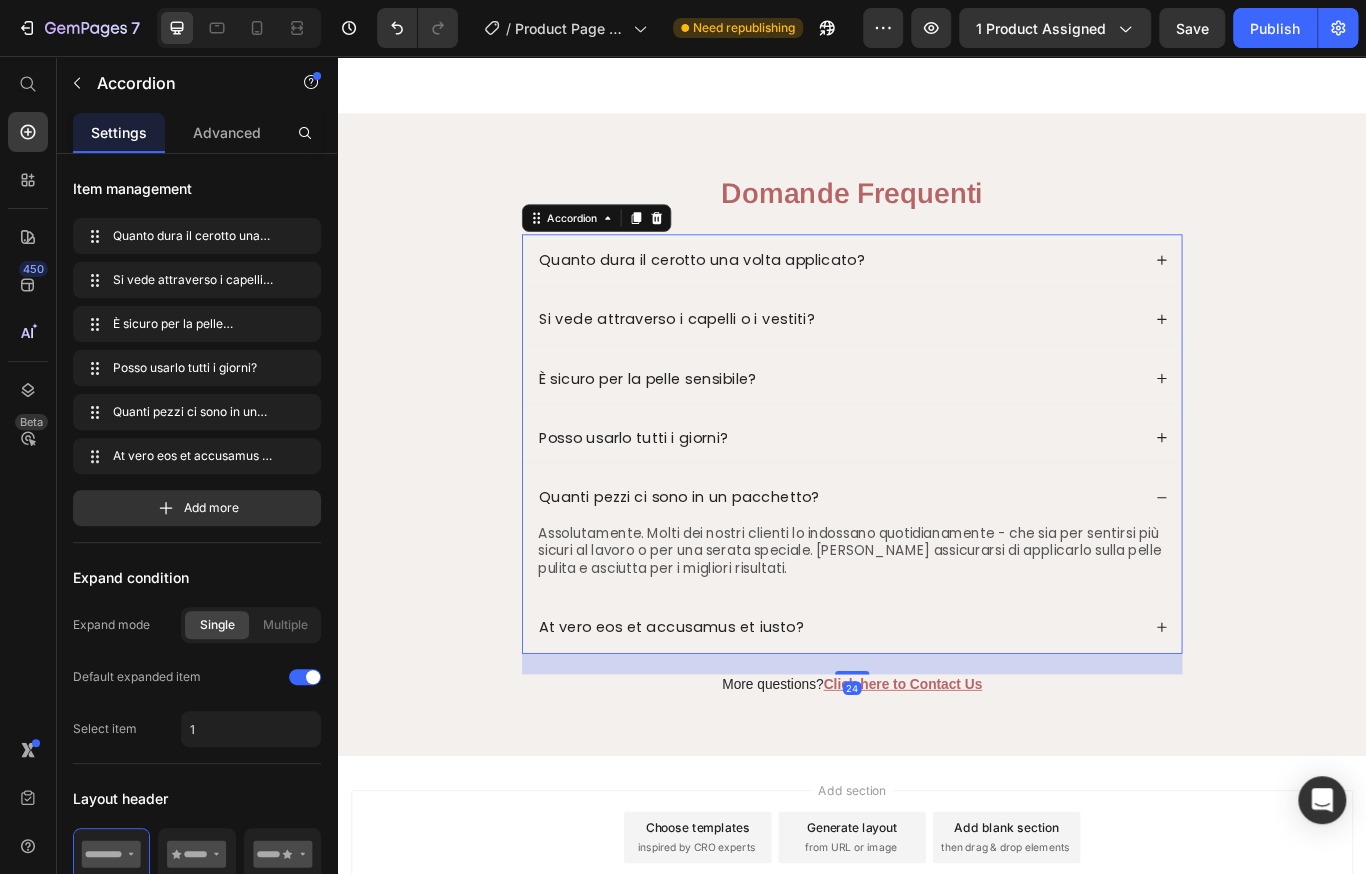 click on "Assolutamente. Molti dei nostri clienti lo indossano quotidianamente - che sia per sentirsi più sicuri al lavoro o per una serata speciale. [PERSON_NAME] assicurarsi di applicarlo sulla pelle pulita e asciutta per i migliori risultati." at bounding box center [937, 634] 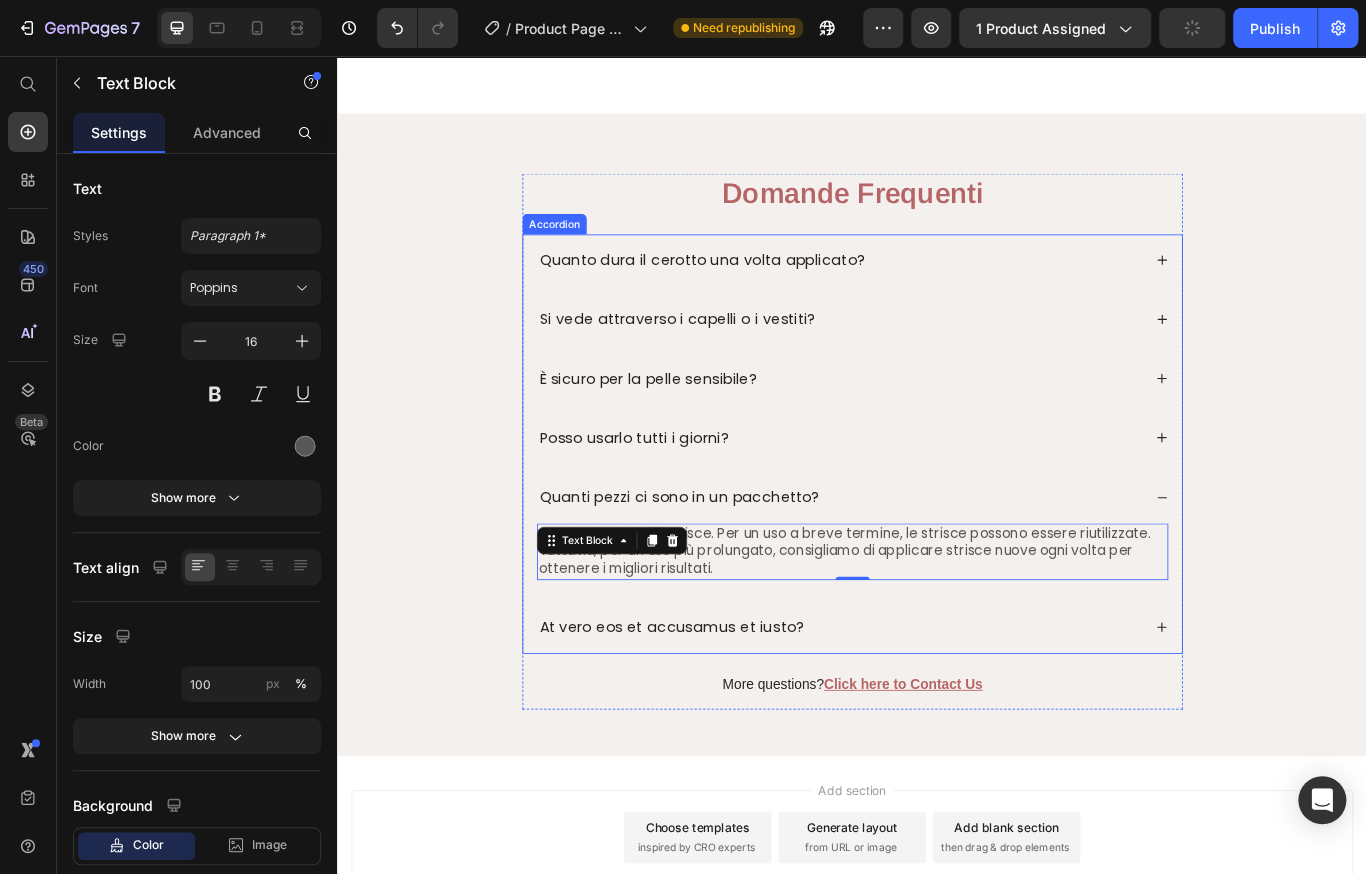 click on "At vero eos et accusamus et iusto?" at bounding box center [922, 722] 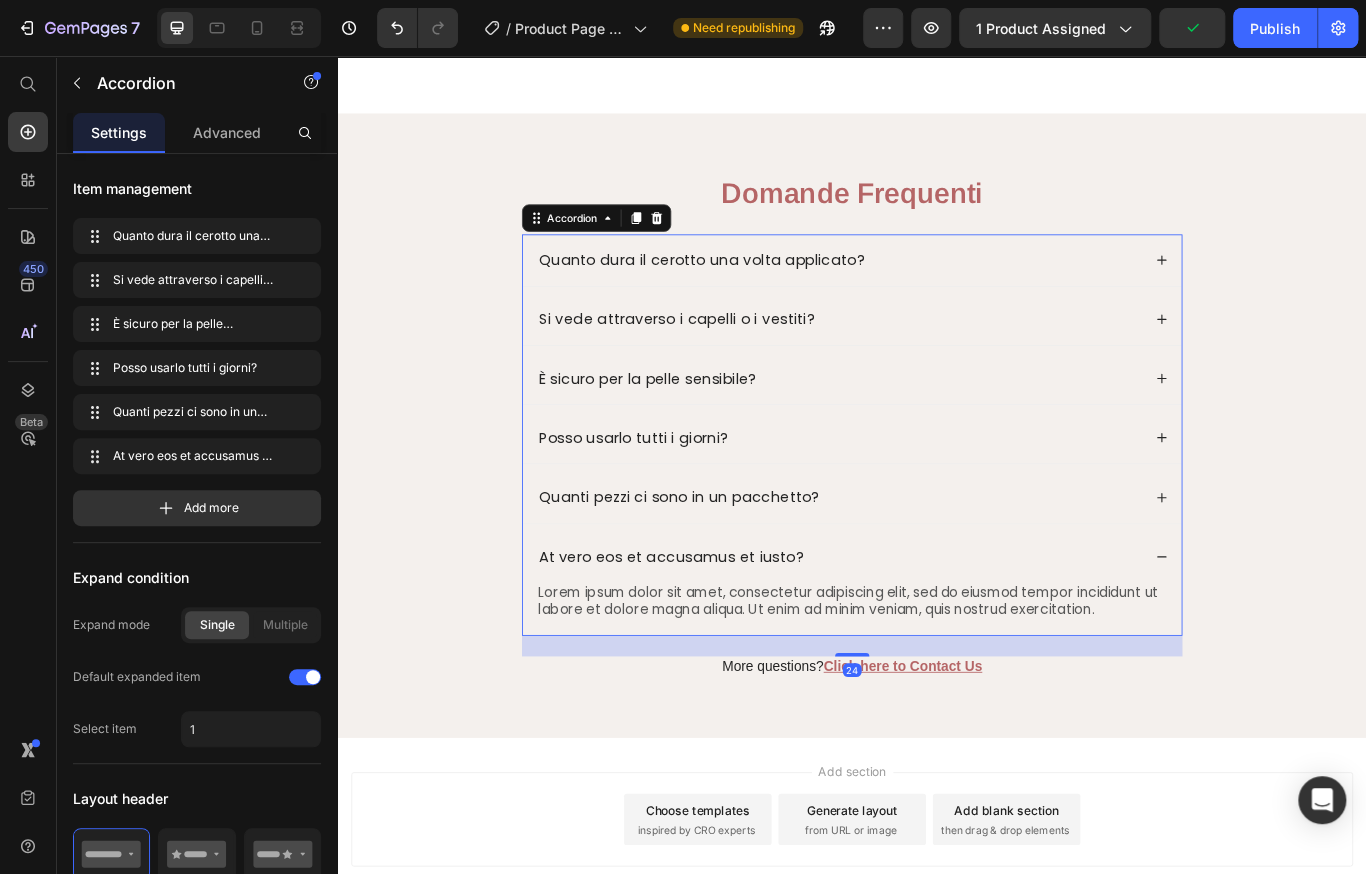click on "At vero eos et accusamus et iusto?" at bounding box center [937, 640] 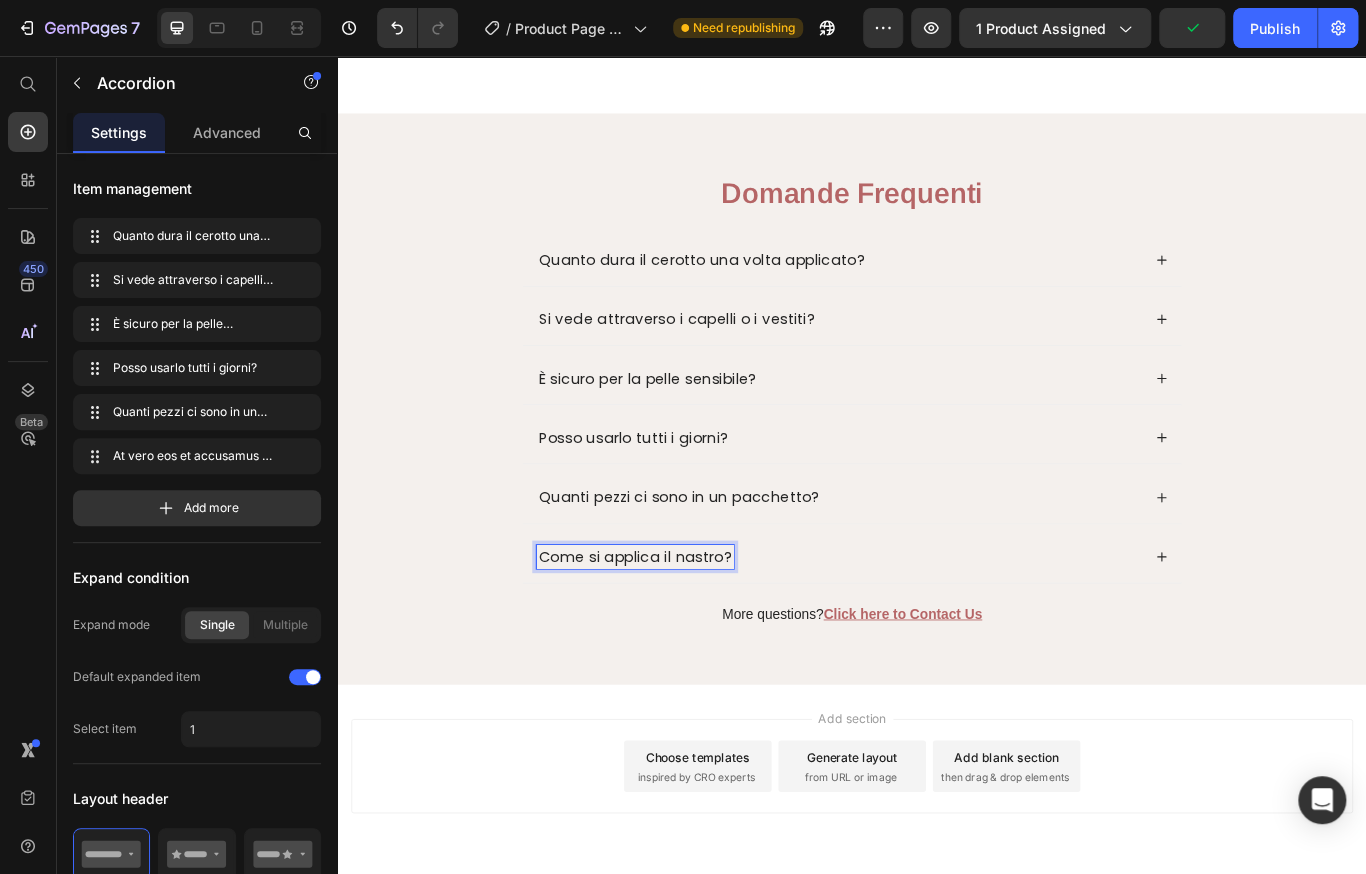 click on "Come si applica il nastro?" at bounding box center [922, 640] 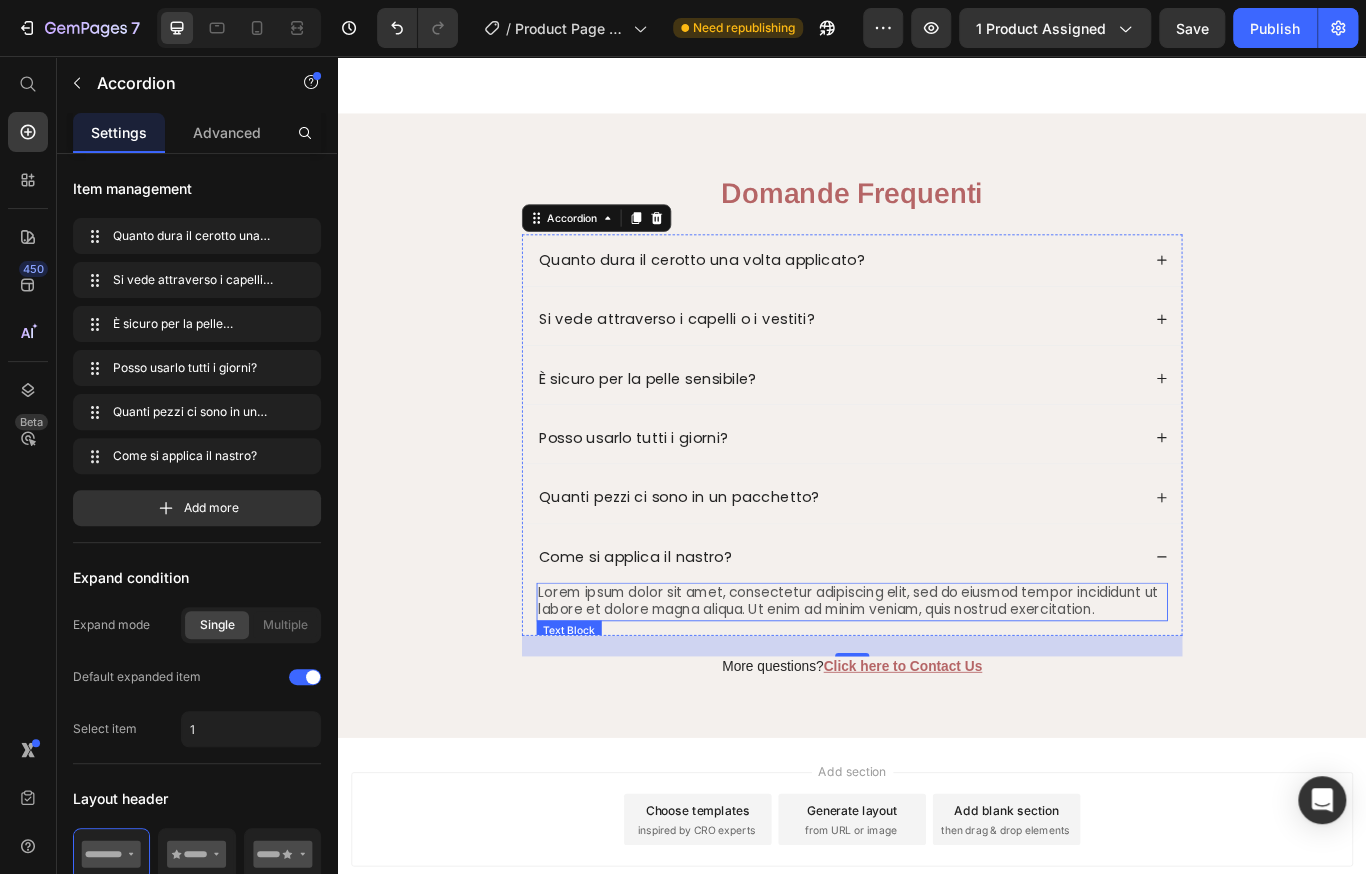 click on "Lorem ipsum dolor sit amet, consectetur adipiscing elit, sed do eiusmod tempor incididunt ut labore et dolore magna aliqua. Ut enim ad minim veniam, quis nostrud exercitation." at bounding box center (937, 693) 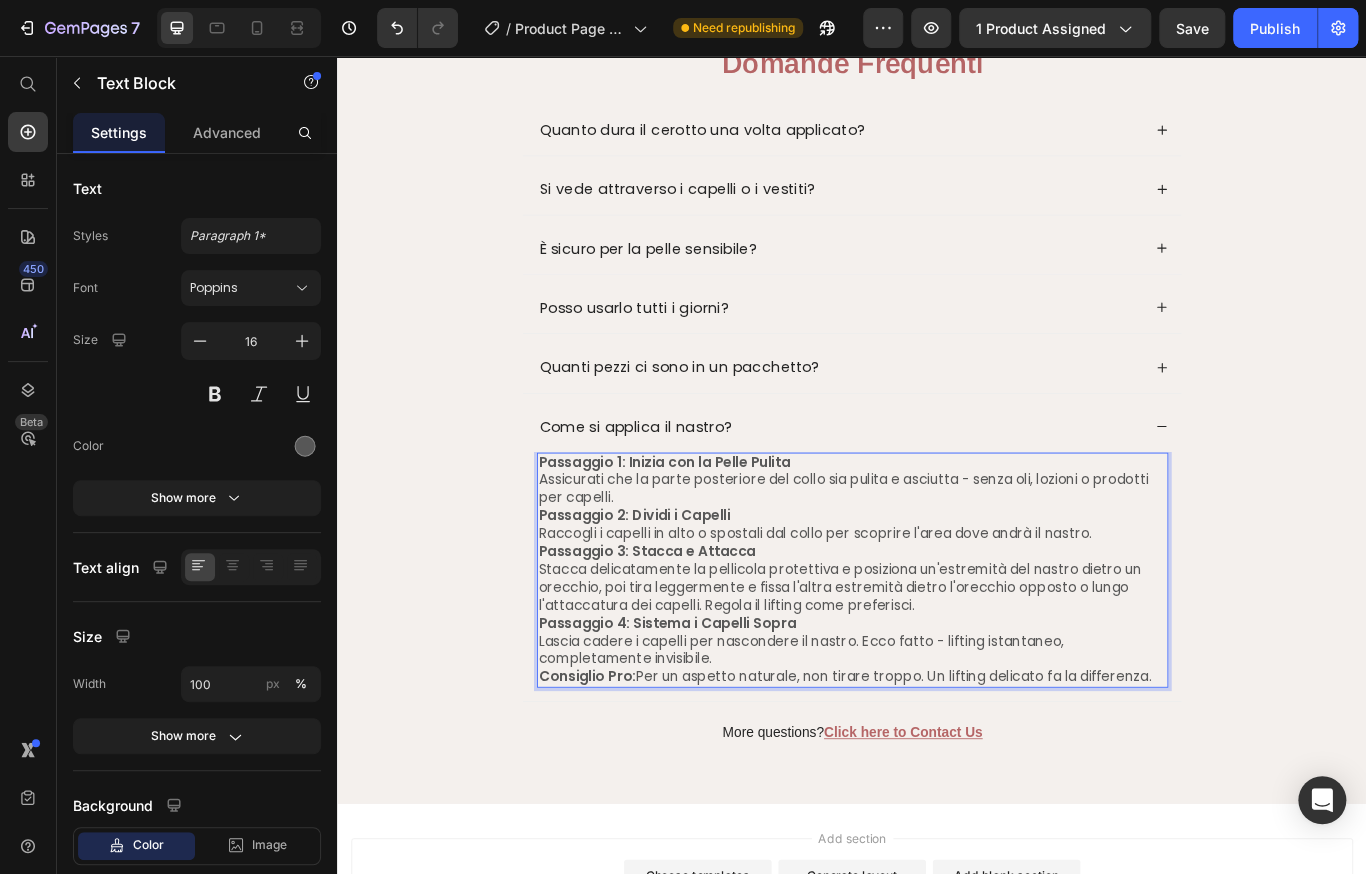 scroll, scrollTop: 4917, scrollLeft: 0, axis: vertical 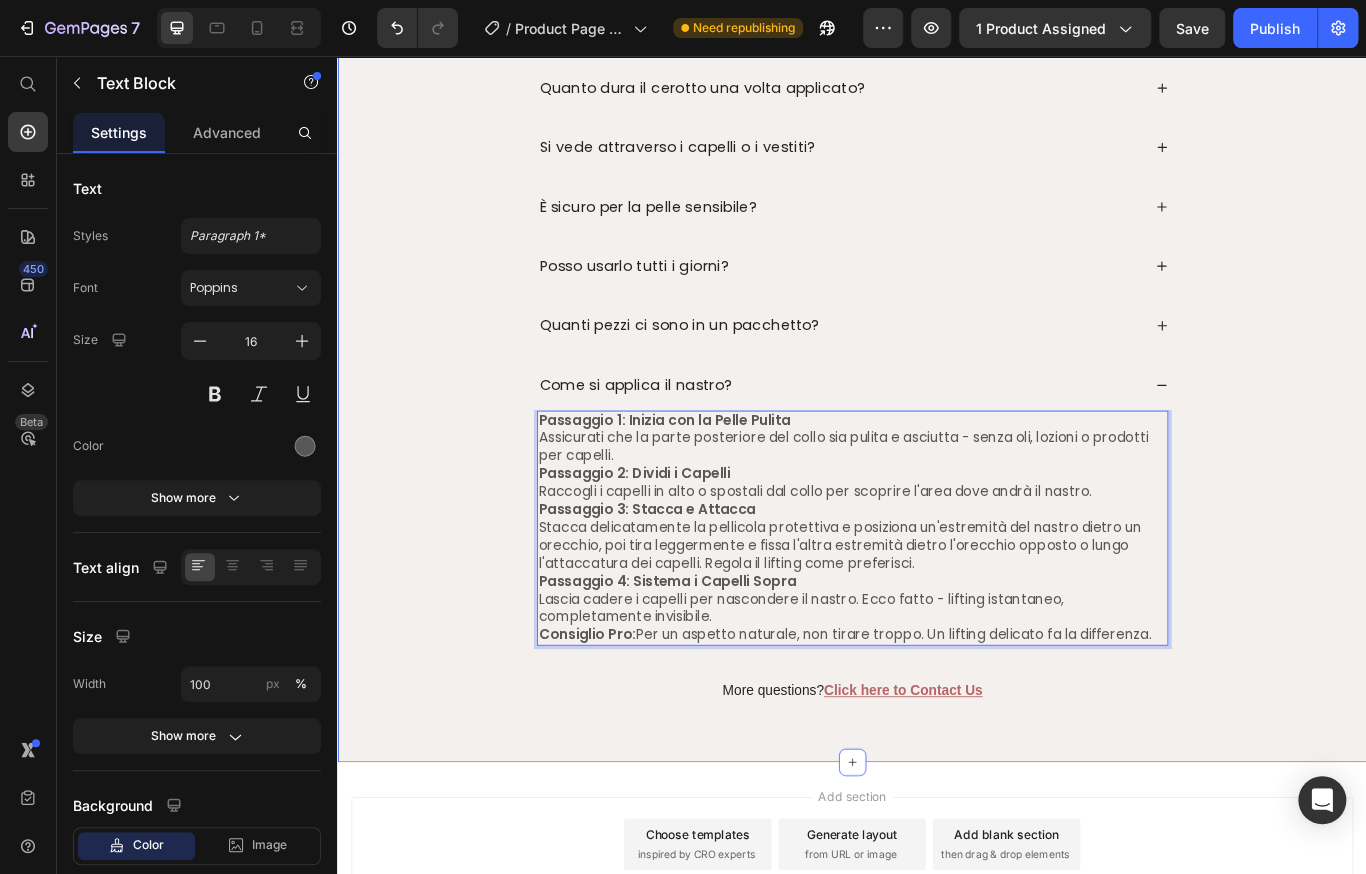 click on "Domande Frequenti Heading
Quanto dura il cerotto una volta applicato?
Si vede attraverso i capelli o i vestiti?
È sicuro per la pelle sensibile?
Posso usarlo tutti i giorni?
Quanti pezzi ci sono in un pacchetto?
Come si applica il nastro? Passaggio 1: Inizia con la Pelle Pulita Assicurati che la parte posteriore del collo sia pulita e asciutta - senza oli, lozioni o prodotti per capelli. Passaggio 2: Dividi i Capelli Raccogli i capelli in alto o spostali dal collo per scoprire l'area dove andrà il nastro. Passaggio 3: Stacca e [PERSON_NAME] Stacca delicatamente la pellicola protettiva e posiziona un'estremità del nastro dietro un orecchio, poi tira leggermente e fissa l'altra estremità dietro l'orecchio opposto o lungo l'attaccatura dei capelli. Regola il lifting come preferisci. Passaggio 4: Sistema i Capelli Sopra Consiglio Pro:  Per un aspetto naturale, non tirare troppo. Un lifting delicato fa la differenza.   0" at bounding box center [937, 417] 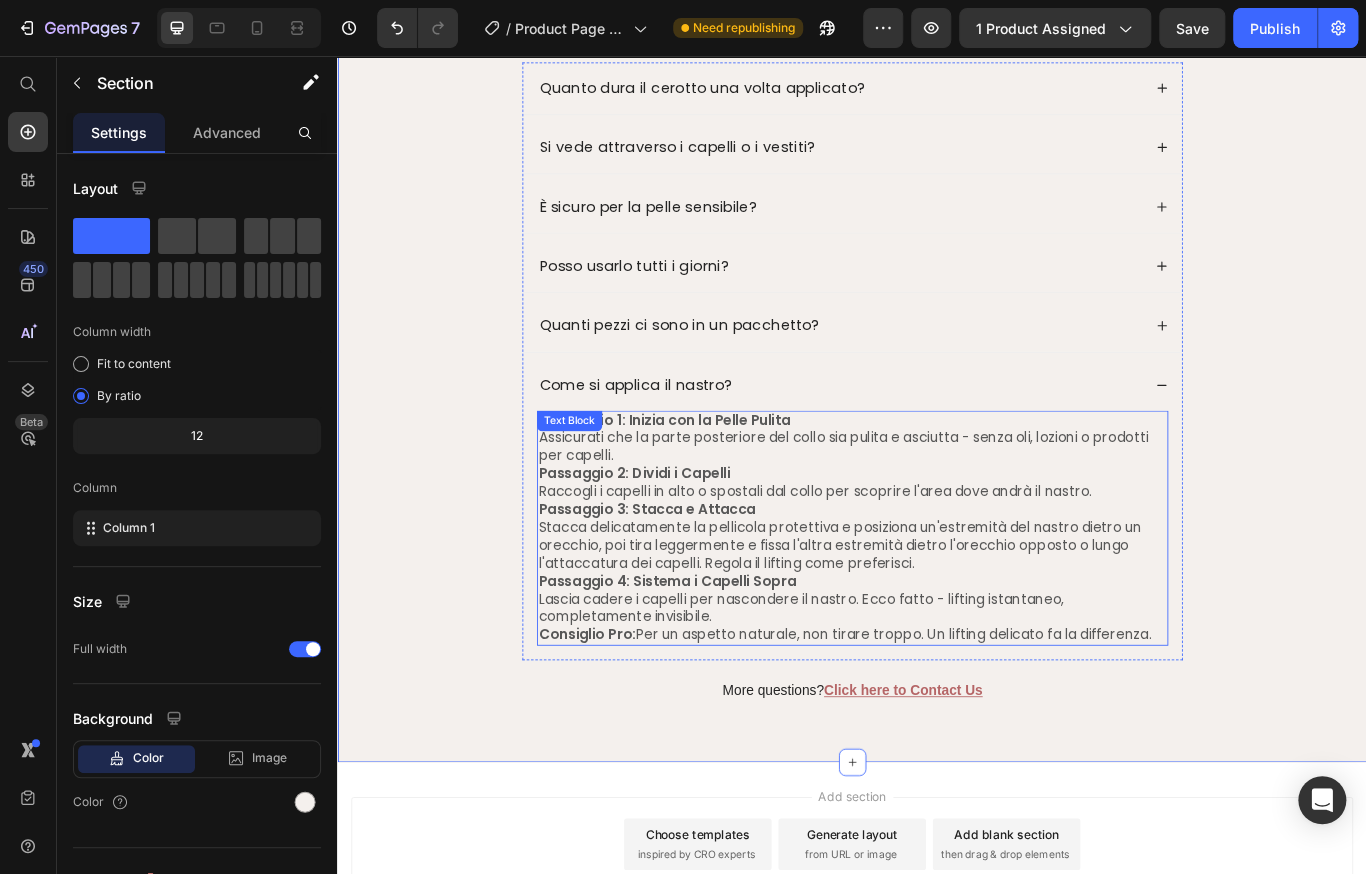 click on "Passaggio 1: Inizia con la Pelle Pulita" at bounding box center (937, 482) 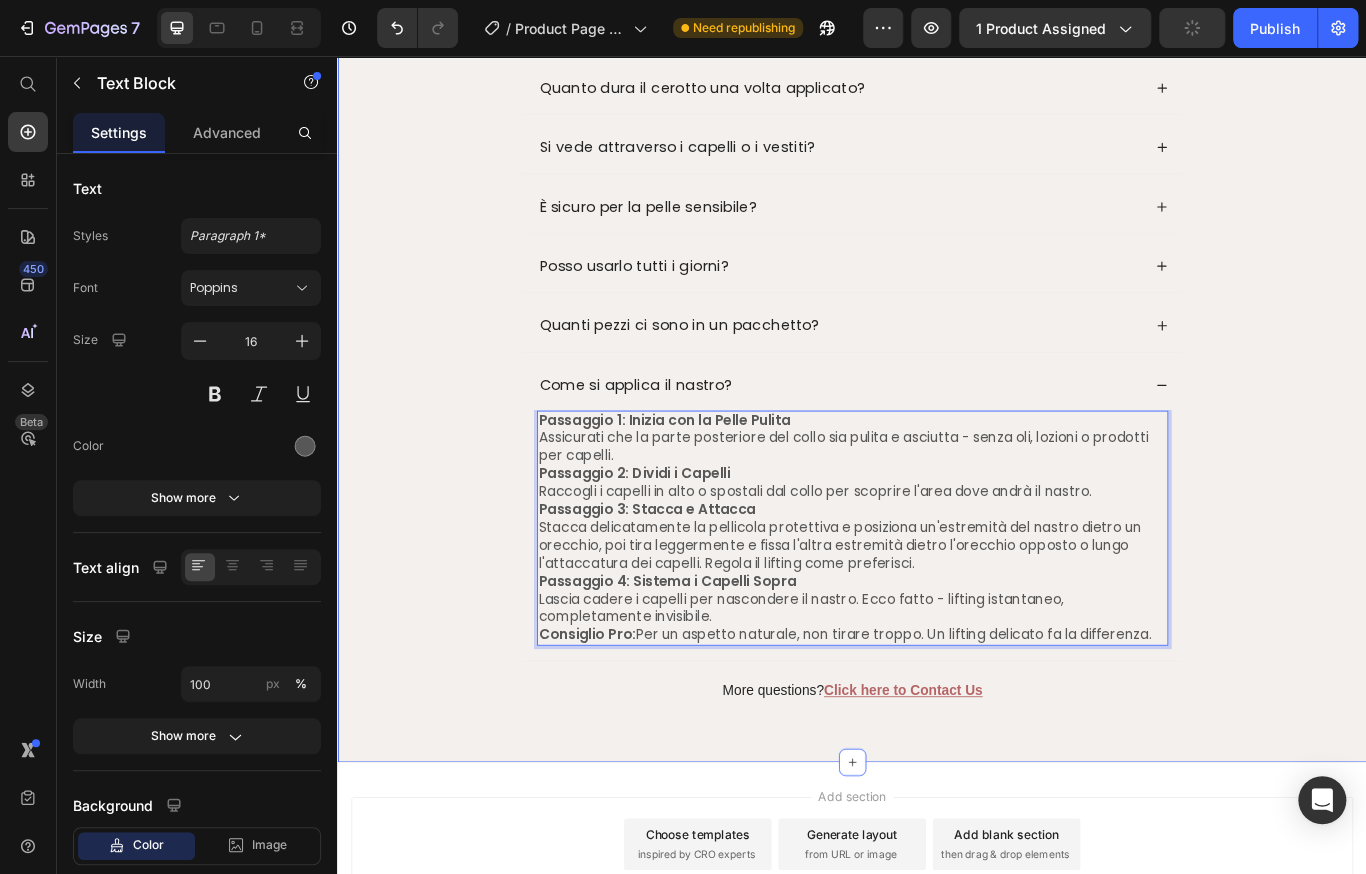 click on "Domande Frequenti Heading
Quanto dura il cerotto una volta applicato?
Si vede attraverso i capelli o i vestiti?
È sicuro per la pelle sensibile?
Posso usarlo tutti i giorni?
Quanti pezzi ci sono in un pacchetto?
Come si applica il nastro? Passaggio 1: Inizia con la Pelle Pulita Assicurati che la parte posteriore del collo sia pulita e asciutta - senza oli, lozioni o prodotti per capelli. Passaggio 2: Dividi i Capelli Raccogli i capelli in alto o spostali dal collo per scoprire l'area dove andrà il nastro. Passaggio 3: Stacca e [PERSON_NAME] Stacca delicatamente la pellicola protettiva e posiziona un'estremità del nastro dietro un orecchio, poi tira leggermente e fissa l'altra estremità dietro l'orecchio opposto o lungo l'attaccatura dei capelli. Regola il lifting come preferisci. Passaggio 4: Sistema i Capelli Sopra Consiglio Pro:  Per un aspetto naturale, non tirare troppo. Un lifting delicato fa la differenza.   0" at bounding box center [937, 417] 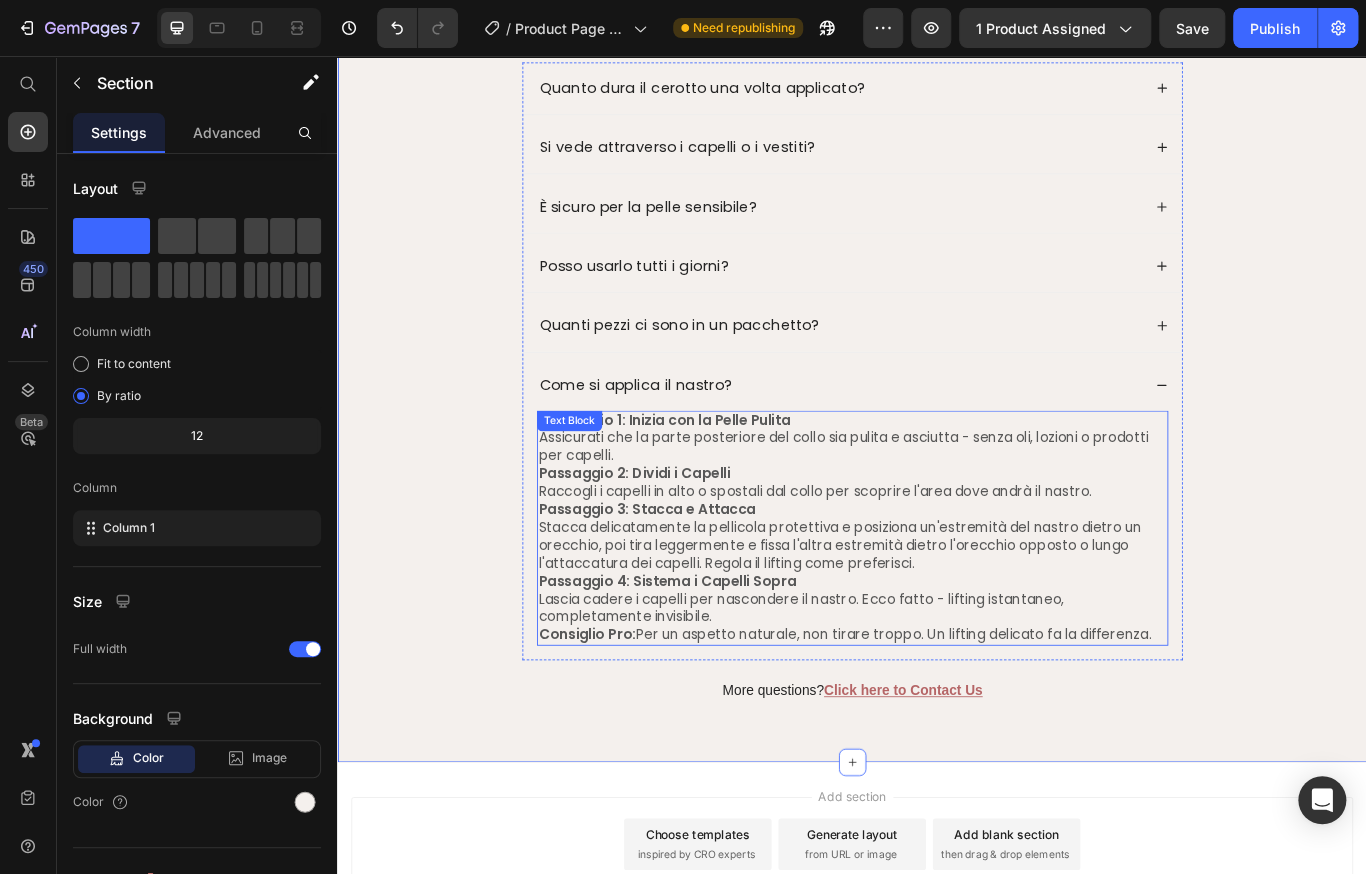 click on "Passaggio 1: Inizia con la Pelle Pulita" at bounding box center [937, 482] 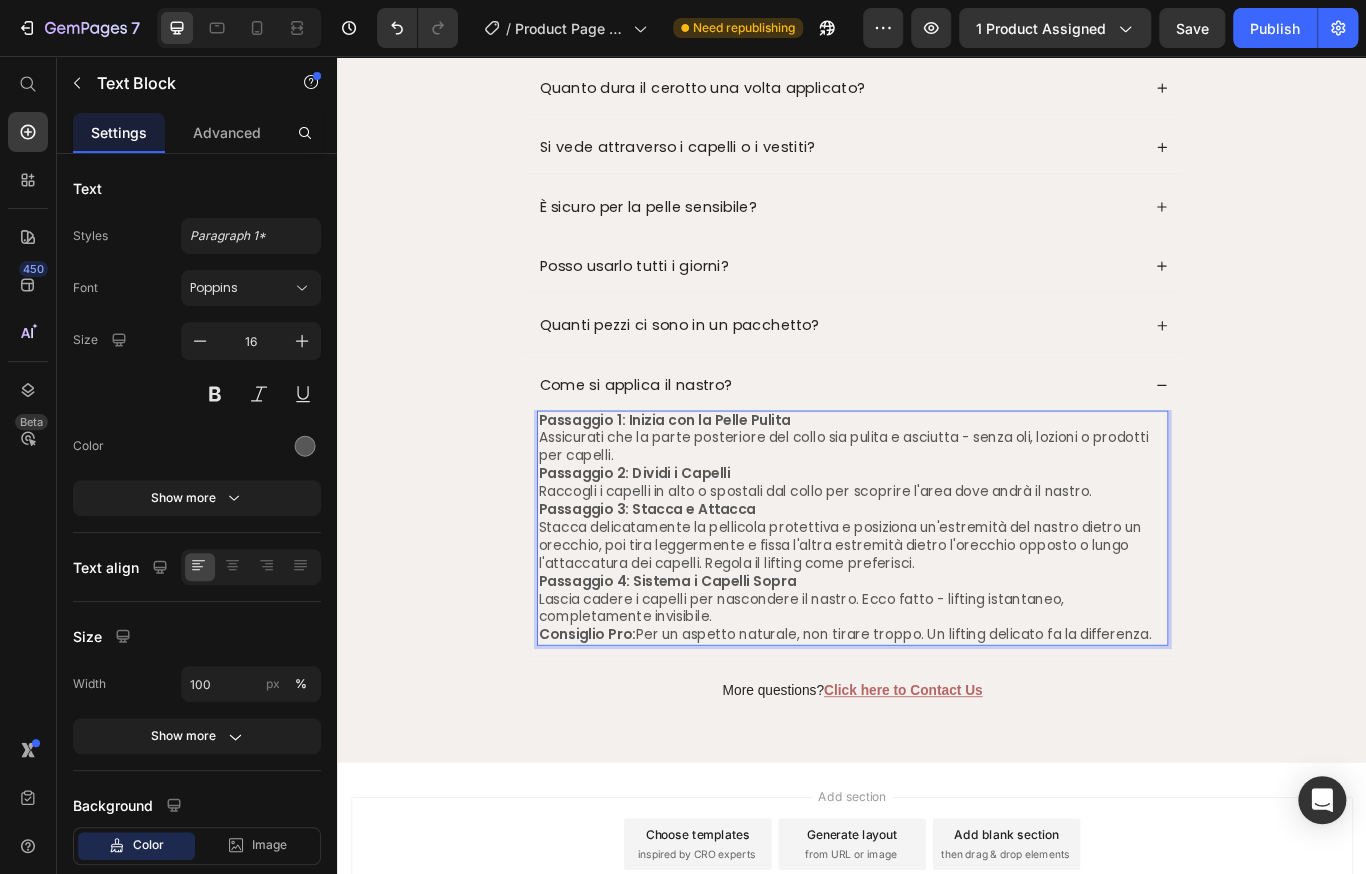 click on "Assicurati che la parte posteriore del collo sia pulita e asciutta - senza oli, lozioni o prodotti per capelli." at bounding box center [937, 513] 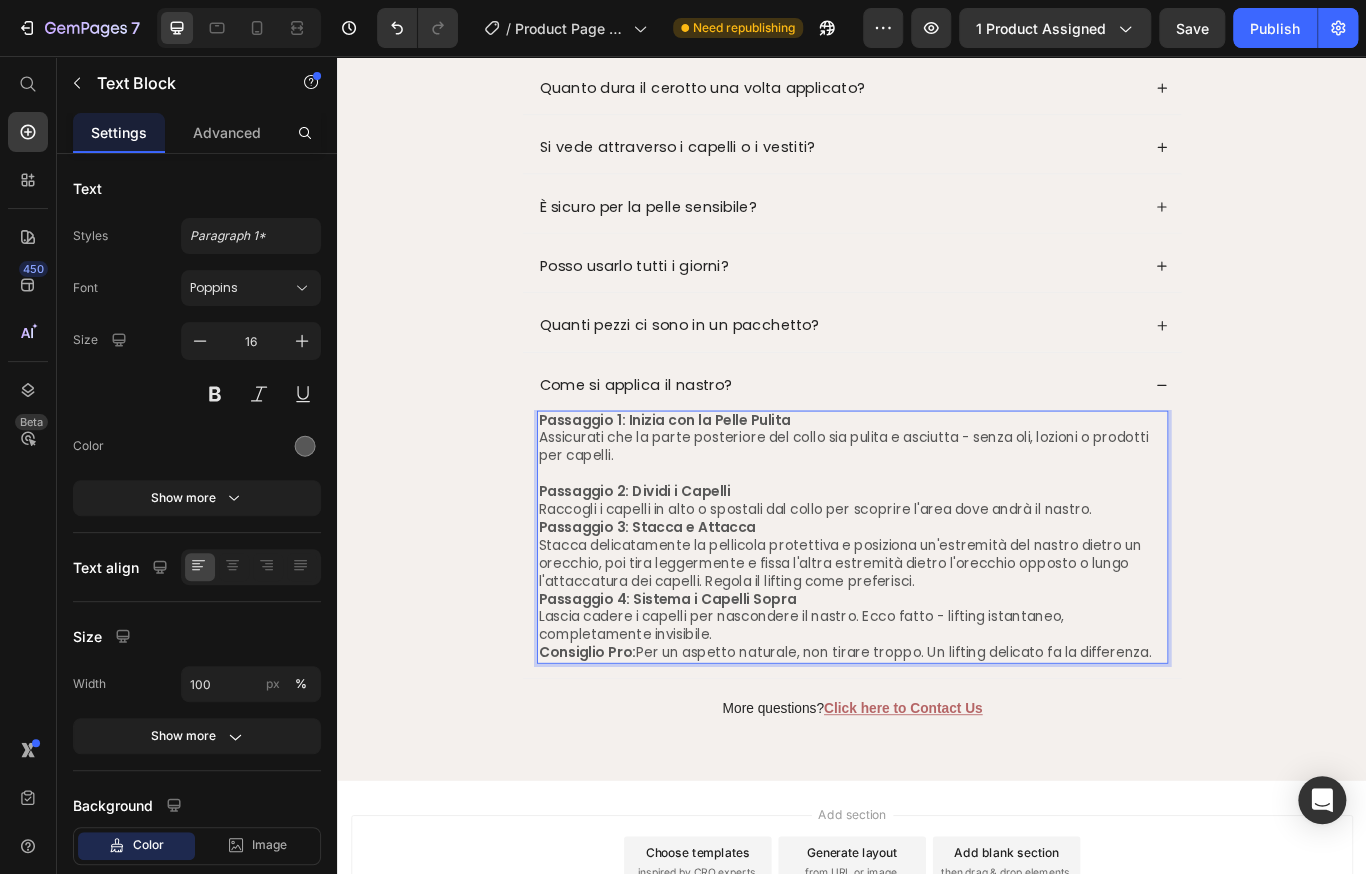 click on "Raccogli i capelli in alto o spostali dal collo per scoprire l'area dove andrà il nastro." at bounding box center [937, 586] 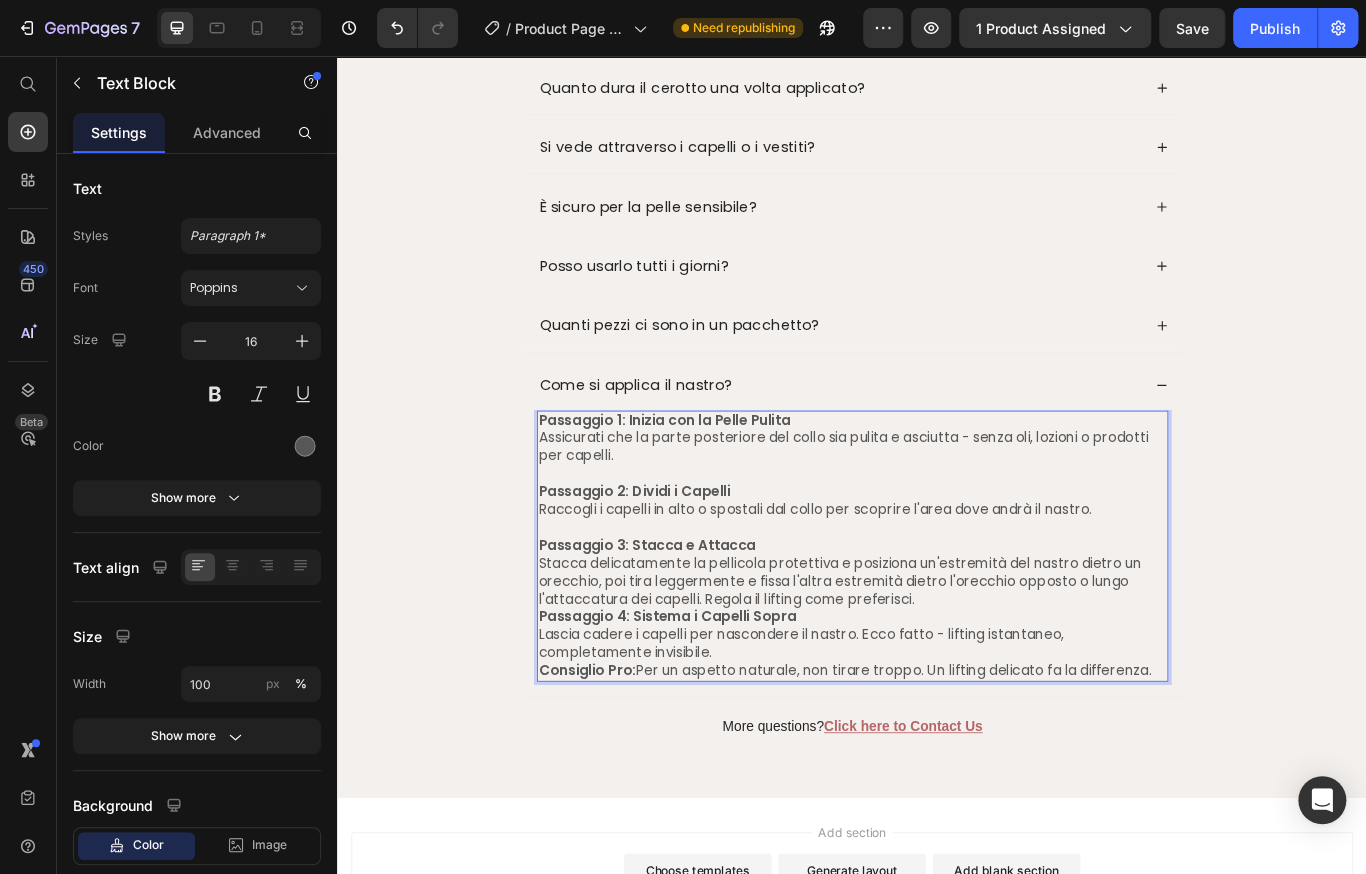 click on "Stacca delicatamente la pellicola protettiva e posiziona un'estremità del nastro dietro un orecchio, poi tira leggermente e fissa l'altra estremità dietro l'orecchio opposto o lungo l'attaccatura dei capelli. Regola il lifting come preferisci." at bounding box center [937, 669] 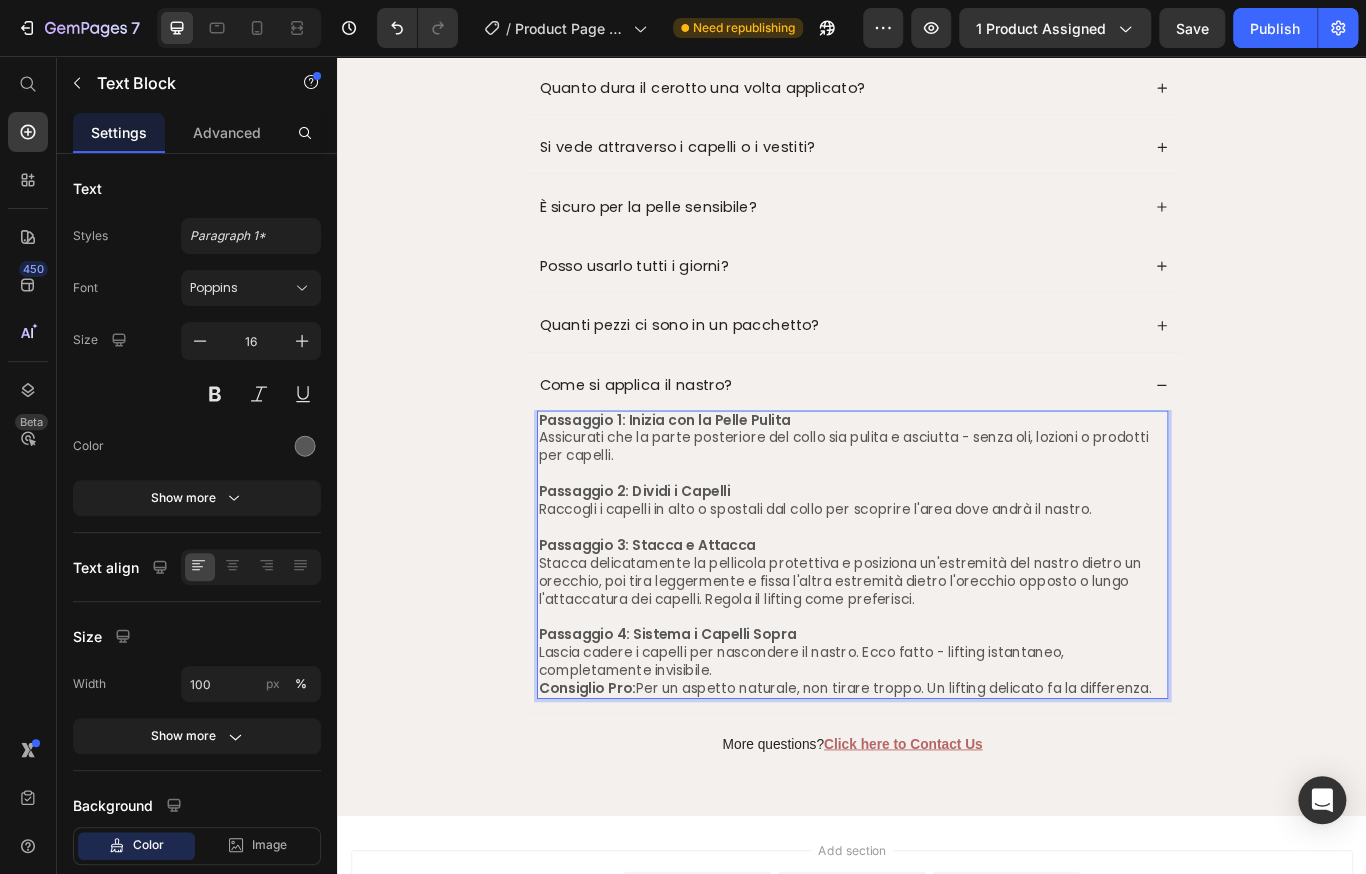 click on "Lascia cadere i capelli per nascondere il nastro. Ecco fatto - lifting istantaneo, completamente invisibile." at bounding box center [937, 763] 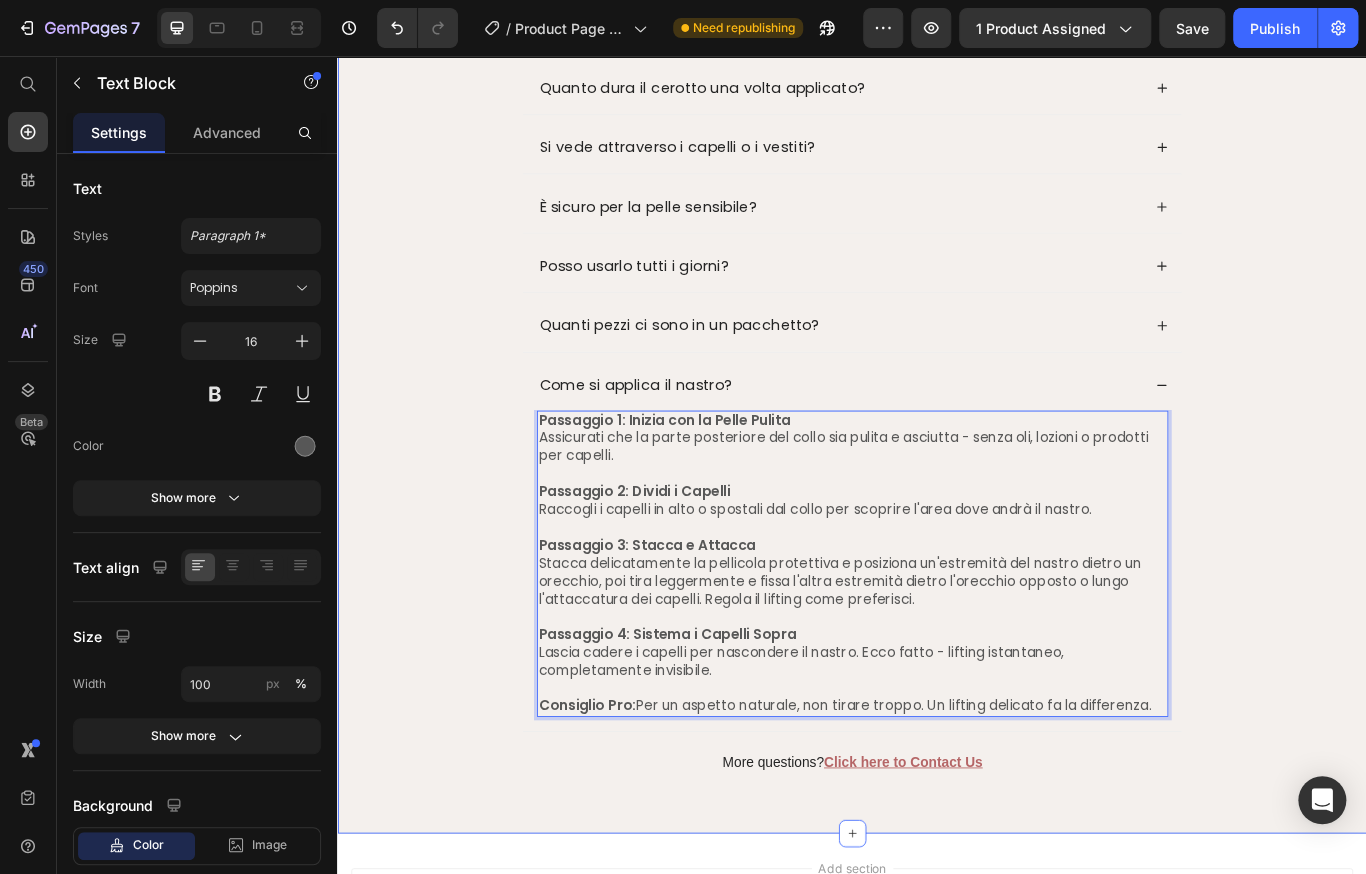 click on "Domande Frequenti Heading
Quanto dura il cerotto una volta applicato?
Si vede attraverso i capelli o i vestiti?
È sicuro per la pelle sensibile?
Posso usarlo tutti i giorni?
Quanti pezzi ci sono in un pacchetto?
Come si applica il nastro? Passaggio 1: Inizia con la Pelle Pulita Assicurati che la parte posteriore del collo sia pulita e asciutta - senza oli, lozioni o prodotti per capelli. Passaggio 2: Dividi i Capelli Raccogli i capelli in alto o spostali dal collo per scoprire l'area dove andrà il nastro. Passaggio 3: Stacca e [PERSON_NAME] Stacca delicatamente la pellicola protettiva e posiziona un'estremità del nastro dietro un orecchio, poi tira leggermente e fissa l'altra estremità dietro l'orecchio opposto o lungo l'attaccatura dei capelli. Regola il lifting come preferisci. Passaggio 4: Sistema i Capelli Sopra Consiglio Pro:  Per un aspetto naturale, non tirare troppo. Un lifting delicato fa la differenza.   0" at bounding box center (937, 459) 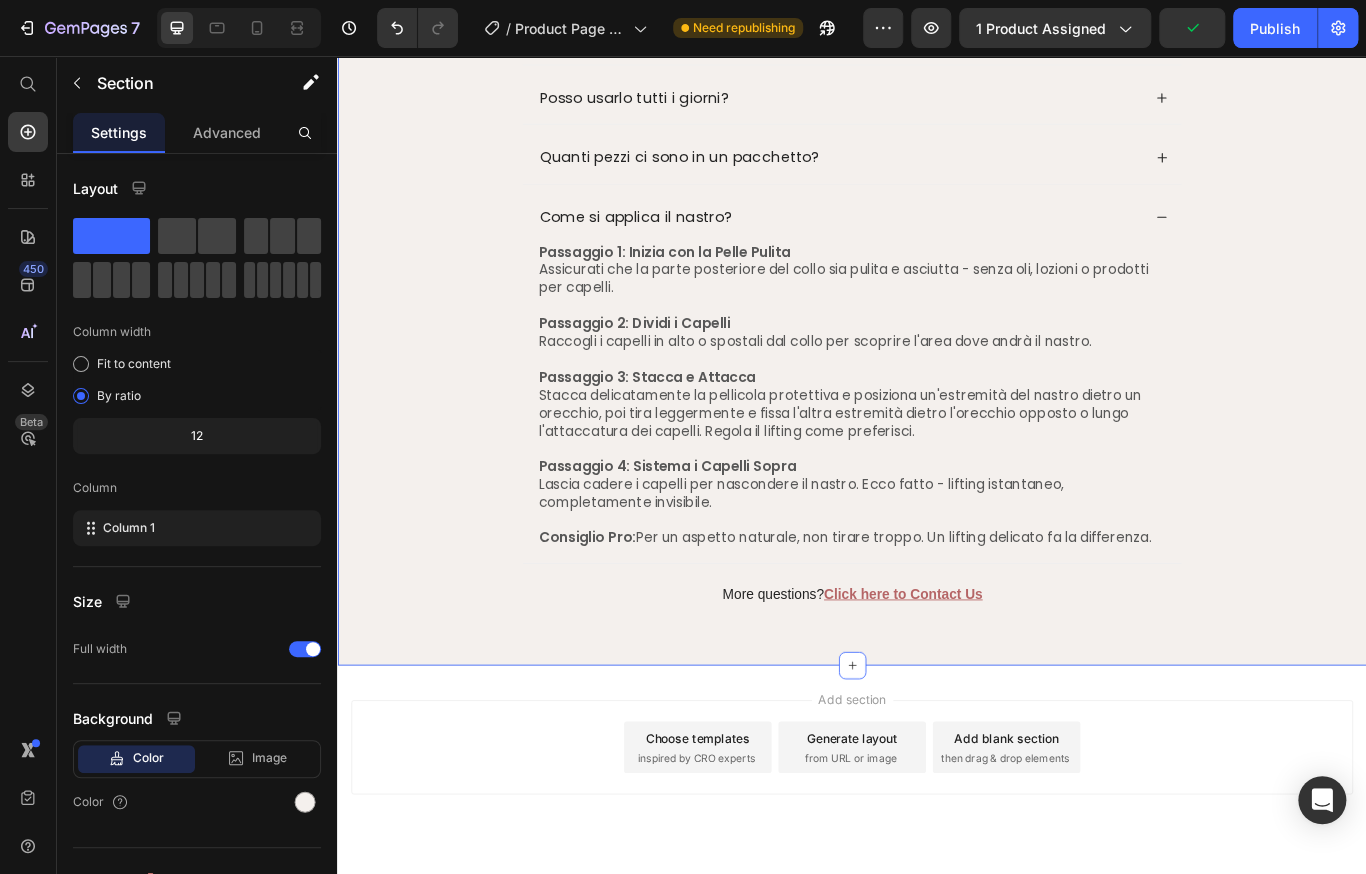 scroll, scrollTop: 5117, scrollLeft: 0, axis: vertical 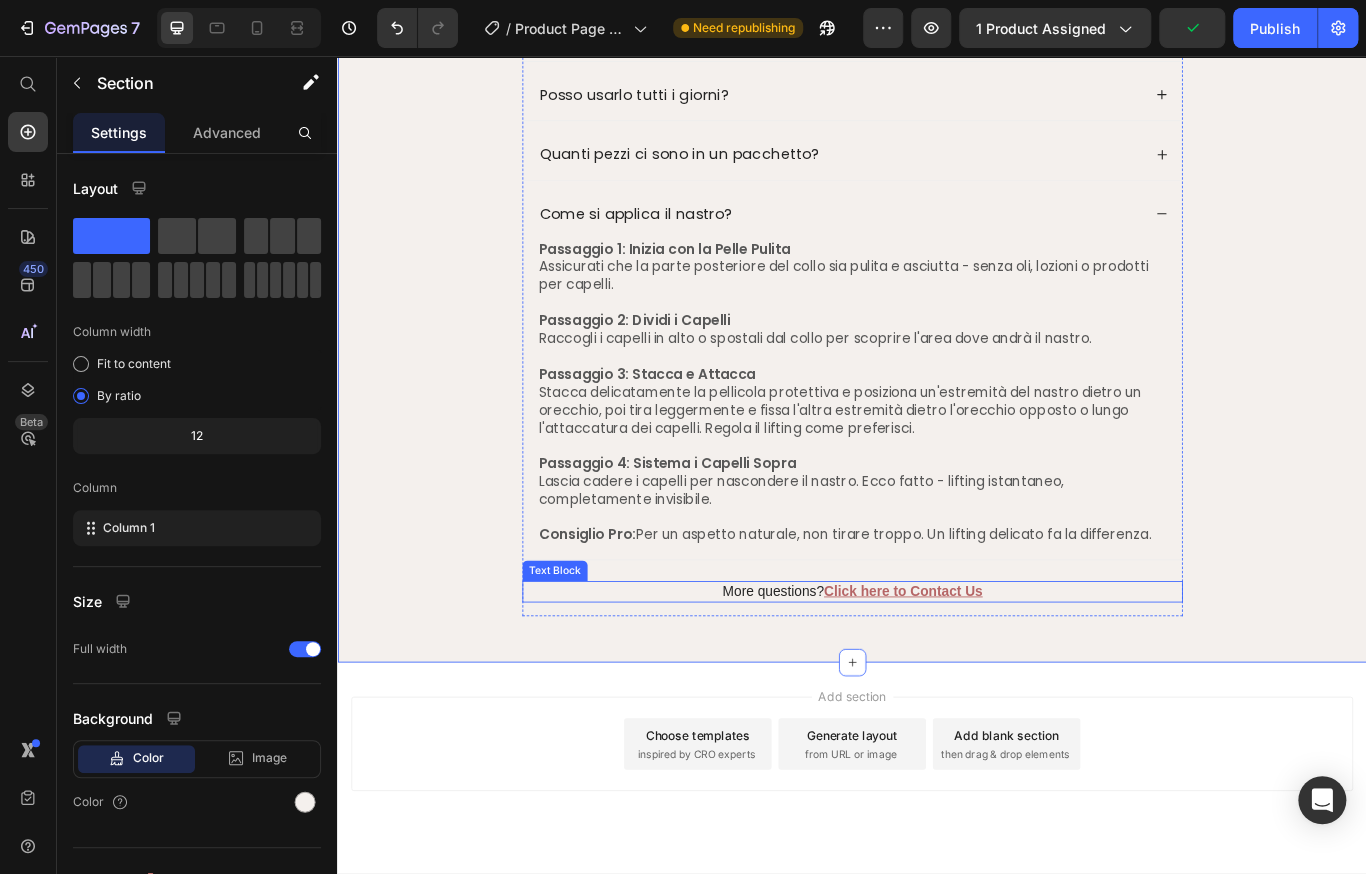 click on "More questions?  Click here to Contact Us" at bounding box center [937, 680] 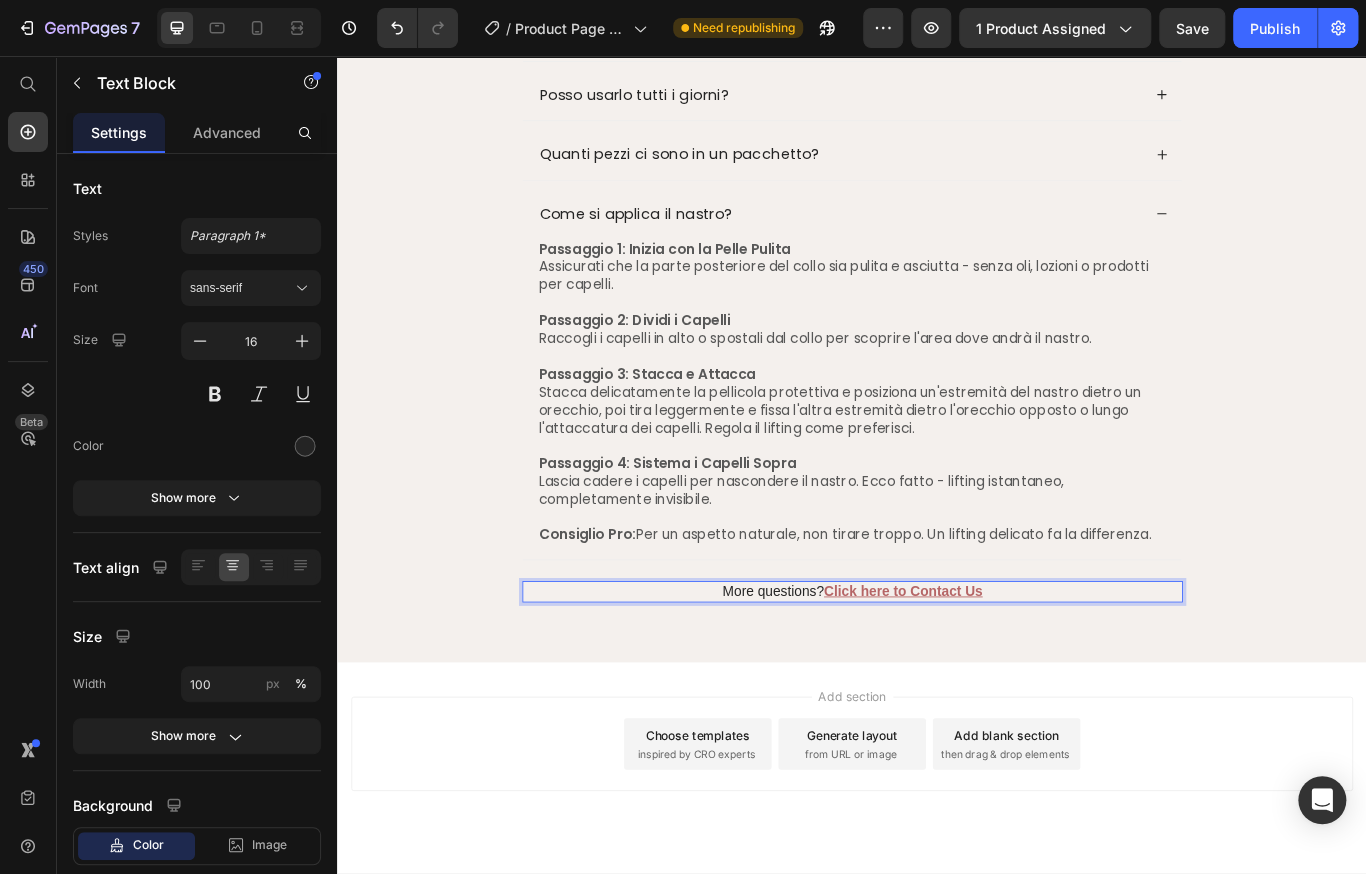 click on "More questions?  Click here to Contact Us" at bounding box center (937, 680) 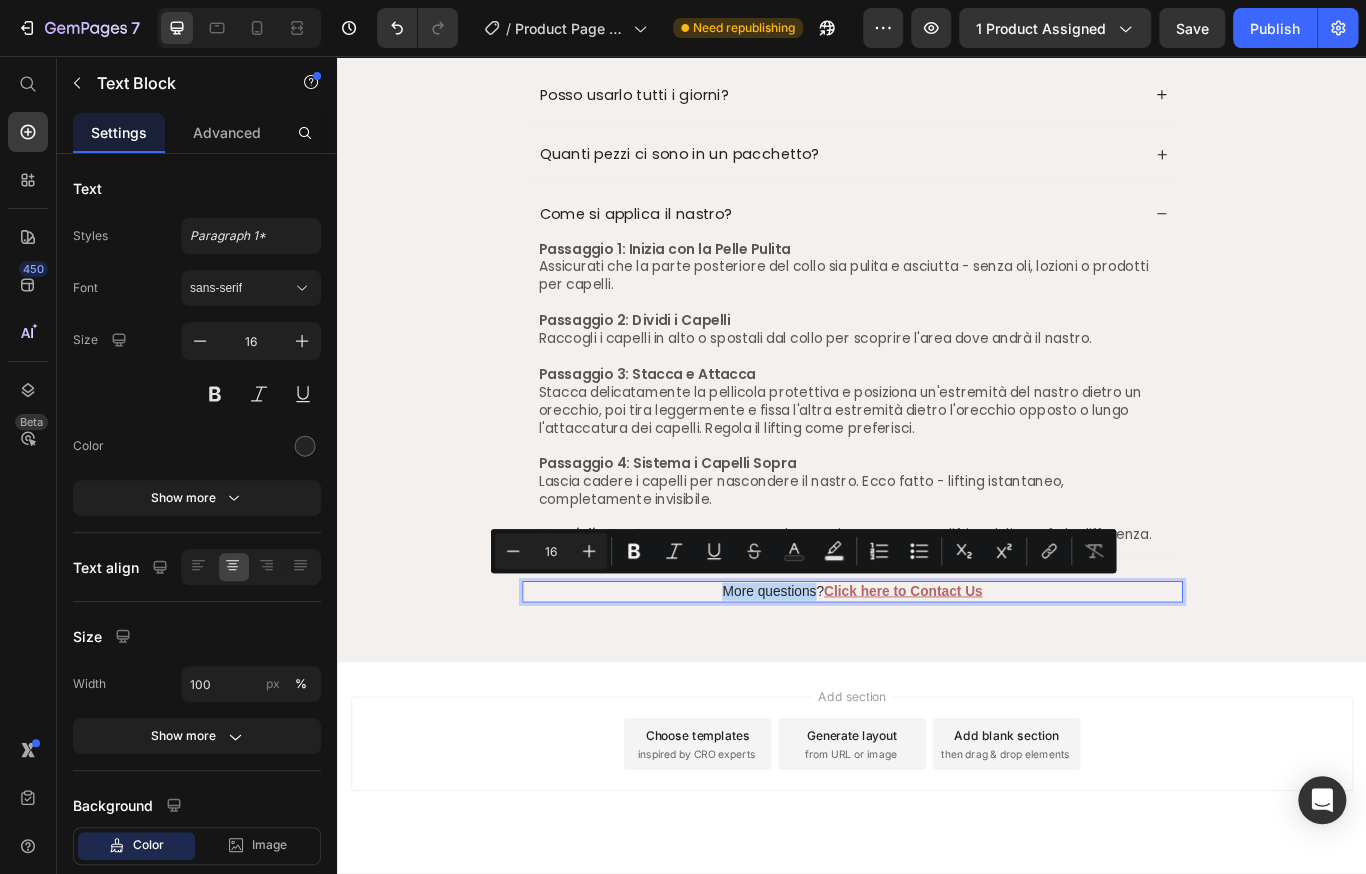 drag, startPoint x: 884, startPoint y: 684, endPoint x: 780, endPoint y: 677, distance: 104.23531 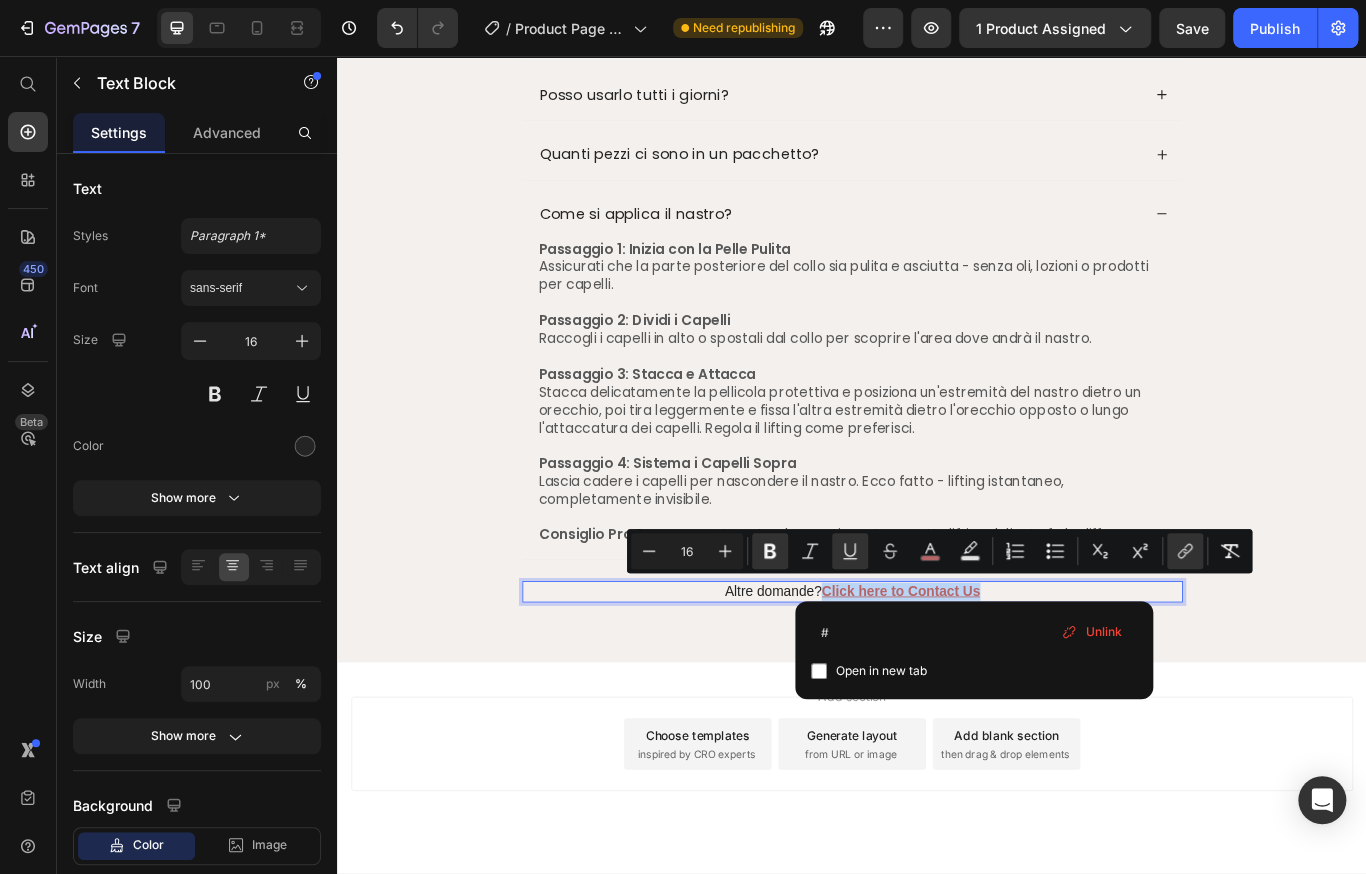 drag, startPoint x: 1106, startPoint y: 677, endPoint x: 895, endPoint y: 677, distance: 211 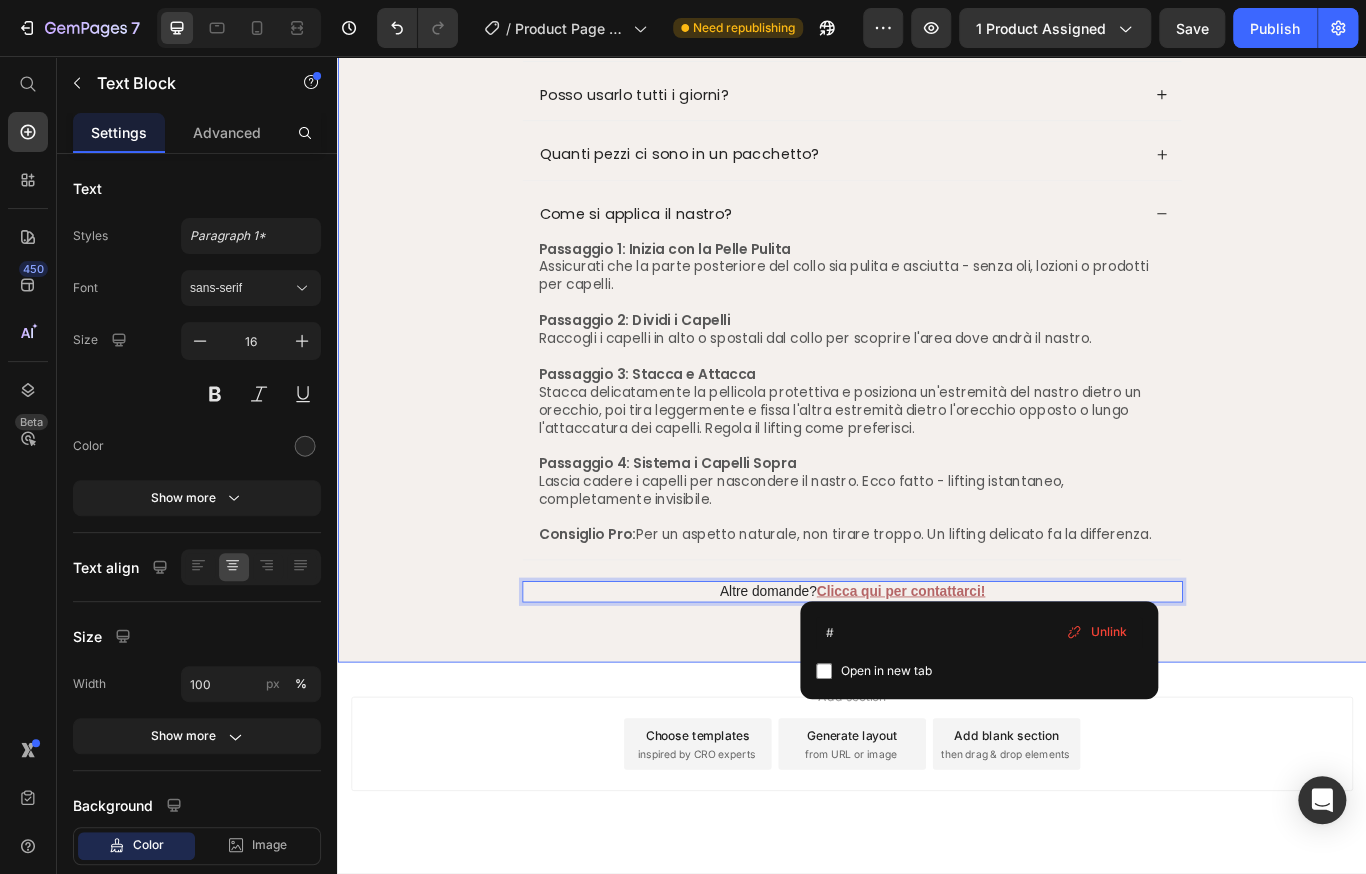click on "Domande Frequenti Heading
Quanto dura il cerotto una volta applicato?
Si vede attraverso i capelli o i vestiti?
È sicuro per la pelle sensibile?
Posso usarlo tutti i giorni?
Quanti pezzi ci sono in un pacchetto?
Come si applica il nastro? Passaggio 1: Inizia con la Pelle Pulita Assicurati che la parte posteriore del collo sia pulita e asciutta - senza oli, lozioni o prodotti per capelli. Passaggio 2: Dividi i Capelli Raccogli i capelli in alto o spostali dal collo per scoprire l'area dove andrà il nastro. Passaggio 3: Stacca e [PERSON_NAME] Stacca delicatamente la pellicola protettiva e posiziona un'estremità del nastro dietro un orecchio, poi tira leggermente e fissa l'altra estremità dietro l'orecchio opposto o lungo l'attaccatura dei capelli. Regola il lifting come preferisci. Passaggio 4: Sistema i Capelli Sopra Consiglio Pro:  Per un aspetto naturale, non tirare troppo. Un lifting delicato fa la differenza.   16" at bounding box center [937, 259] 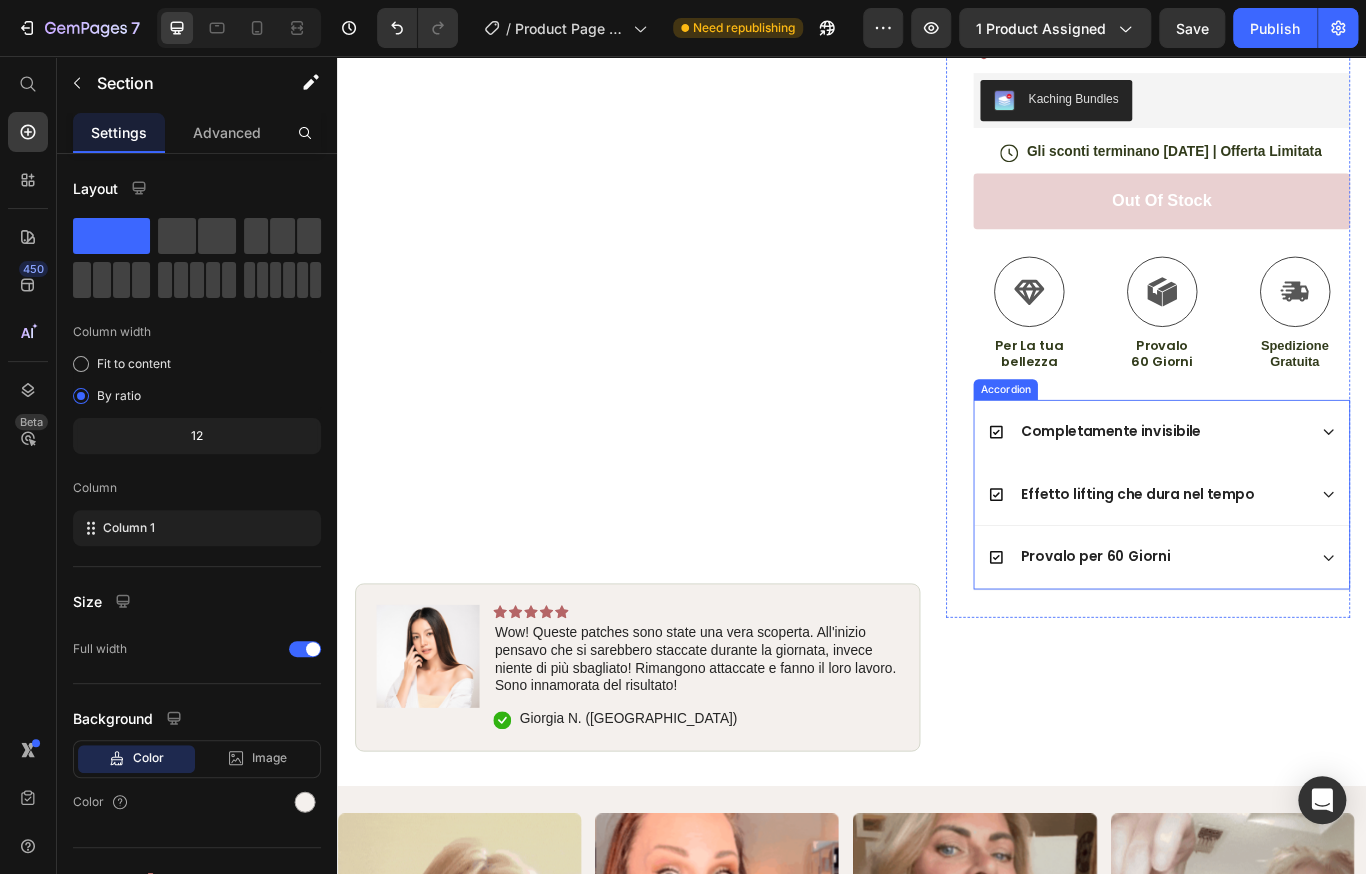 scroll, scrollTop: 316, scrollLeft: 0, axis: vertical 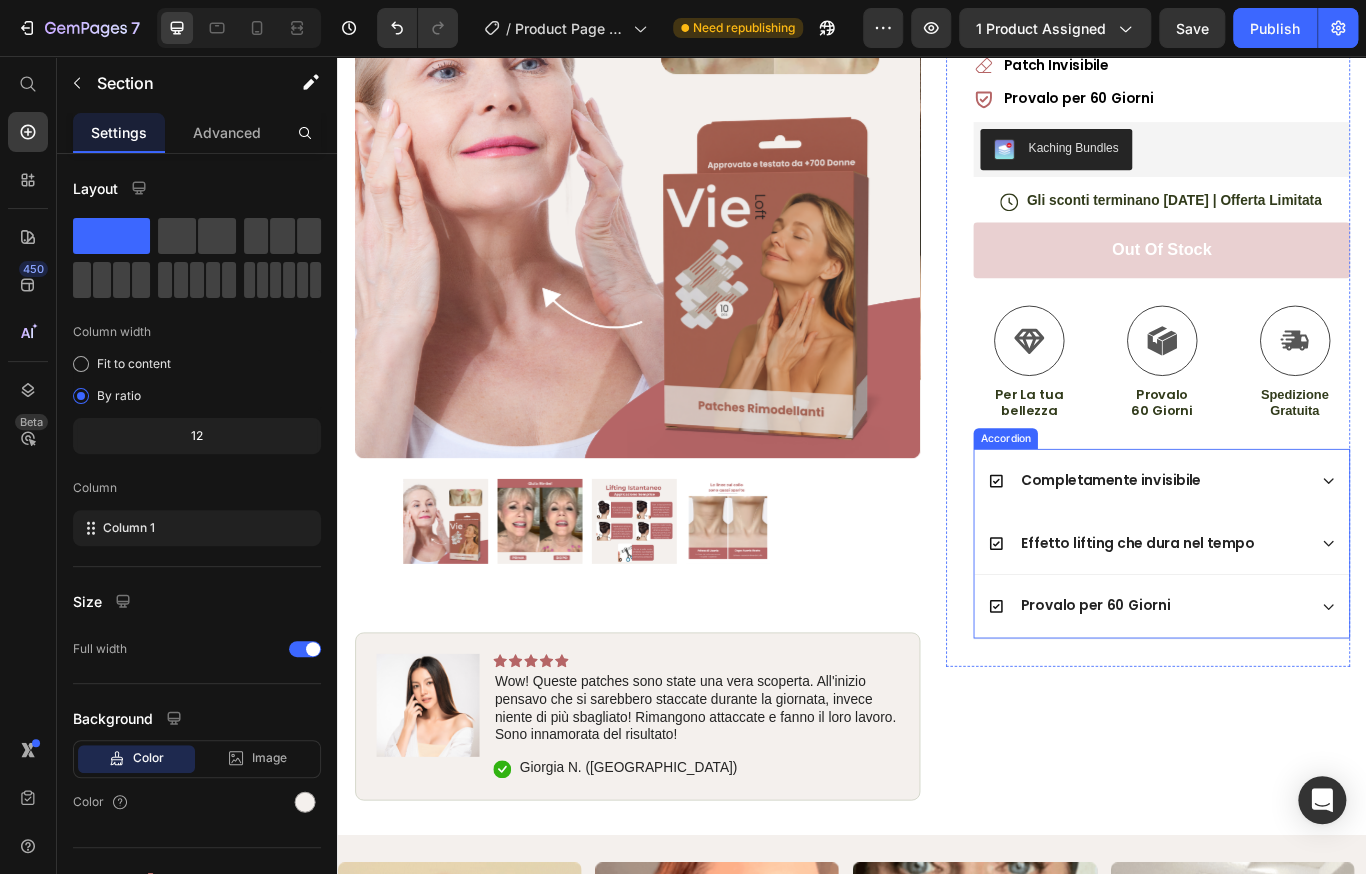 click on "Completamente invisibile" at bounding box center [1281, 551] 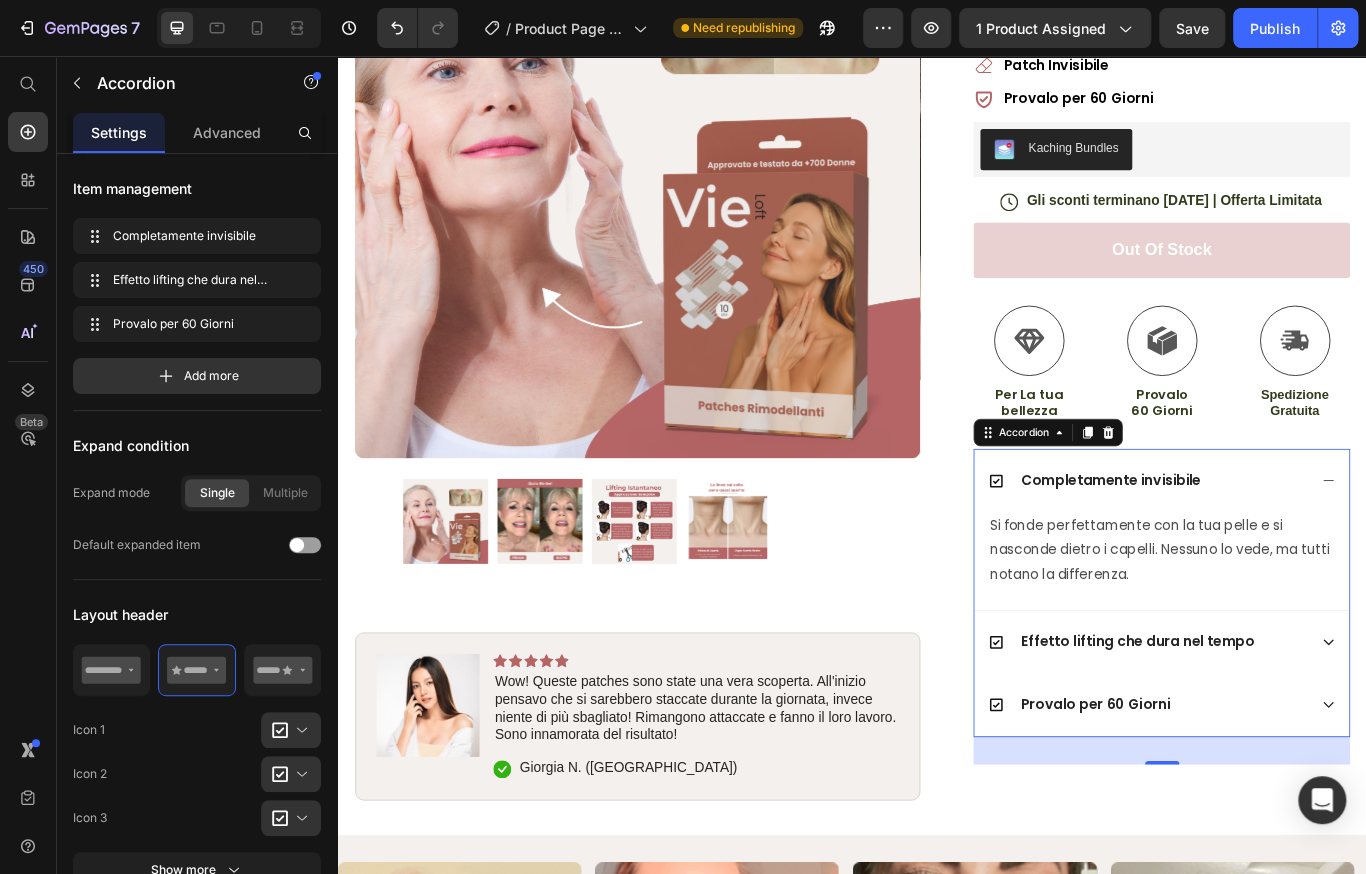 click on "Effetto lifting che dura nel tempo" at bounding box center [1297, 739] 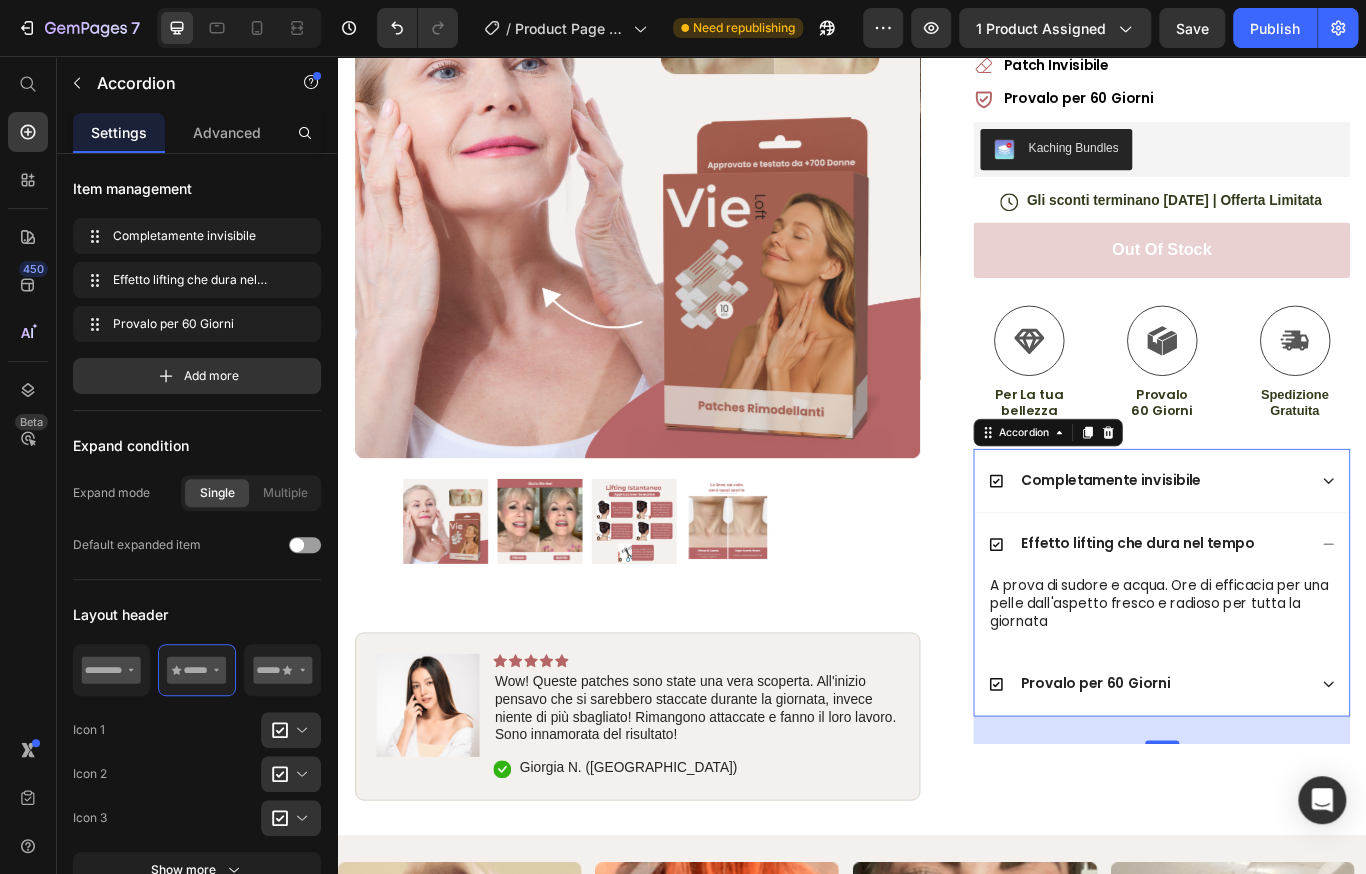 click on "Completamente invisibile" at bounding box center (1281, 551) 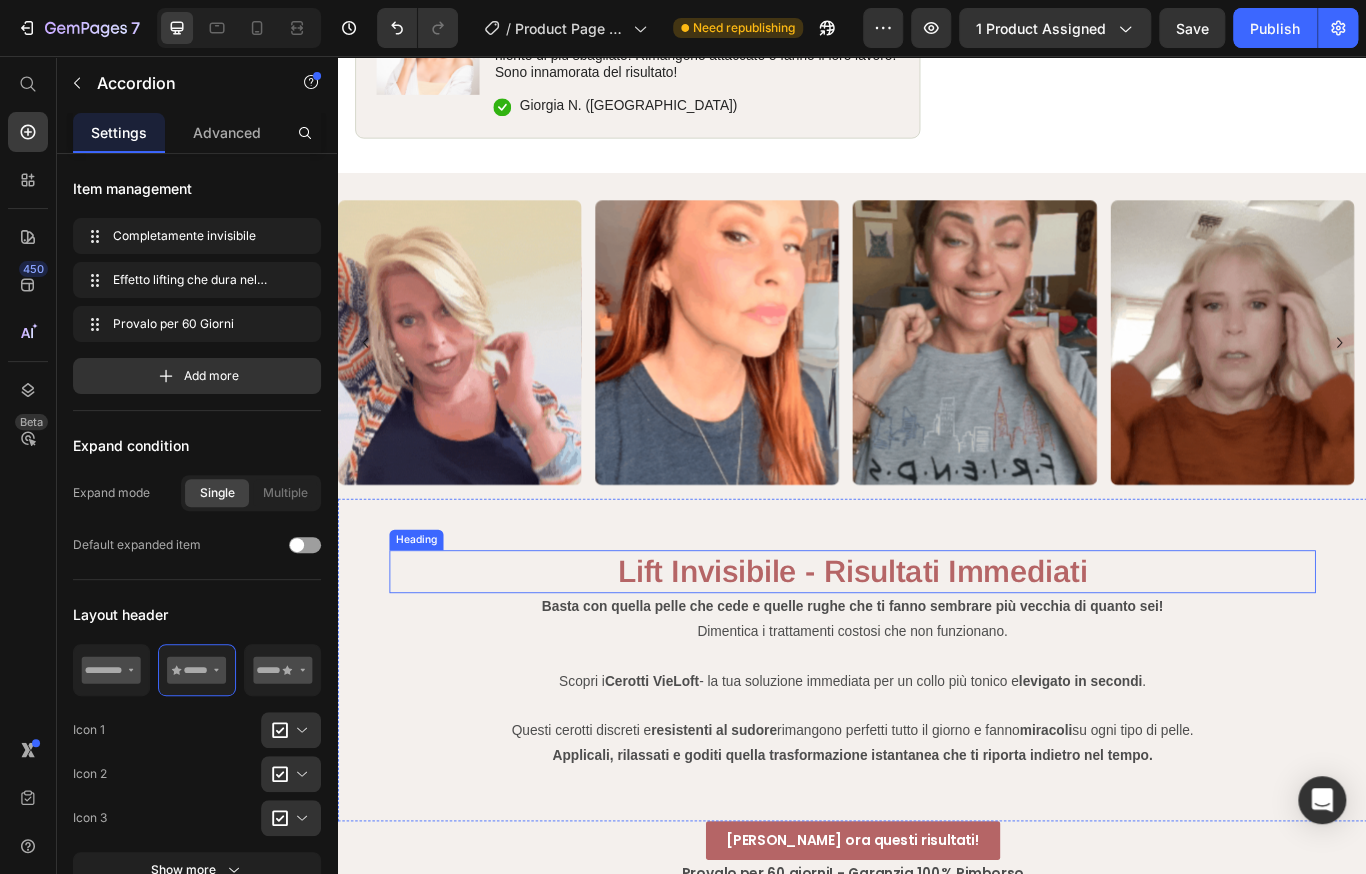 scroll, scrollTop: 1216, scrollLeft: 0, axis: vertical 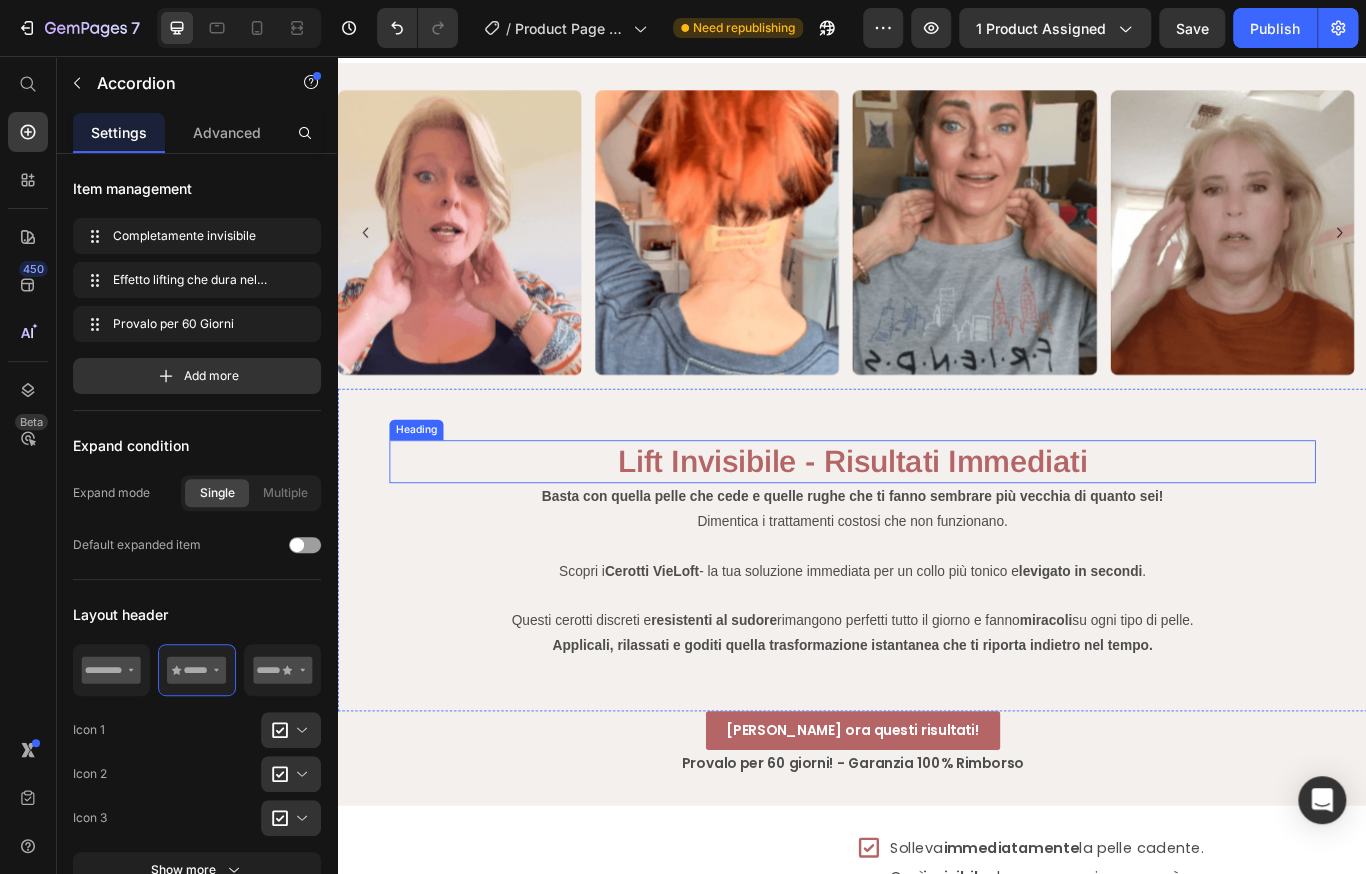 click on "Lift Invisibile - Risultati Immediati" at bounding box center [937, 529] 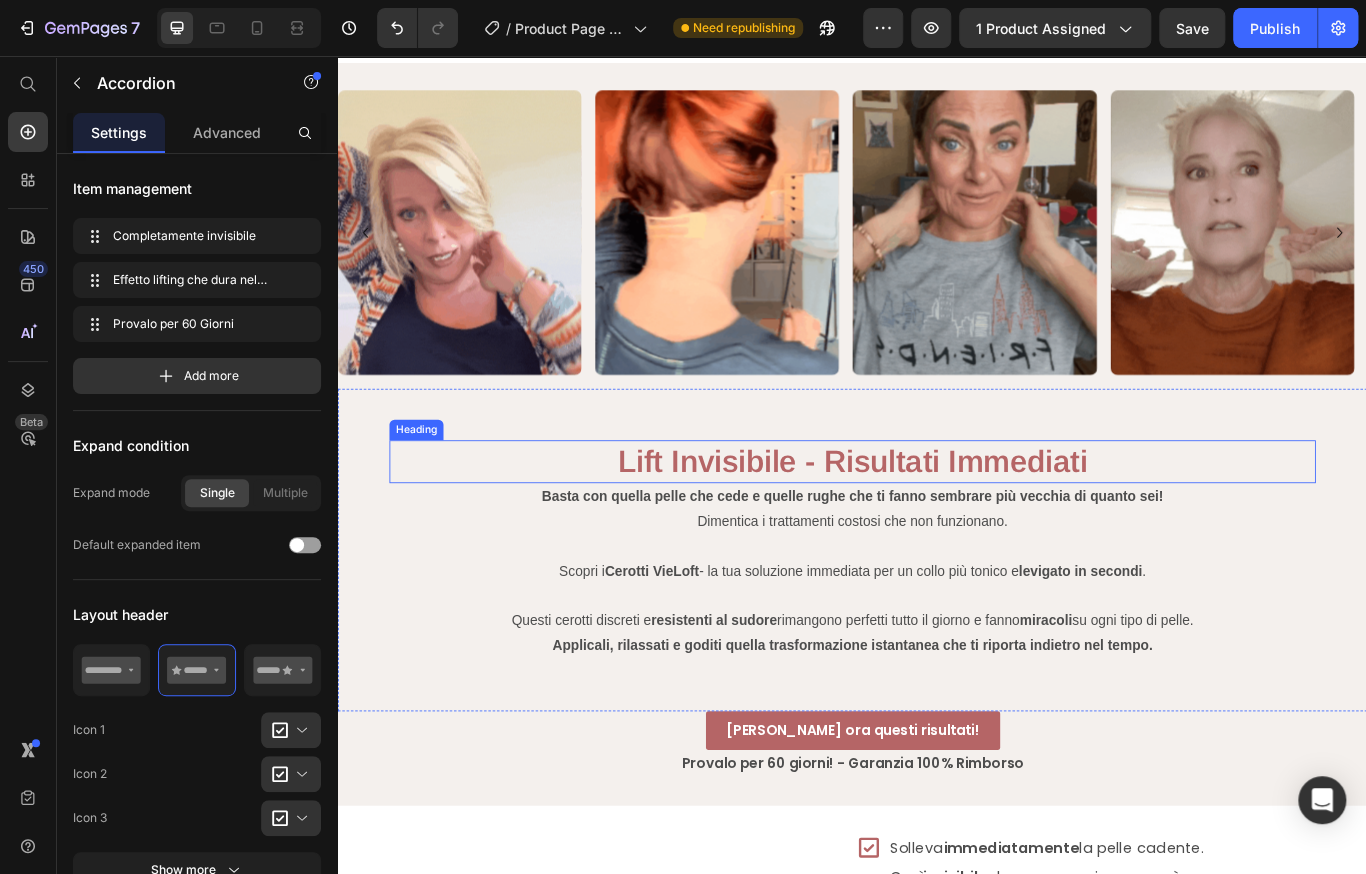 click on "Lift Invisibile - Risultati Immediati" at bounding box center [937, 529] 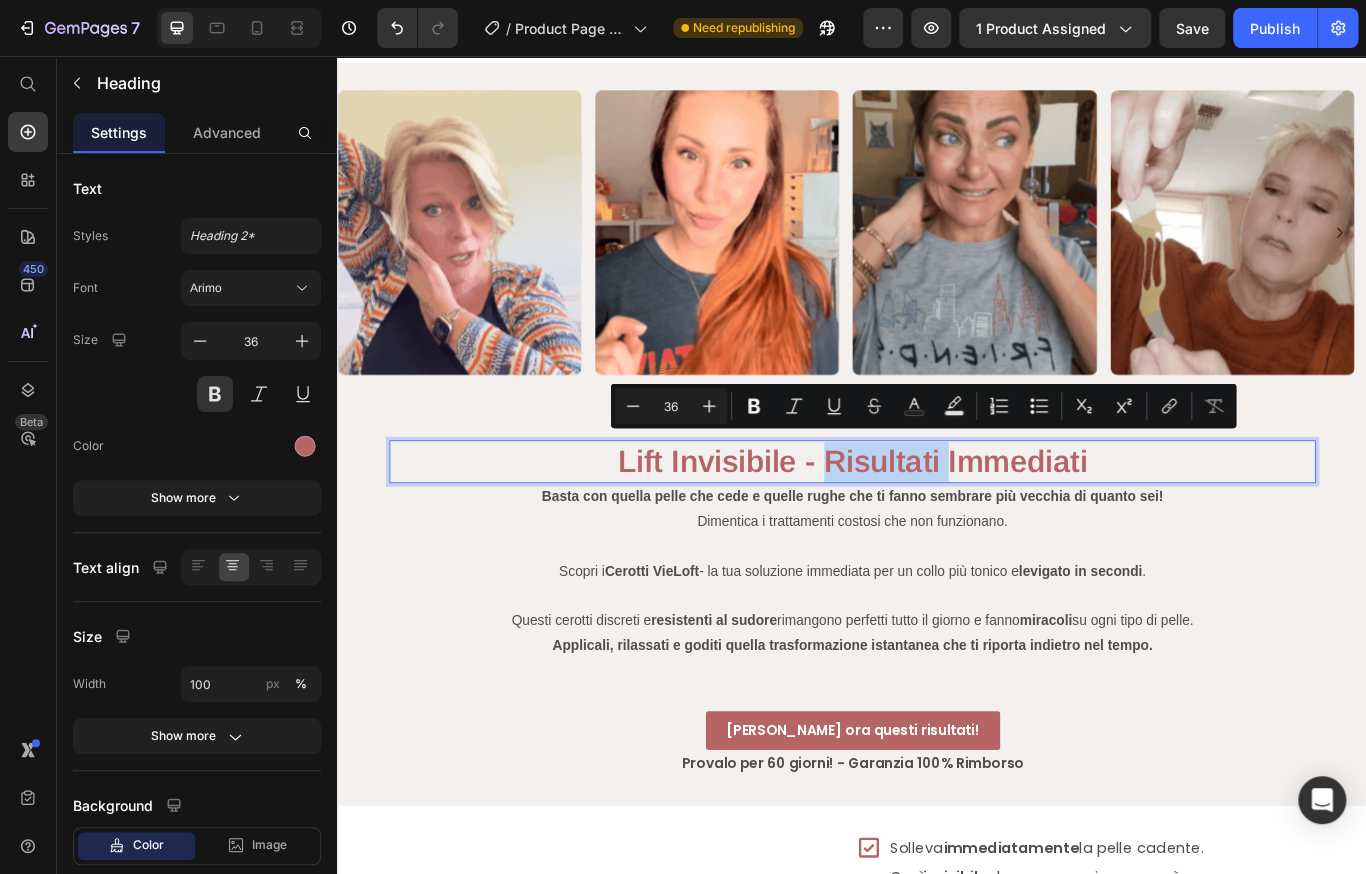 click on "Lift Invisibile - Risultati Immediati" at bounding box center (937, 529) 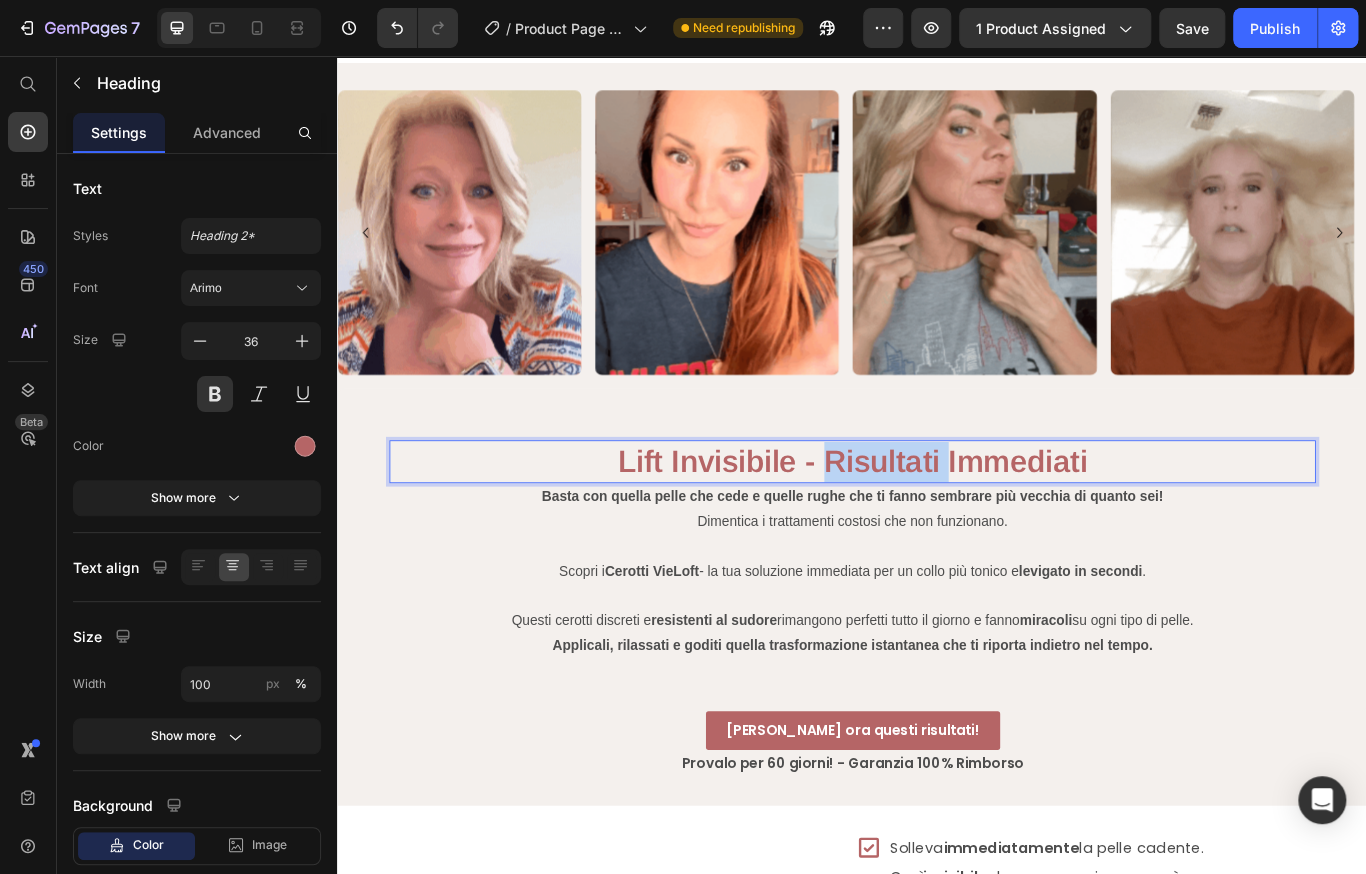 click on "Lift Invisibile - Risultati Immediati" at bounding box center (937, 529) 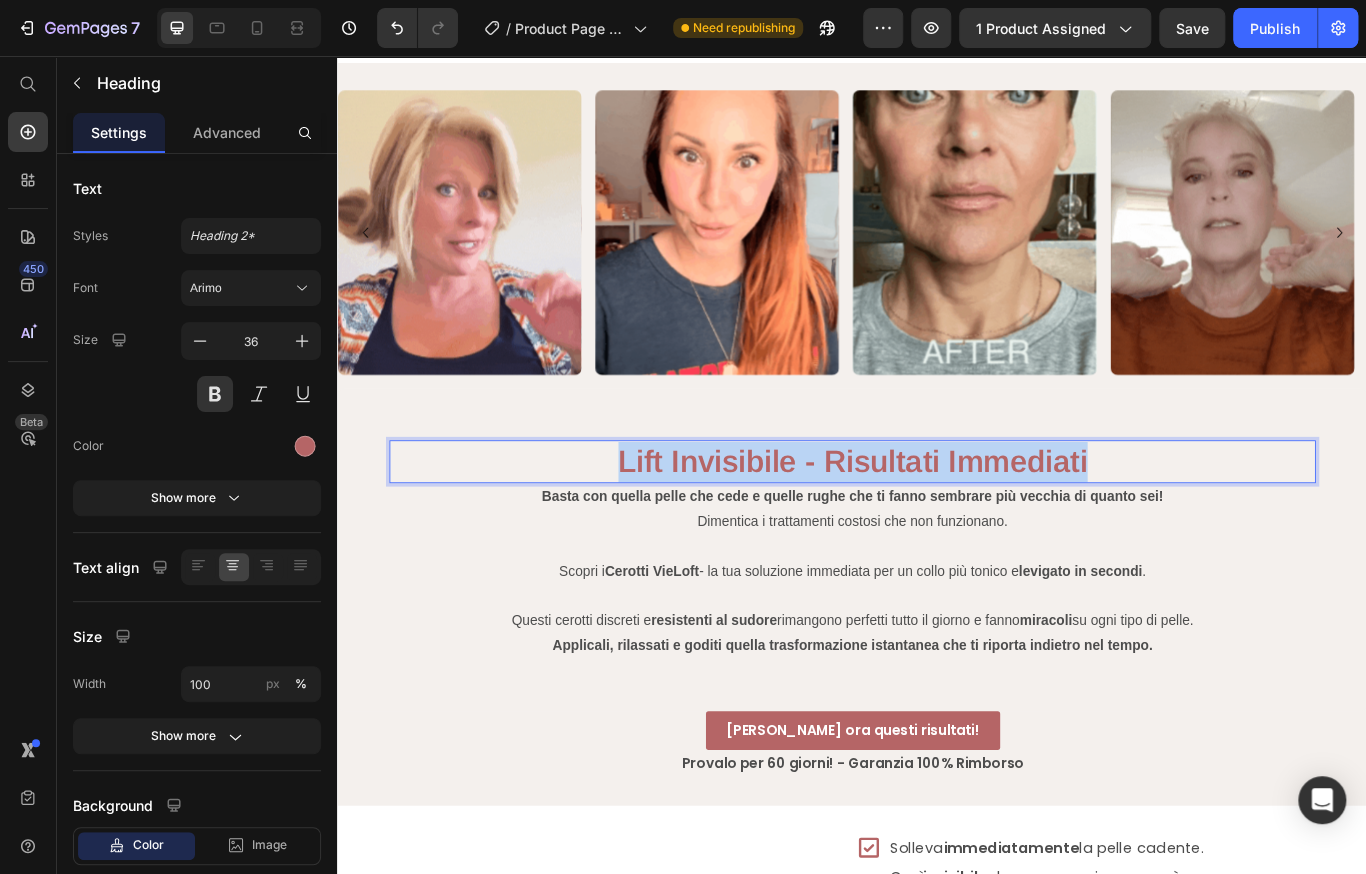 click on "Lift Invisibile - Risultati Immediati" at bounding box center (937, 529) 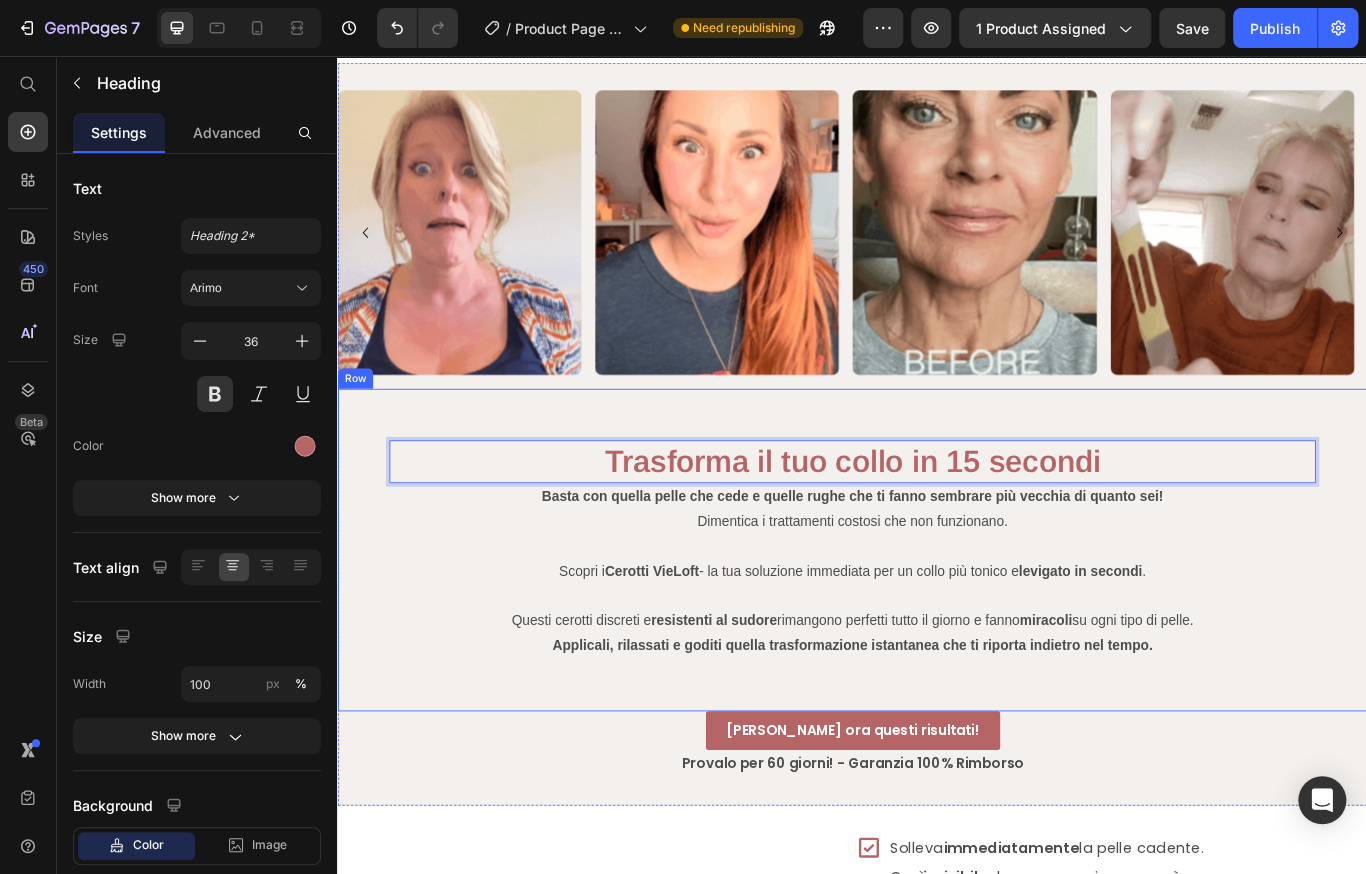 click on "Trasforma il tuo collo in 15 secondi Heading   0 Basta con quella pelle che cede e quelle rughe che ti fanno sembrare più vecchia di quanto sei! Dimentica i trattamenti costosi che non funzionano.    Scopri i  Cerotti VieLoft  - la tua soluzione immediata per un collo più tonico e  levigato in secondi .   Questi cerotti discreti e  resistenti al sudore  rimangono perfetti tutto il giorno e fanno  miracoli  su ogni tipo di pelle. Applicali, rilassati e goditi quella trasformazione istantanea che ti riporta indietro nel tempo. Text Block Row" at bounding box center (937, 632) 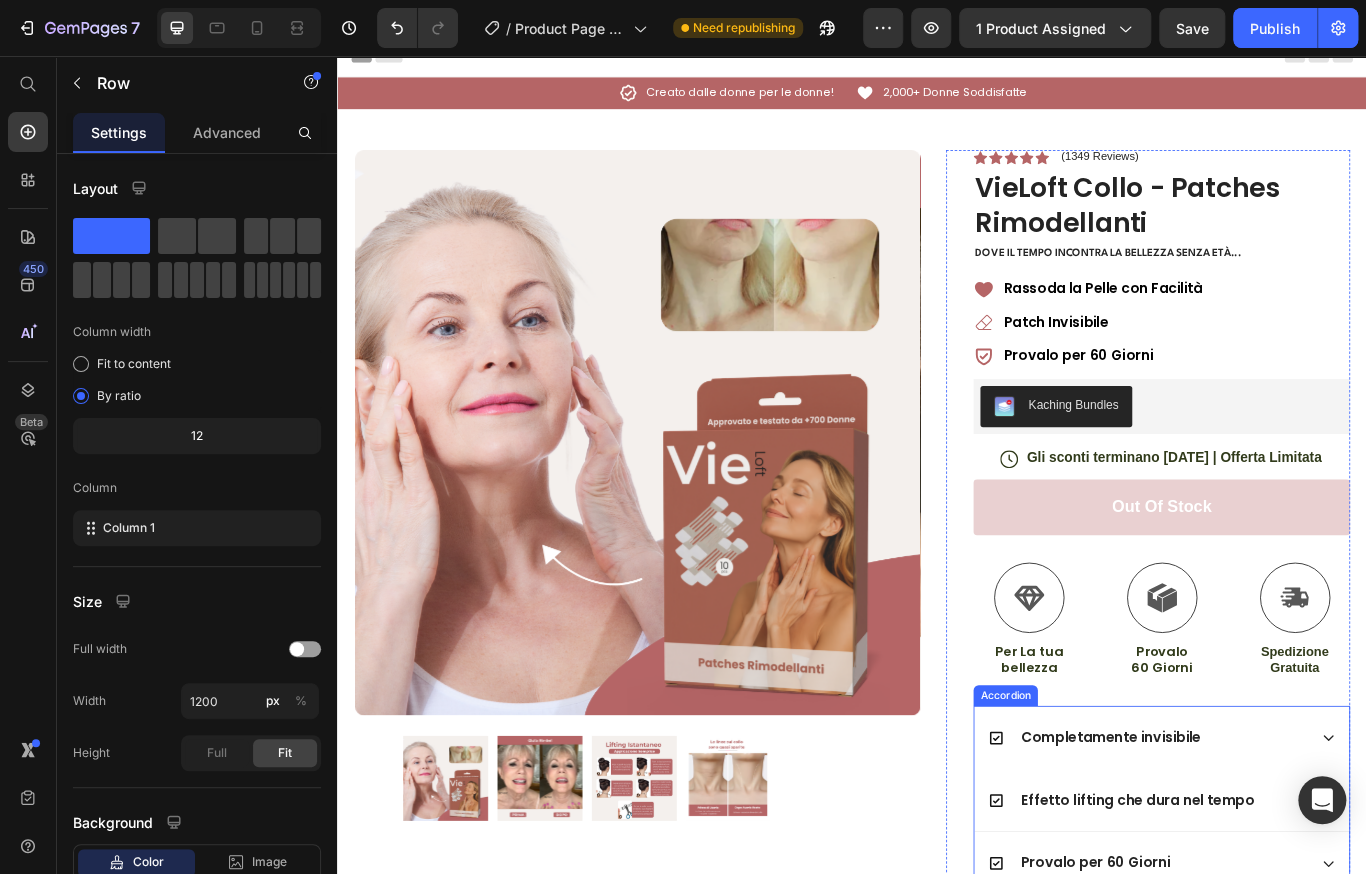 scroll, scrollTop: 116, scrollLeft: 0, axis: vertical 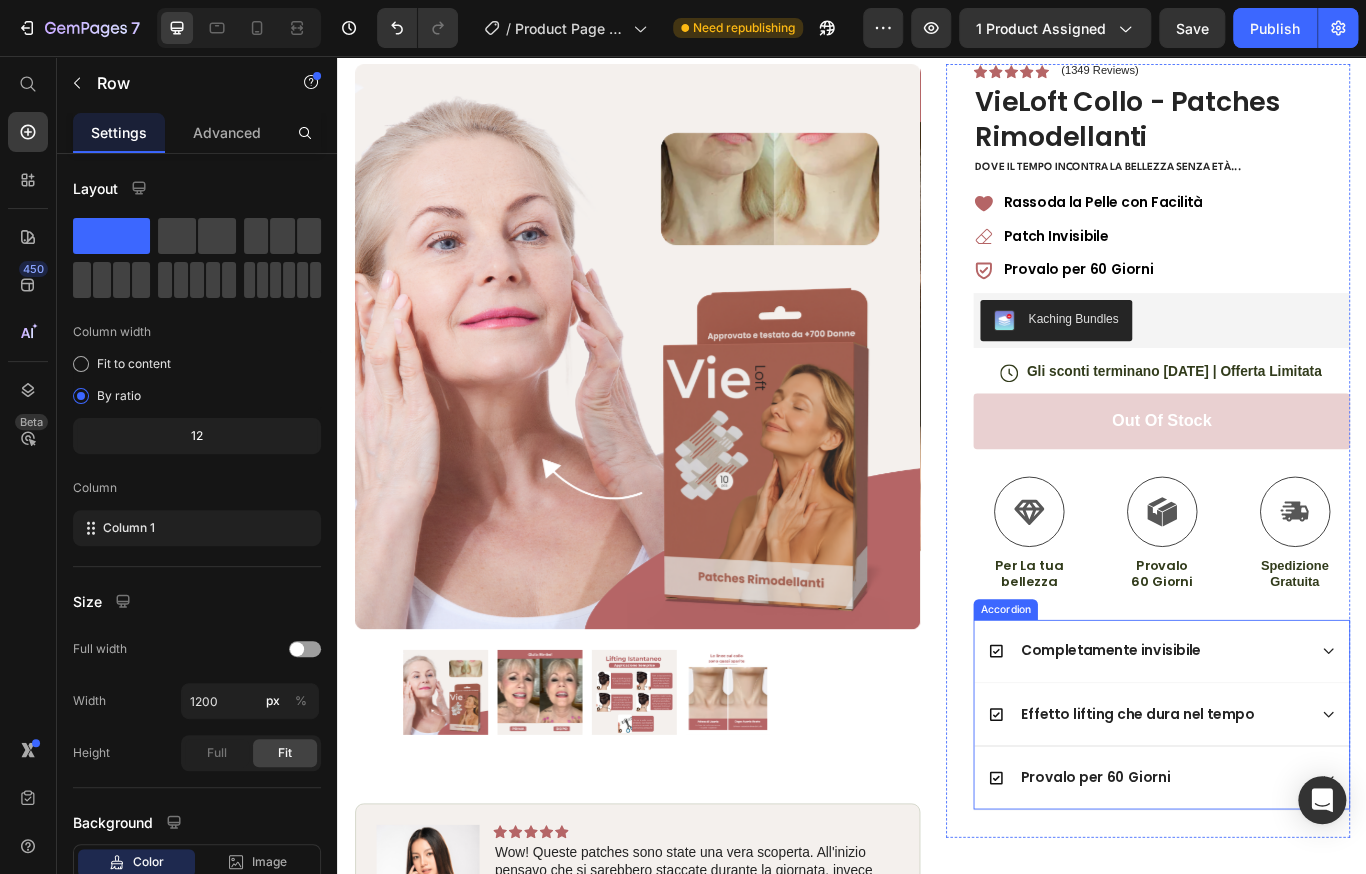 click on "Completamente invisibile" at bounding box center [1281, 750] 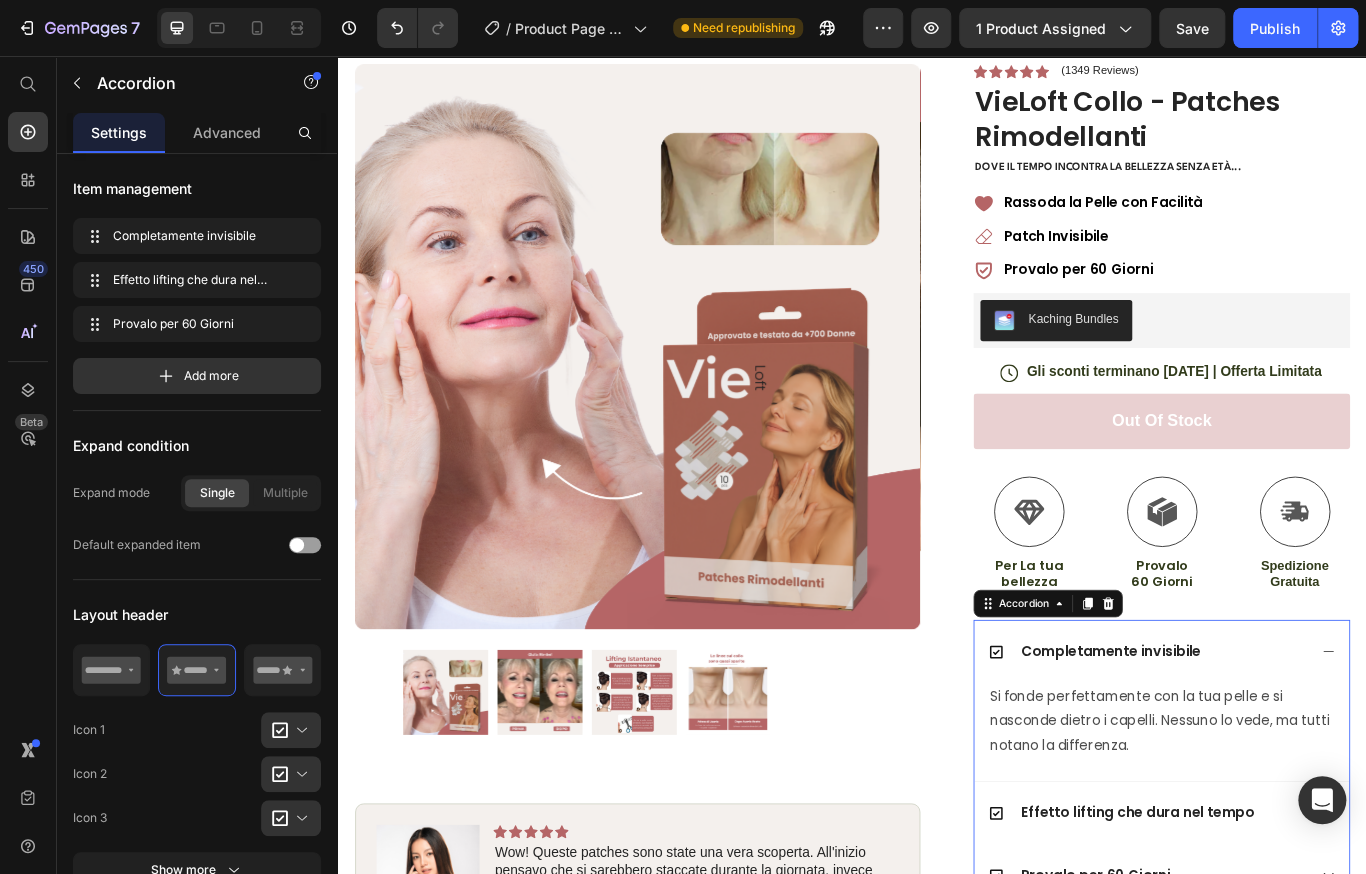 scroll, scrollTop: 316, scrollLeft: 0, axis: vertical 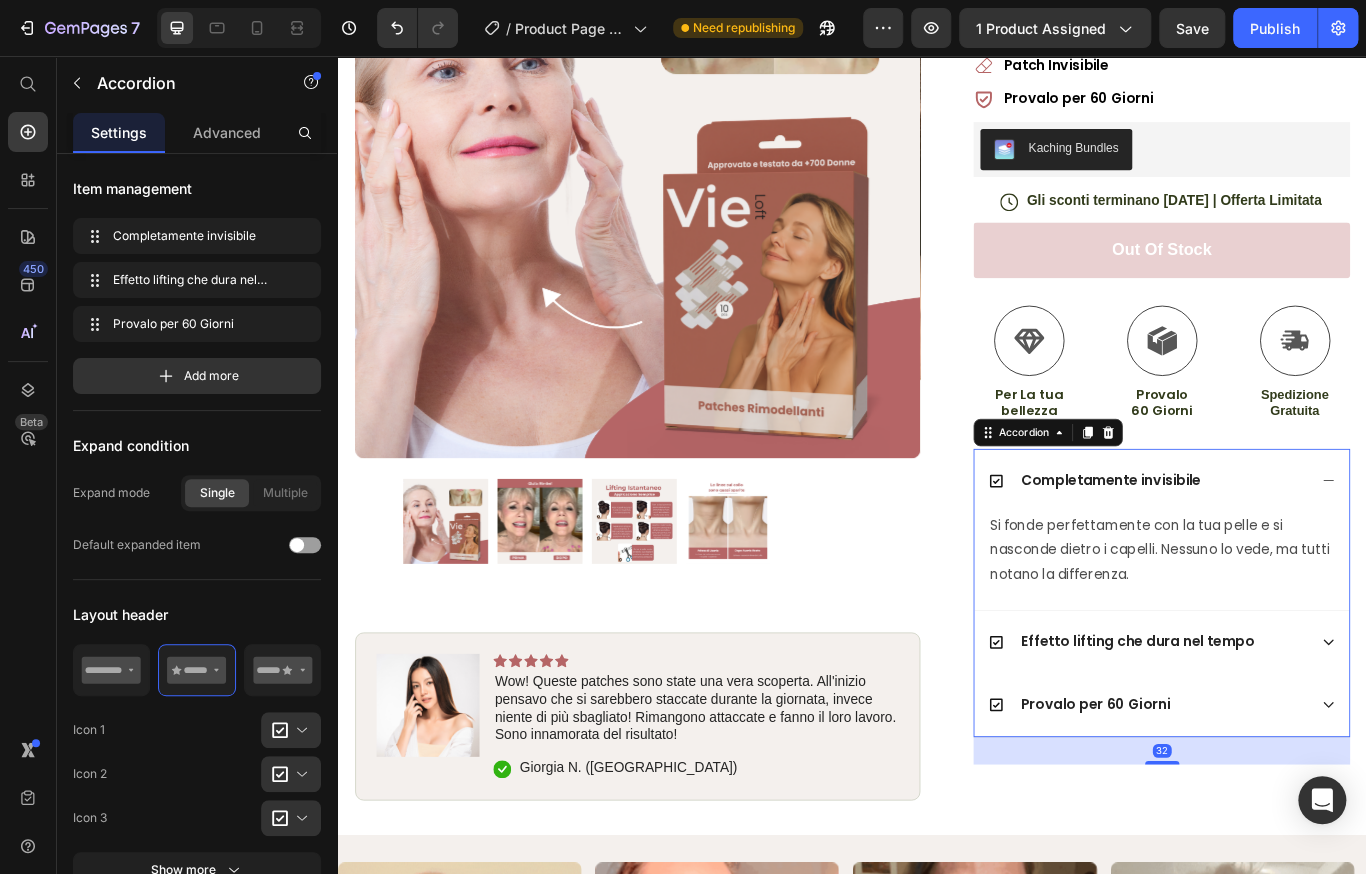 click 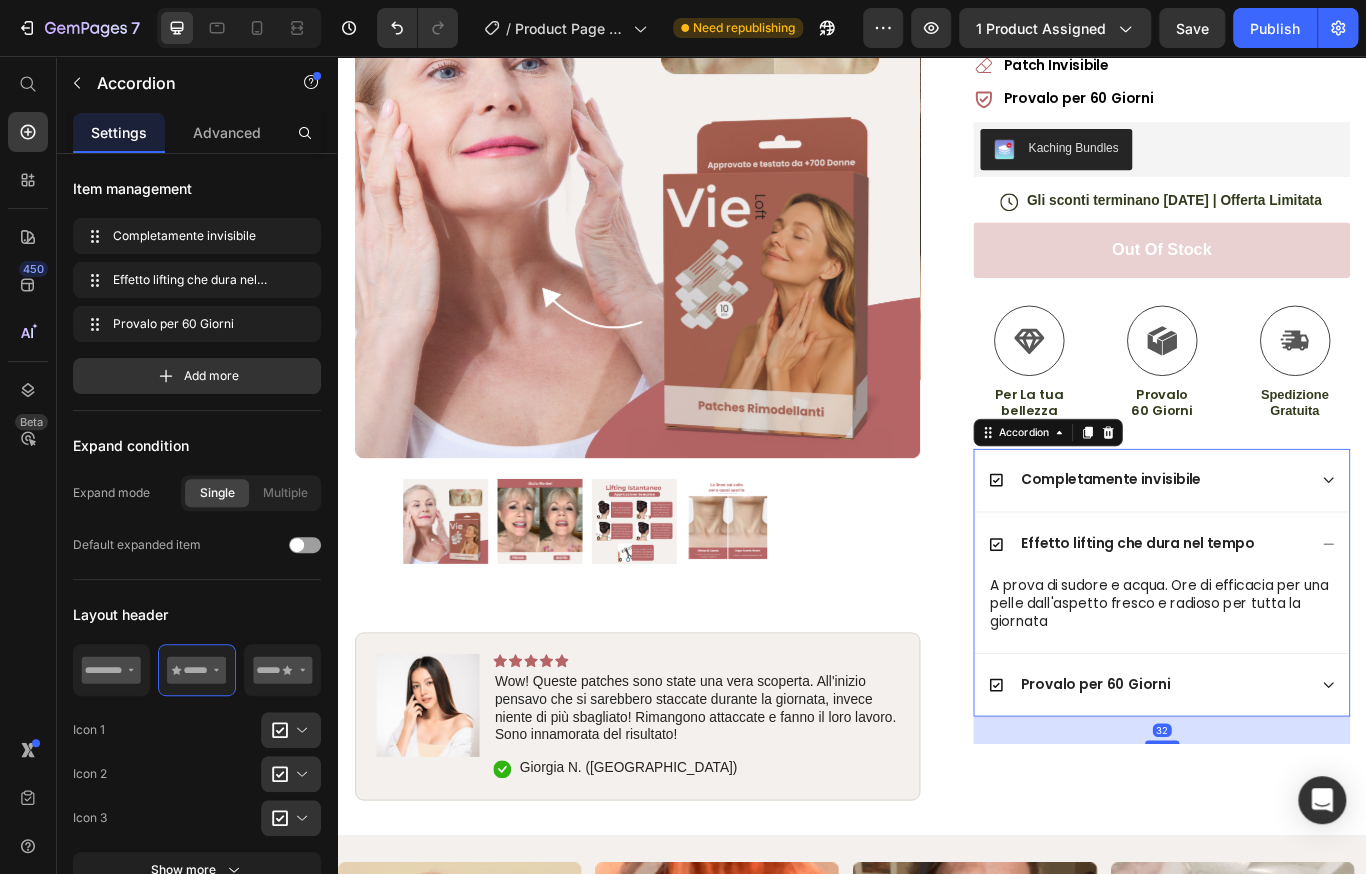 click on "Provalo per 60 Giorni" at bounding box center [1297, 789] 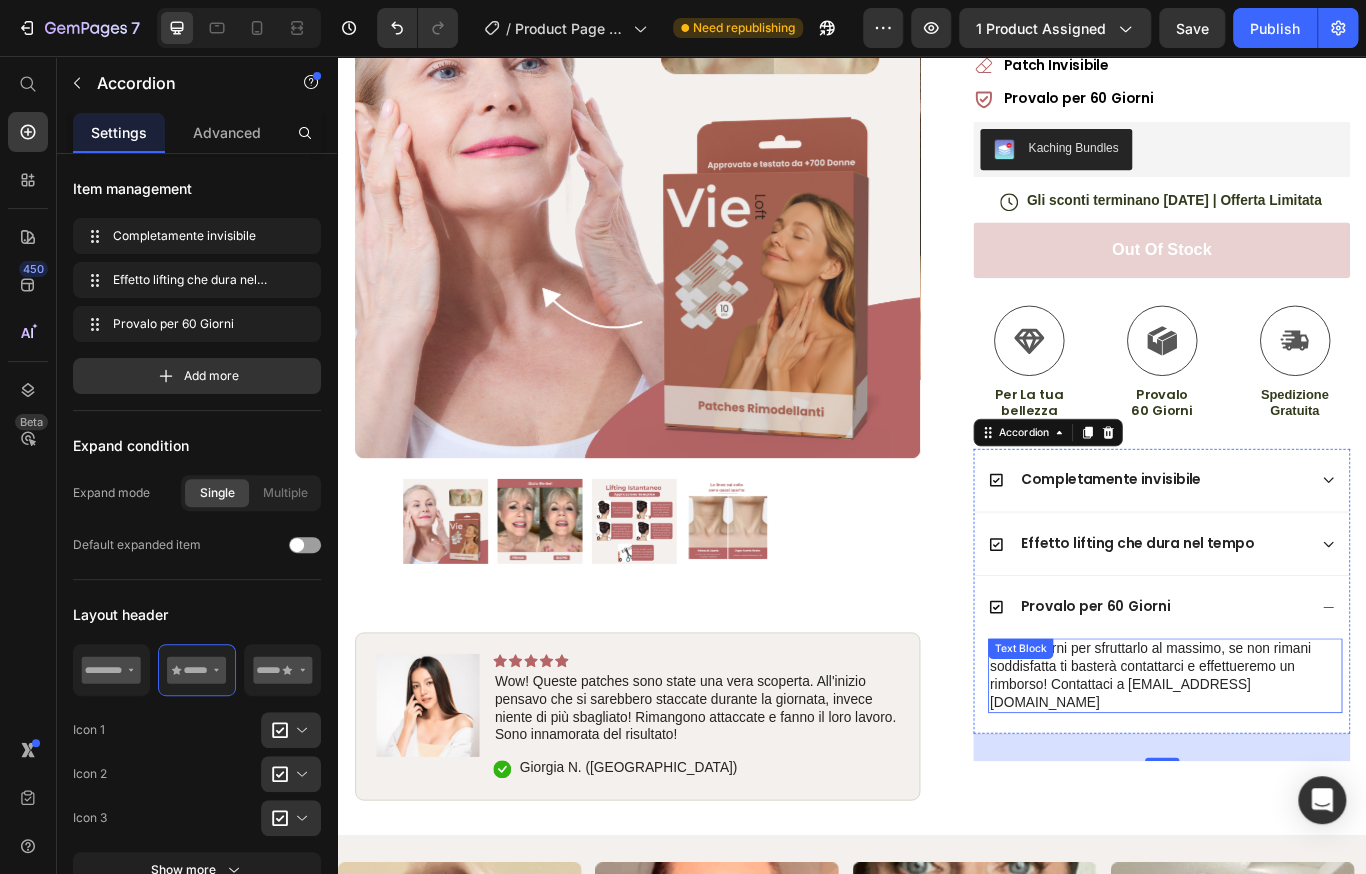 scroll, scrollTop: 216, scrollLeft: 0, axis: vertical 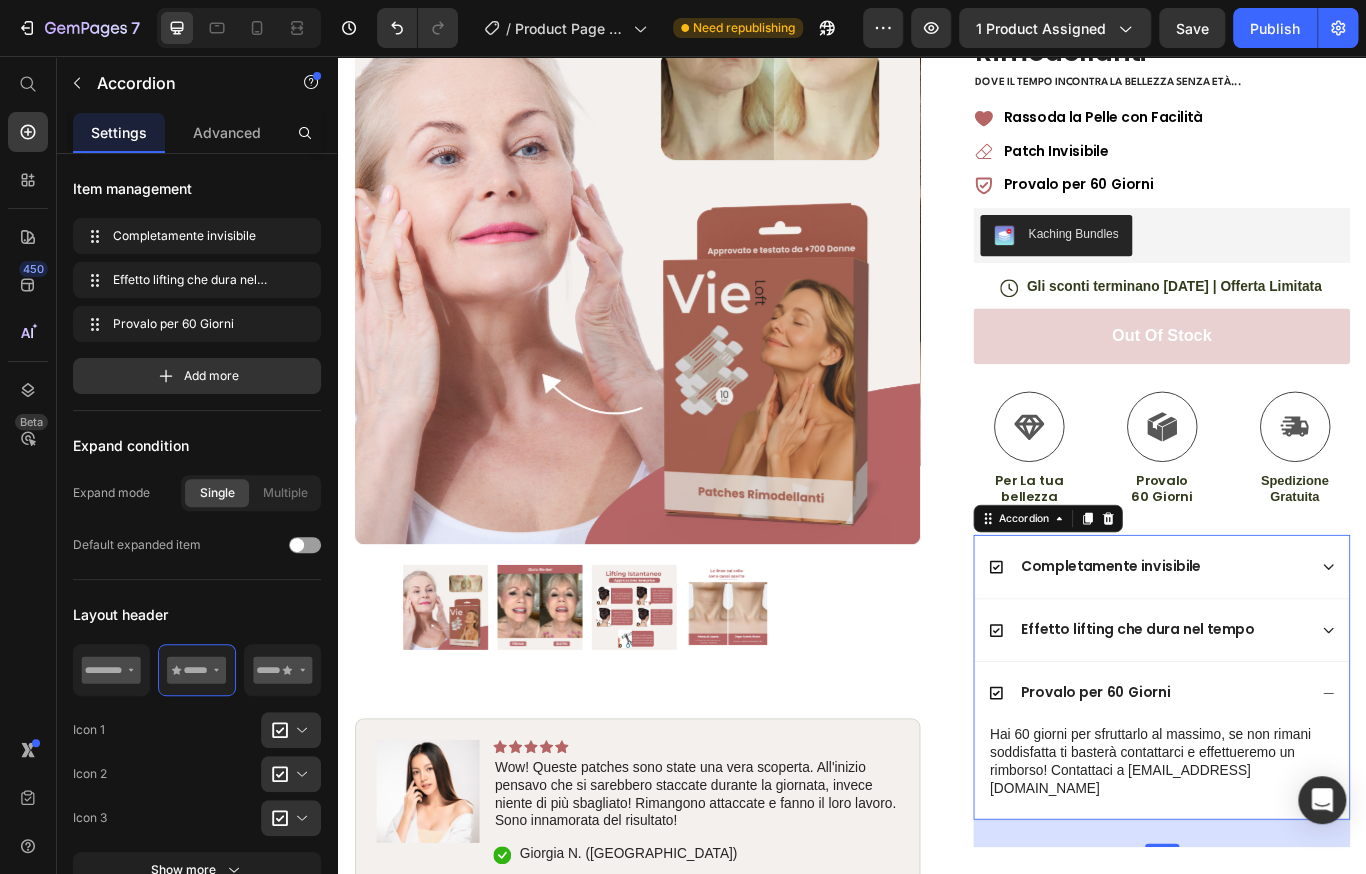 click on "Completamente invisibile" at bounding box center [1297, 651] 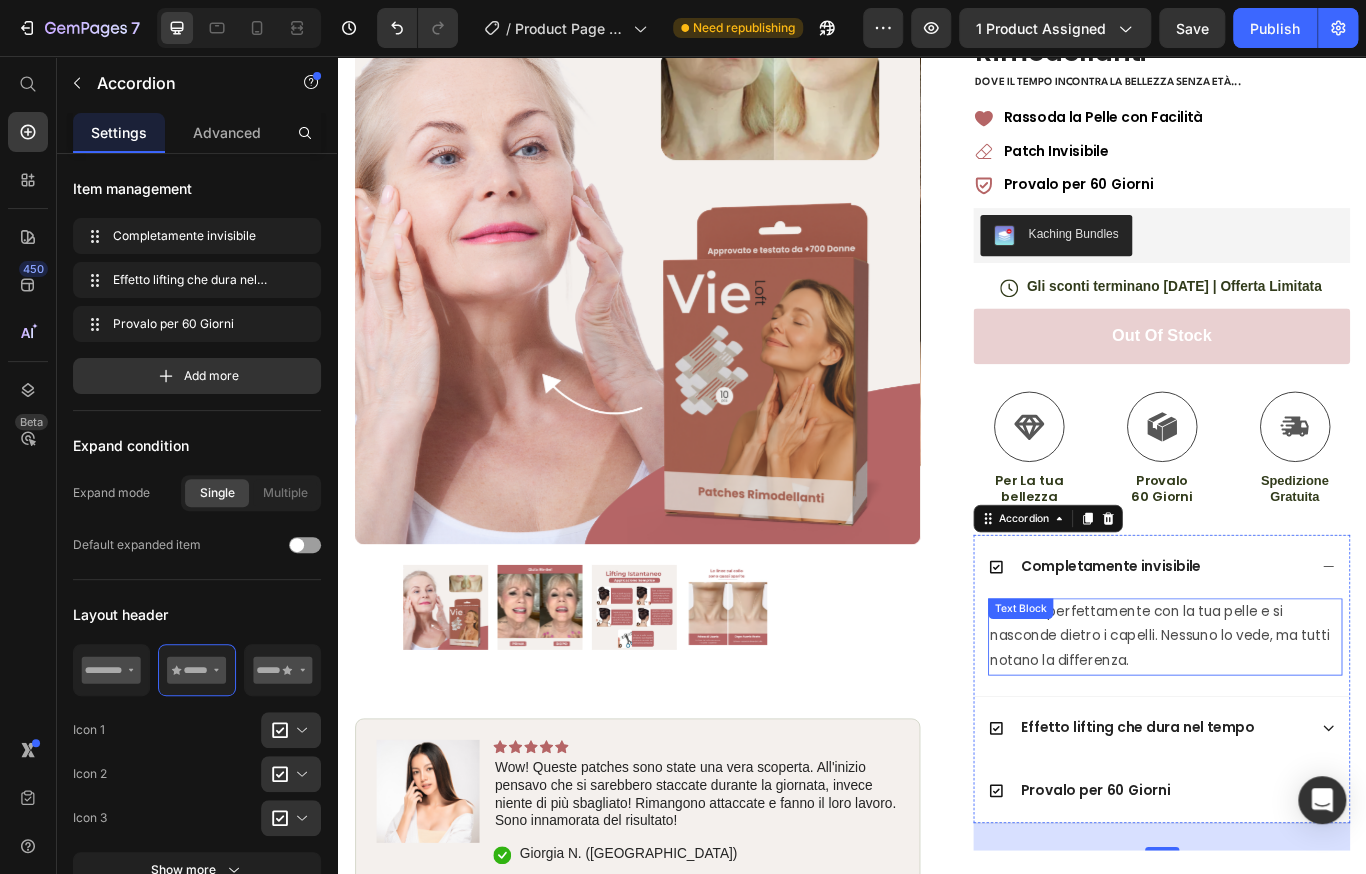 scroll, scrollTop: 16, scrollLeft: 0, axis: vertical 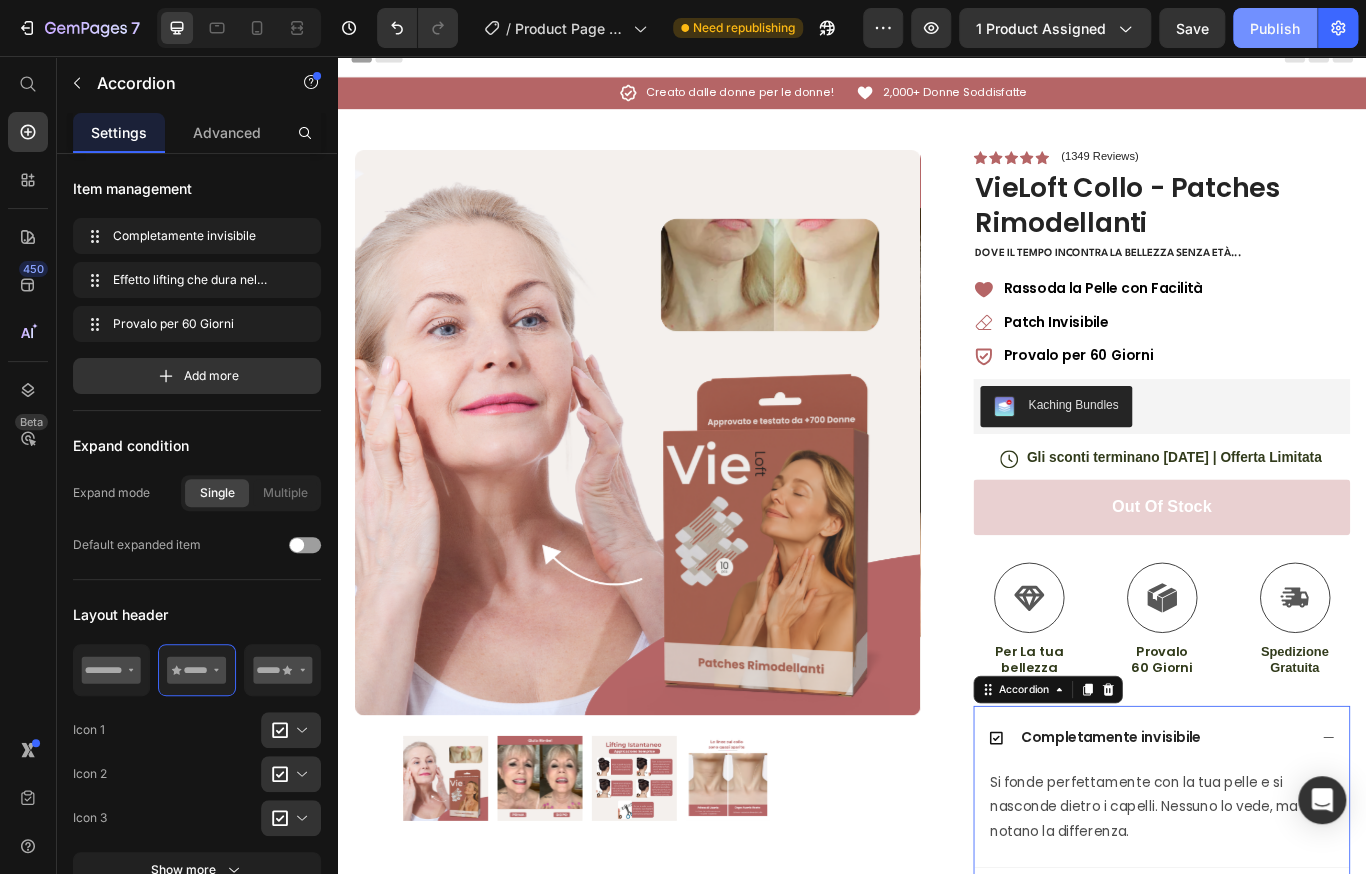 click on "Publish" at bounding box center [1275, 28] 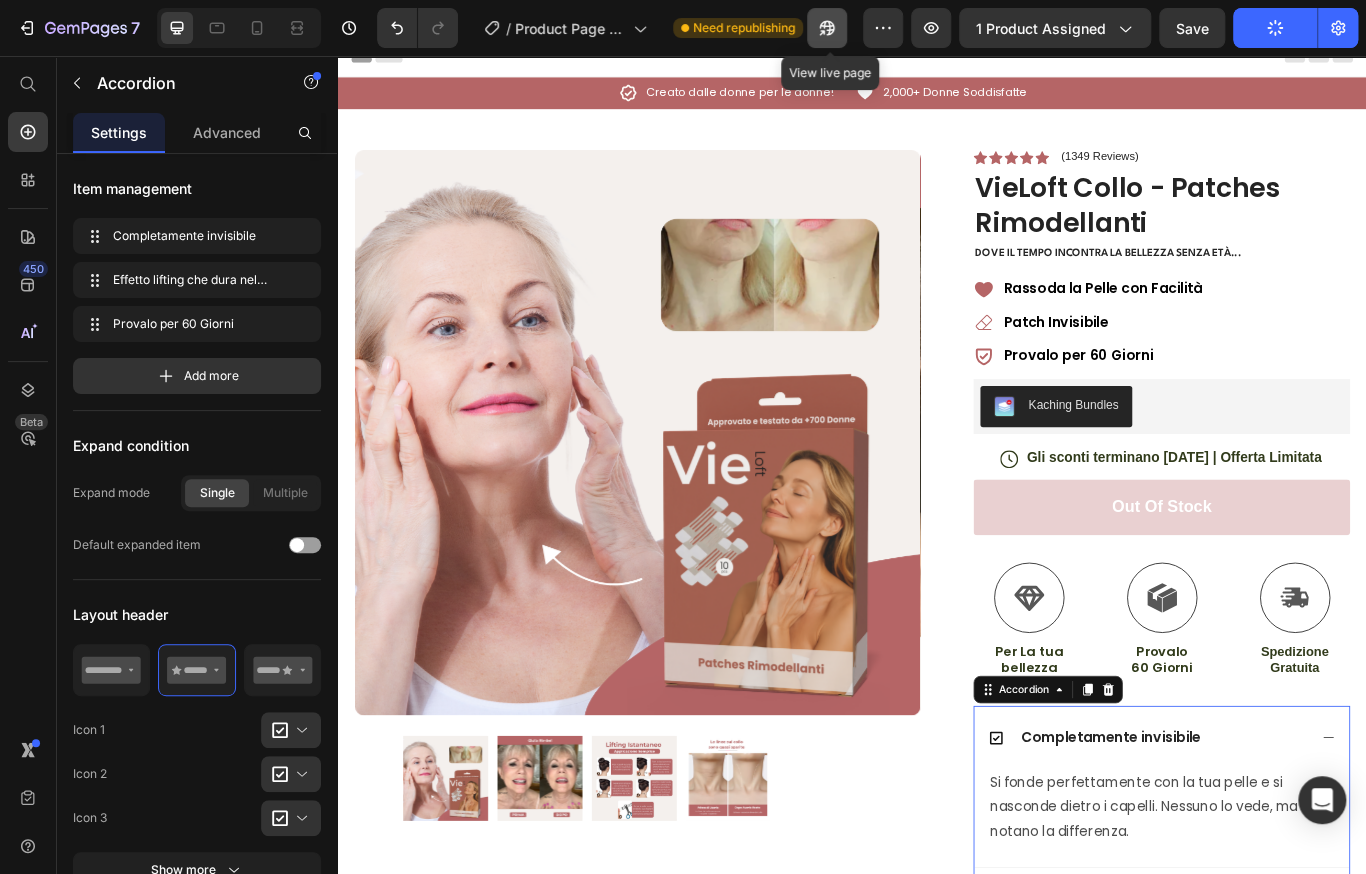 click 